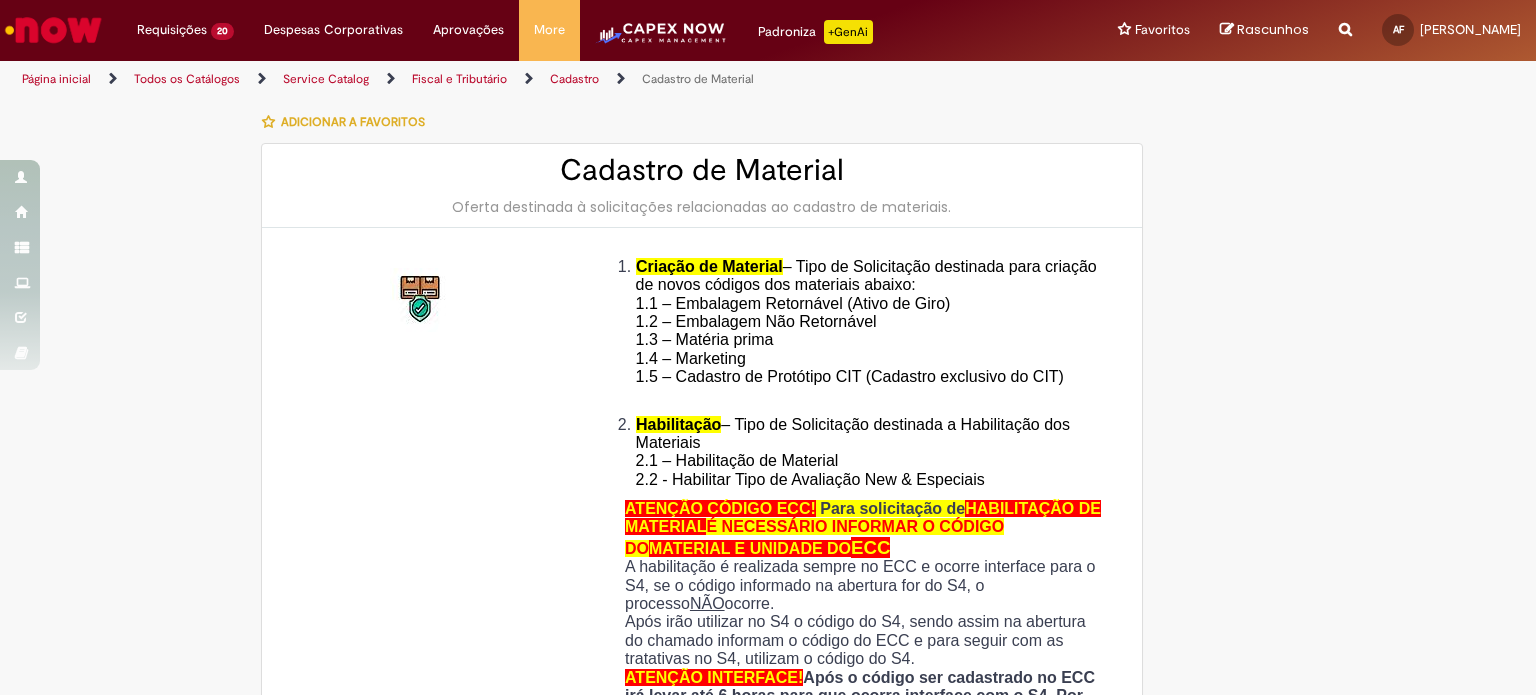 type on "**********" 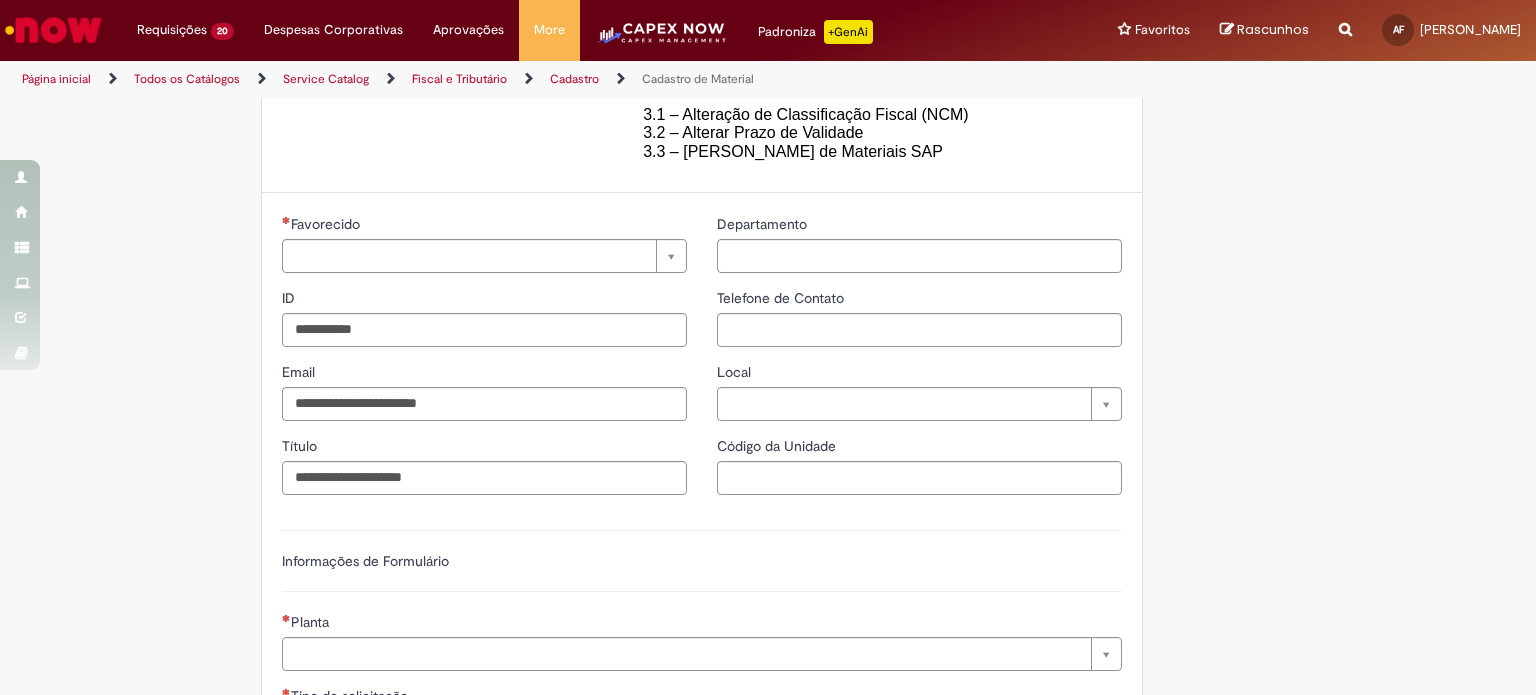 type on "*********" 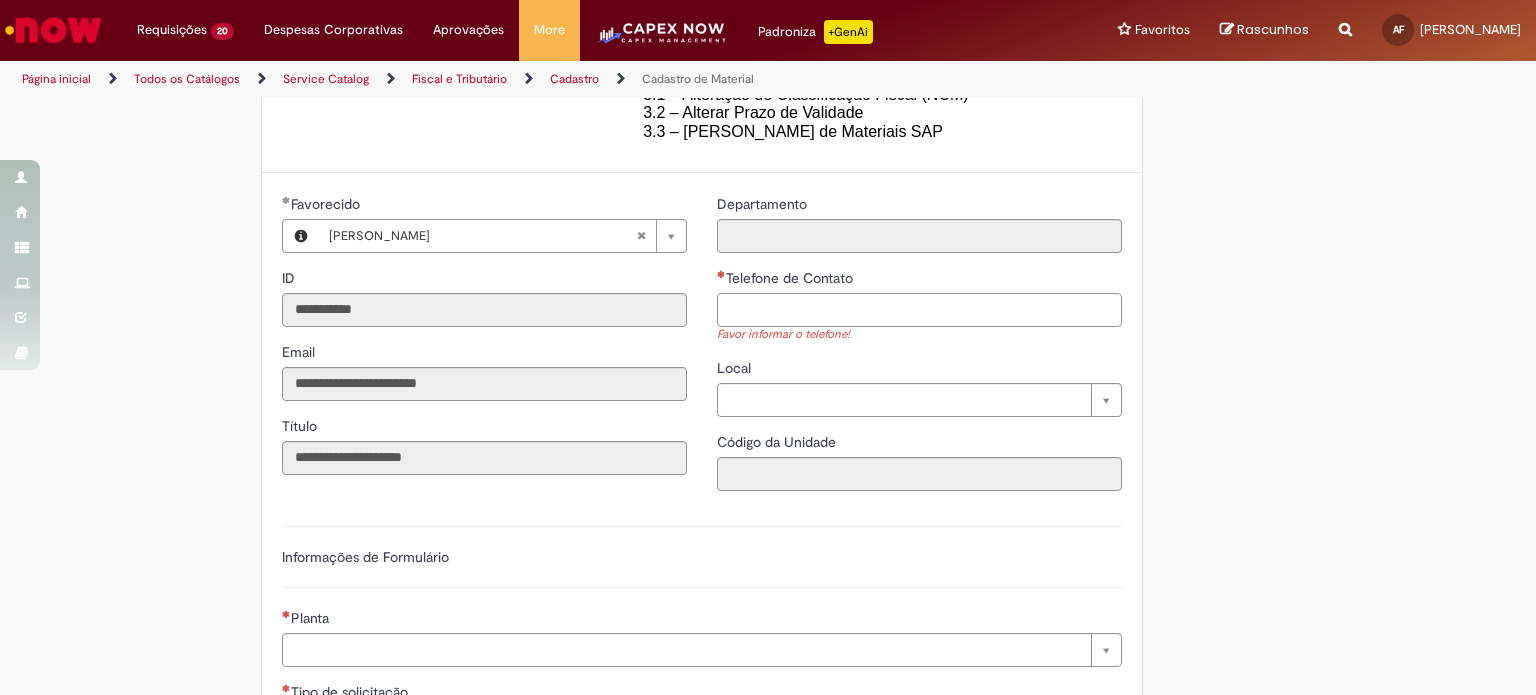 click on "Telefone de Contato" at bounding box center [919, 310] 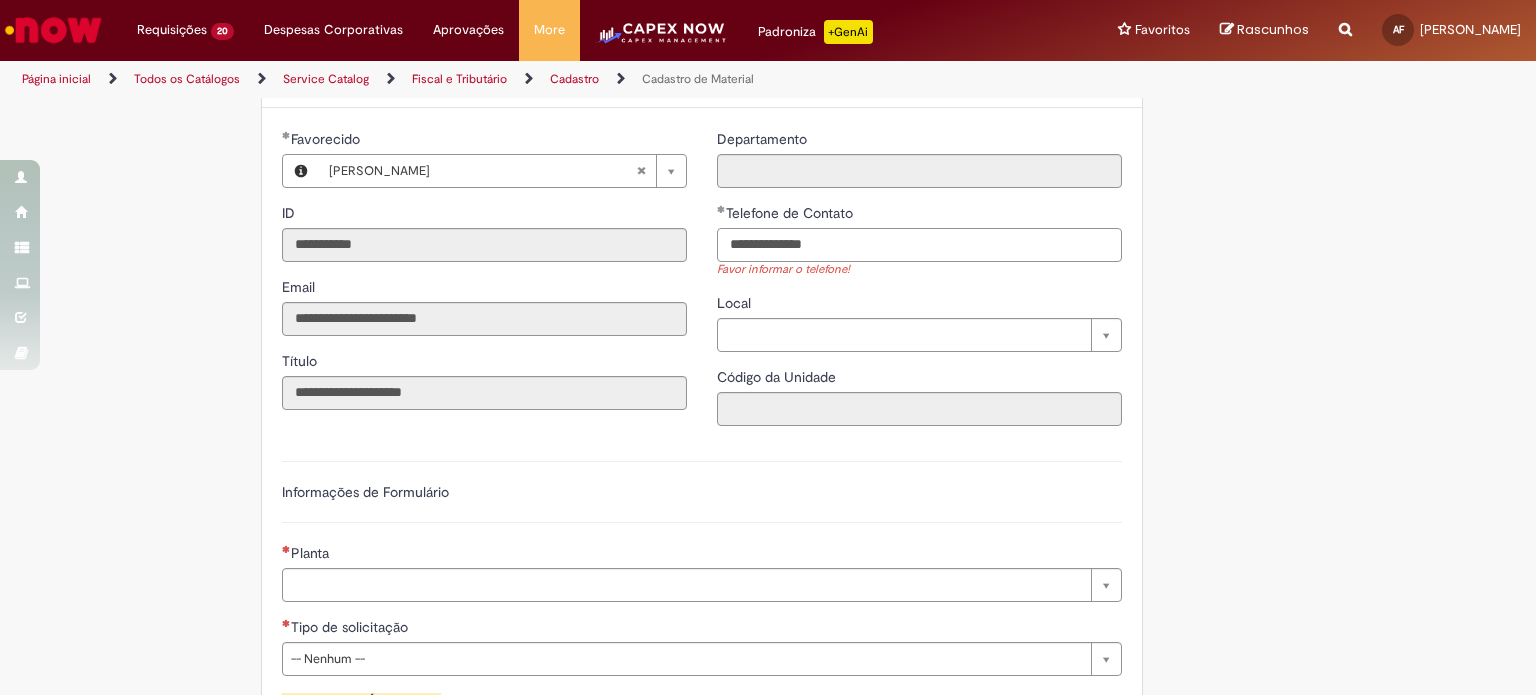 scroll, scrollTop: 833, scrollLeft: 0, axis: vertical 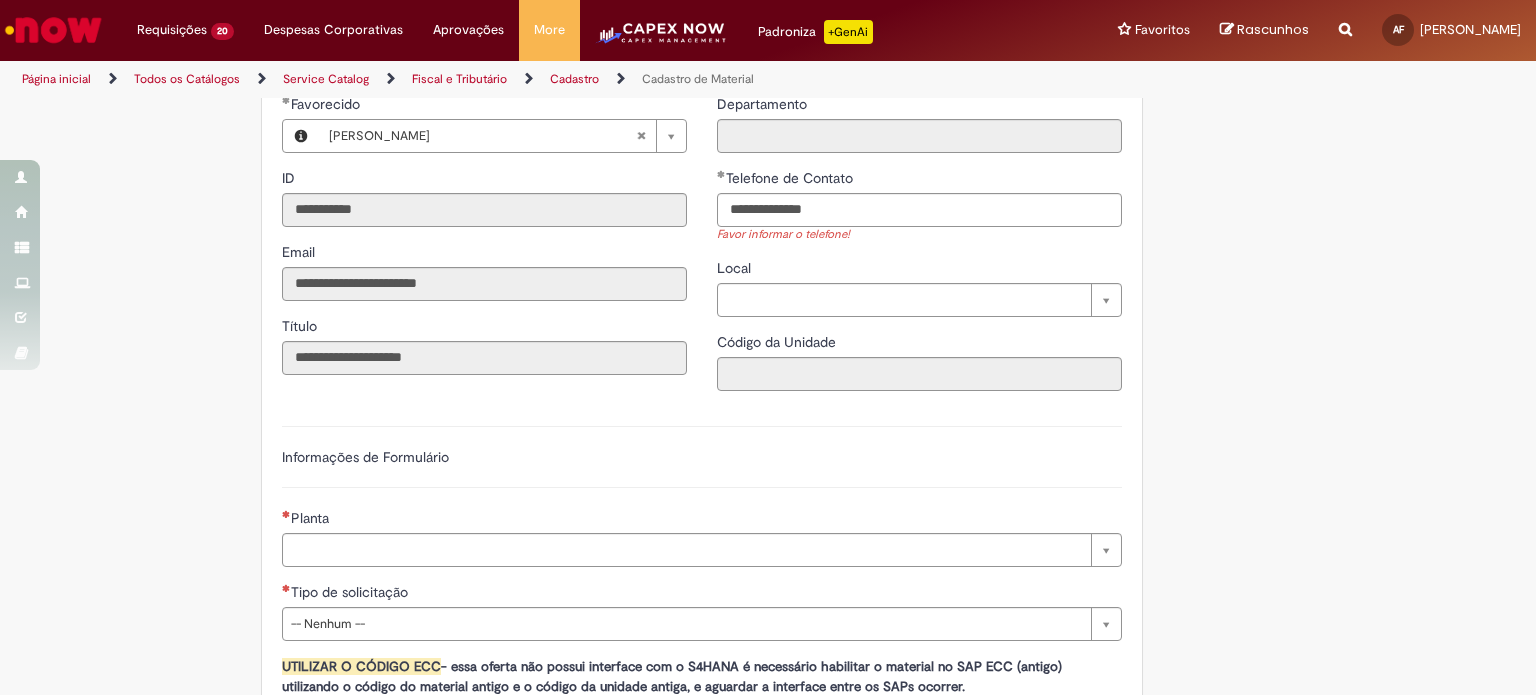 type on "**********" 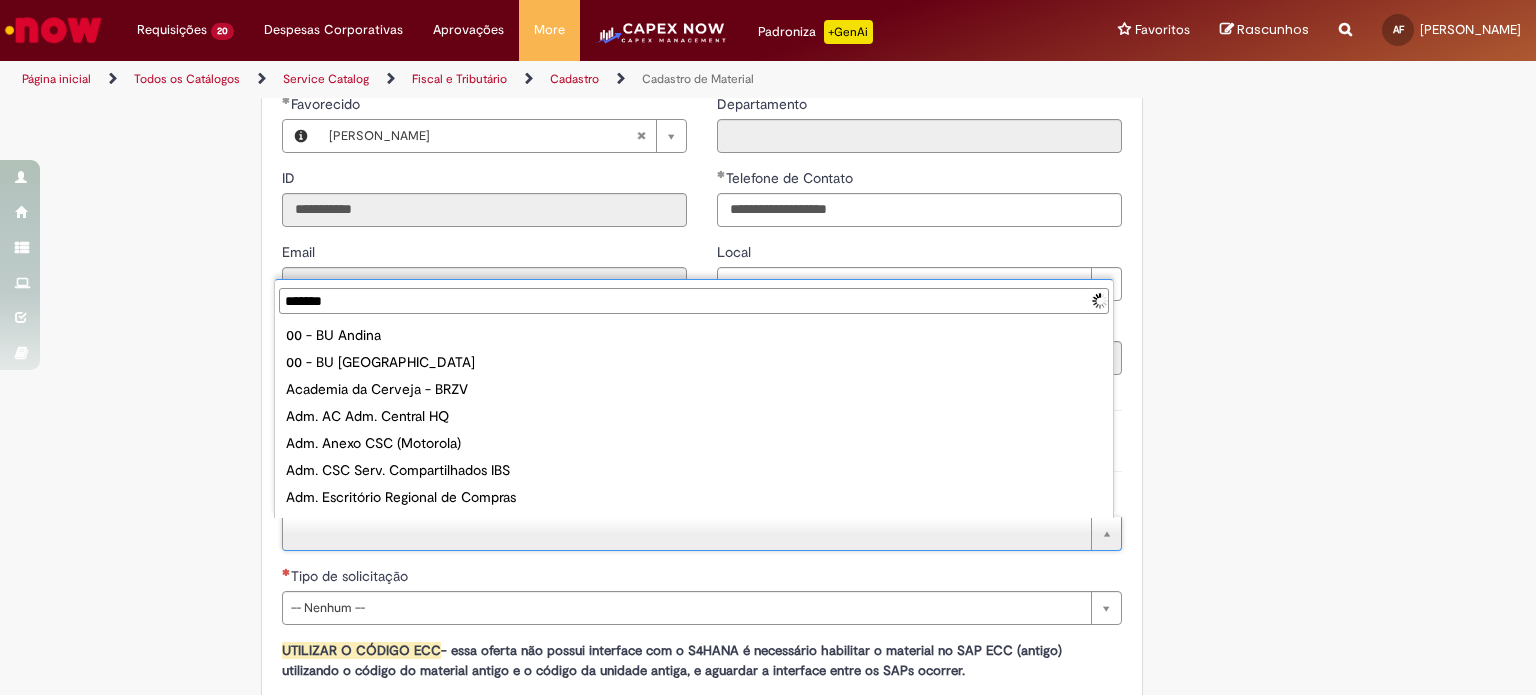 type on "********" 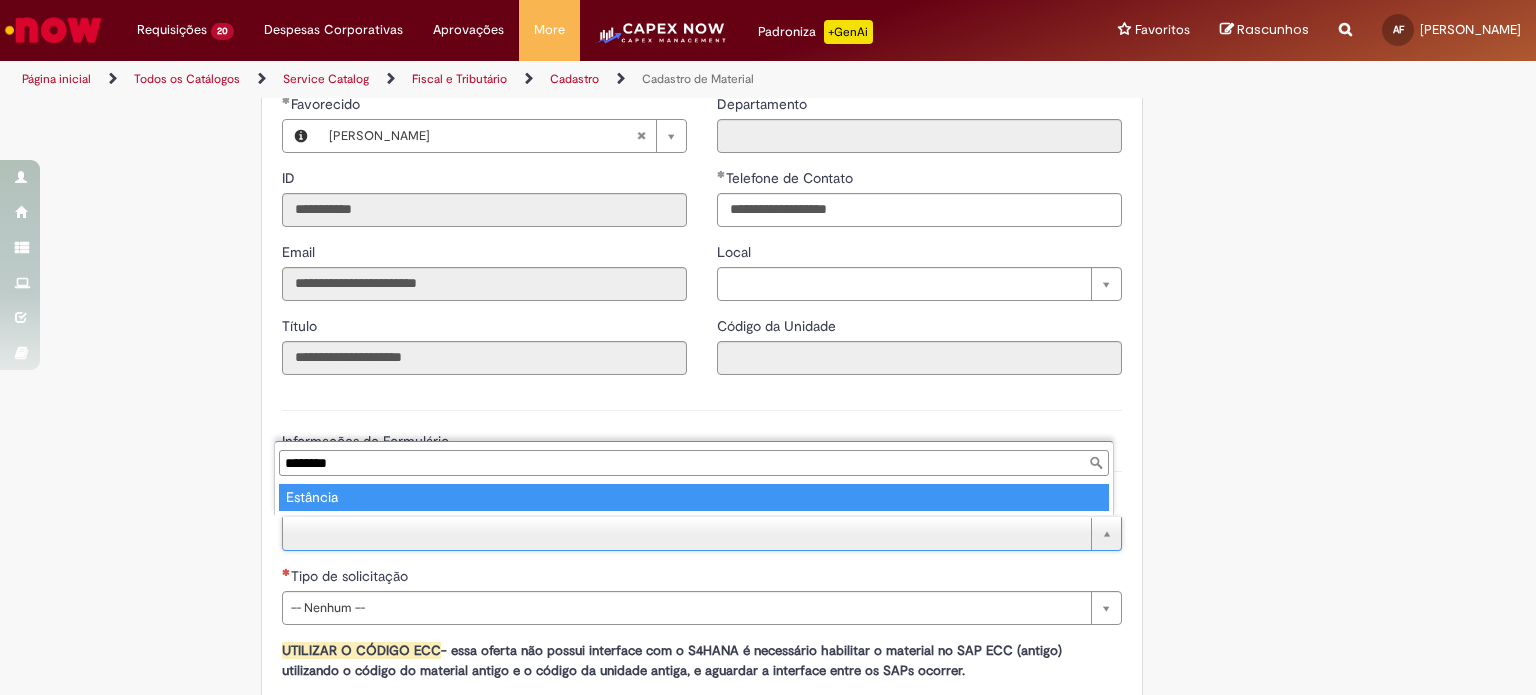 type on "********" 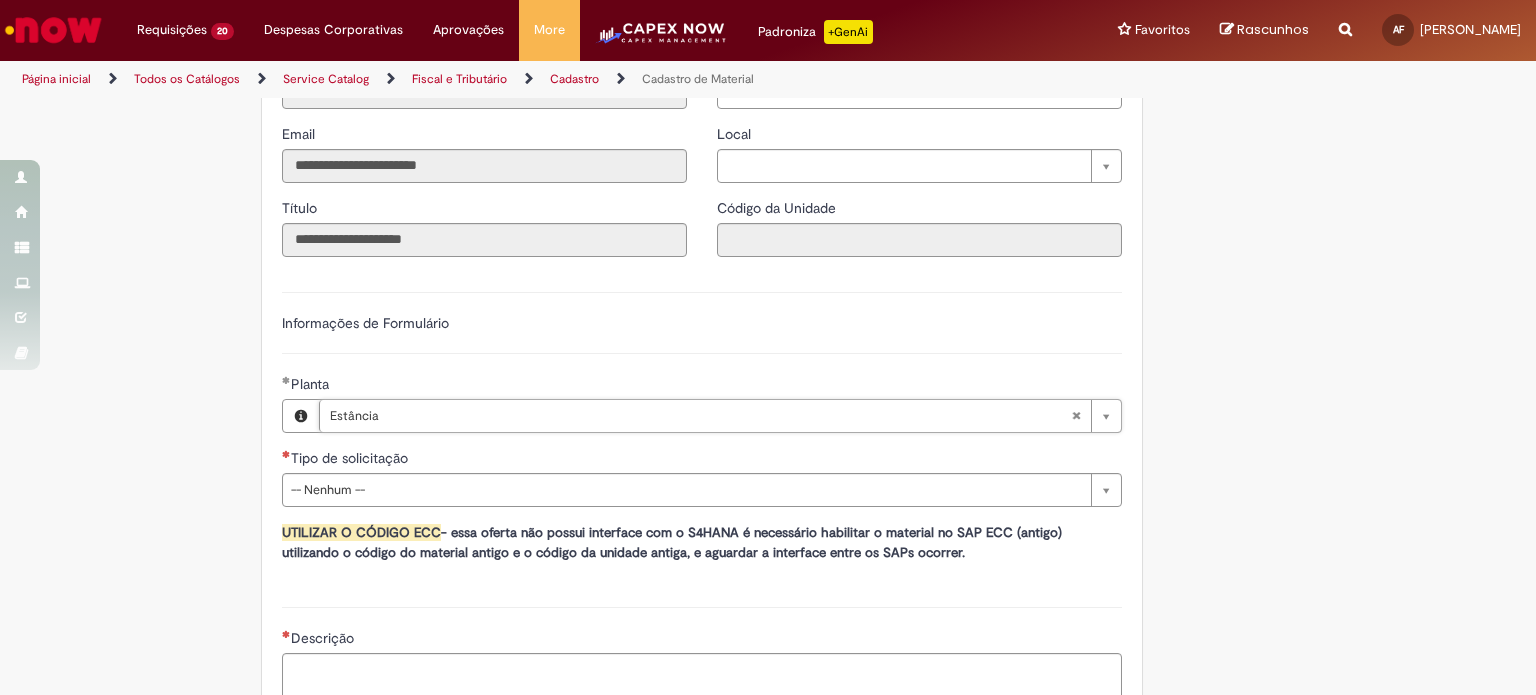 scroll, scrollTop: 1133, scrollLeft: 0, axis: vertical 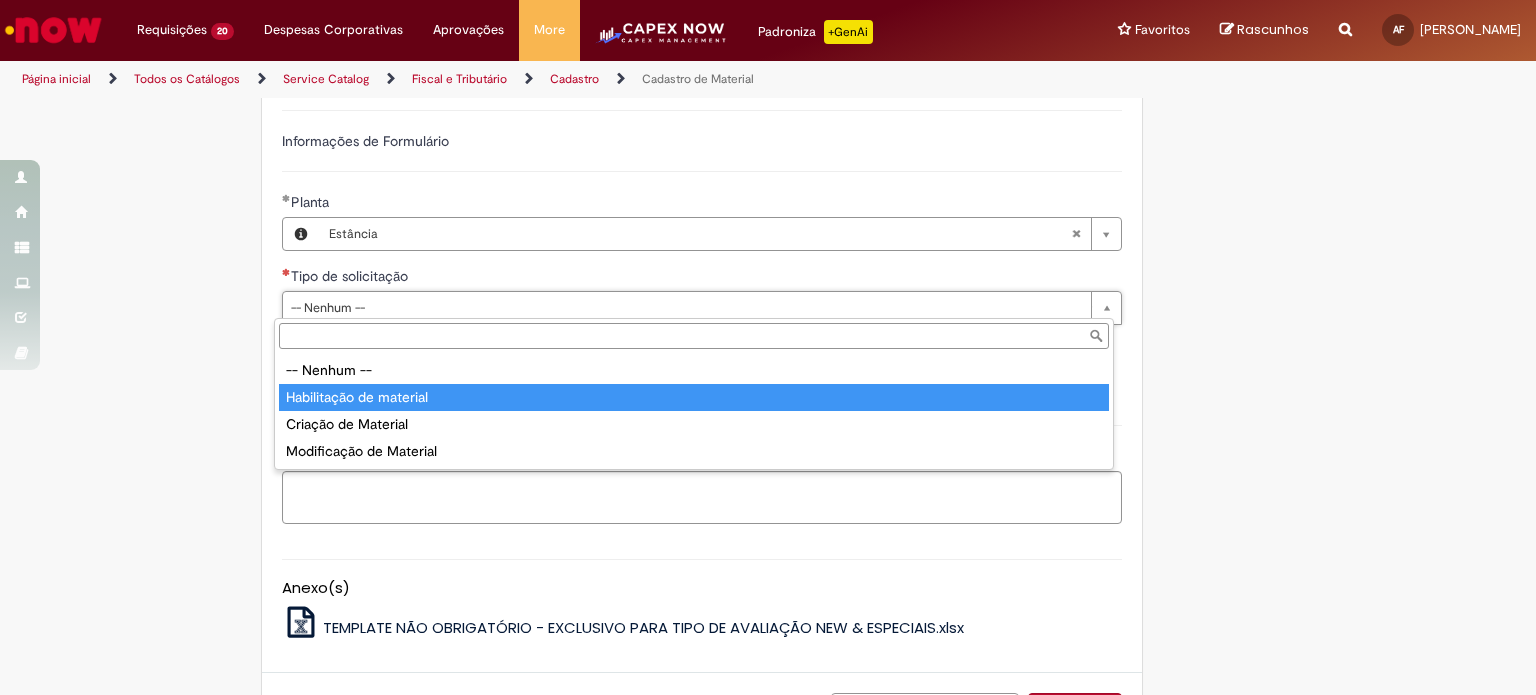 type on "**********" 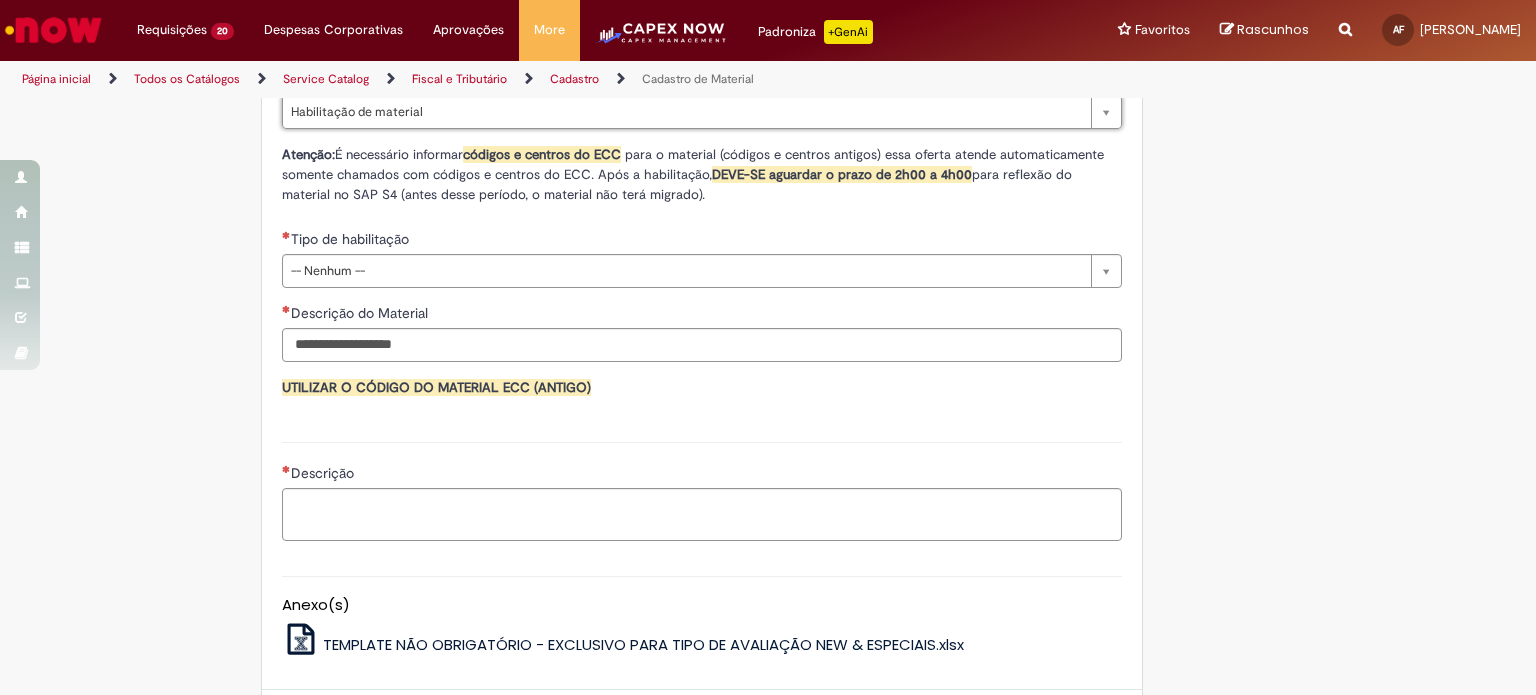 scroll, scrollTop: 1333, scrollLeft: 0, axis: vertical 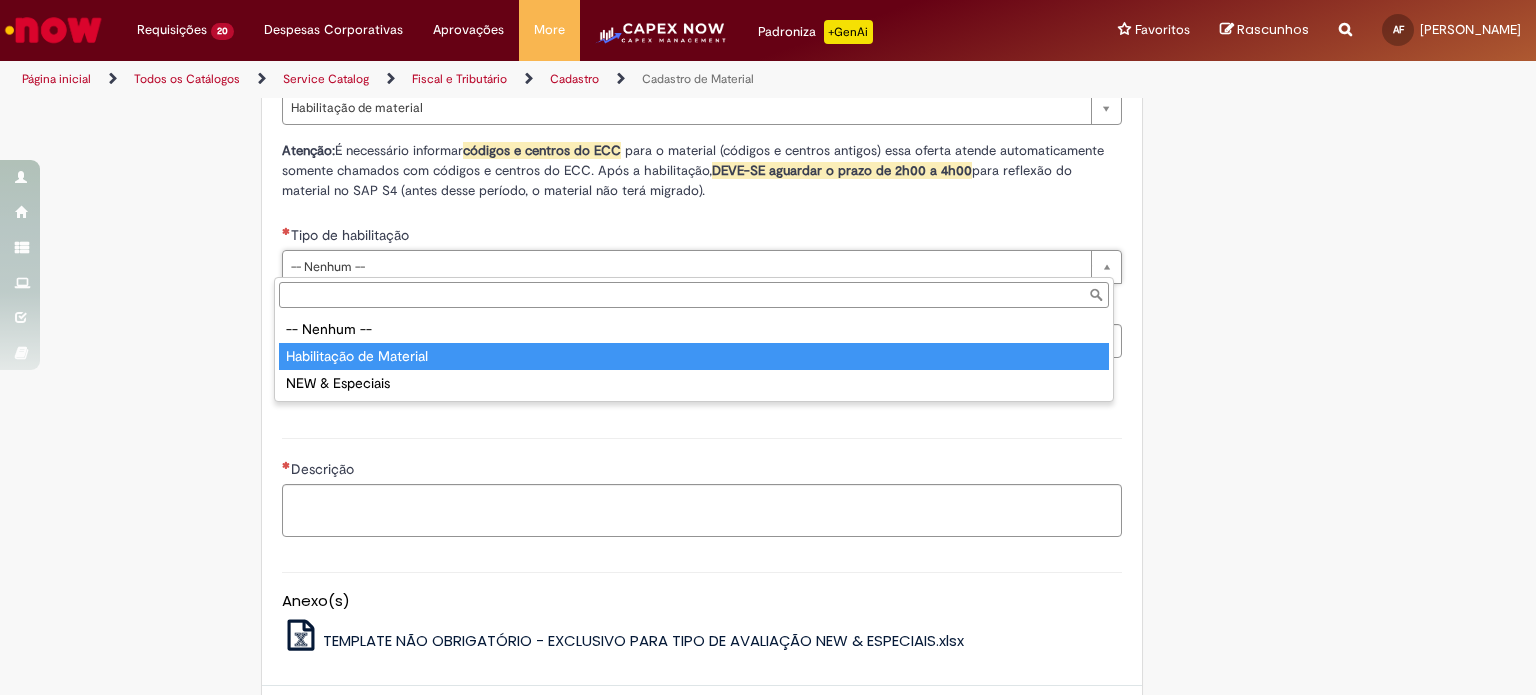 type on "**********" 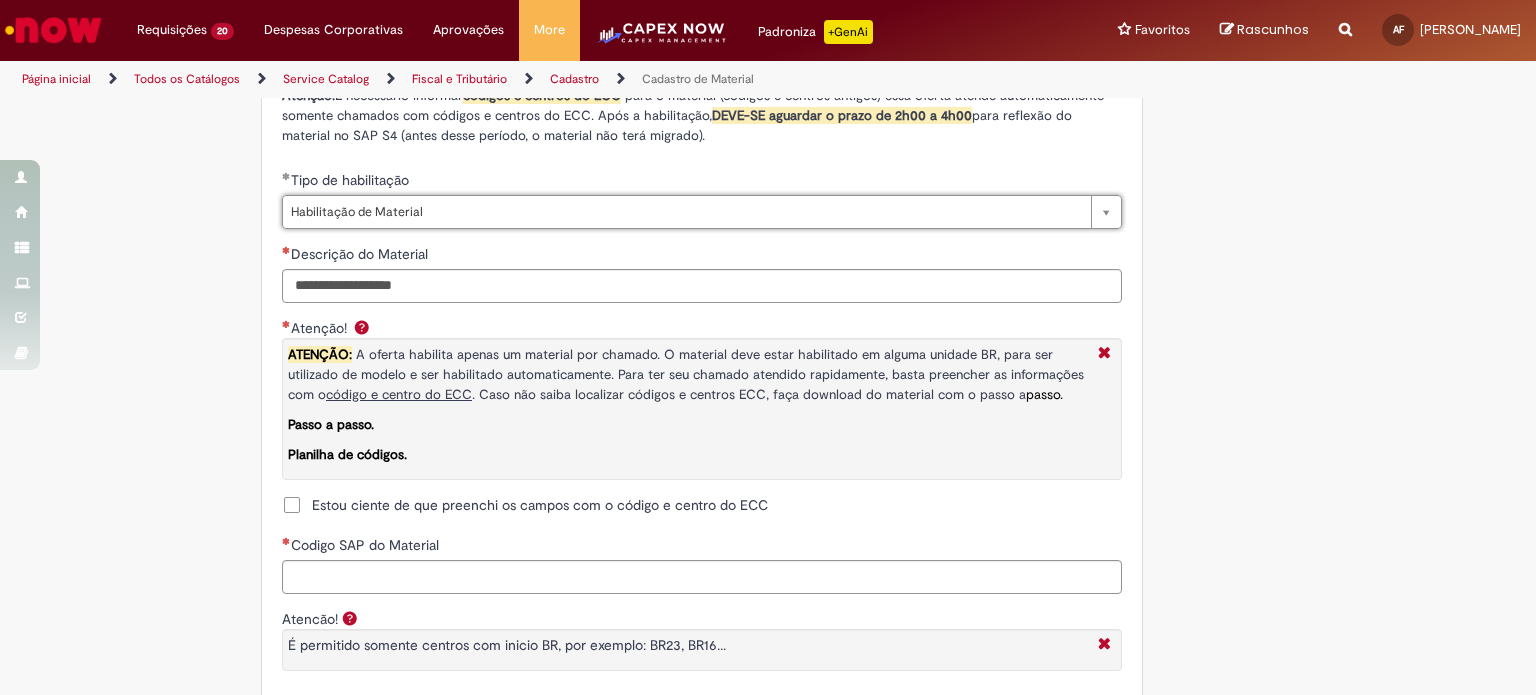 scroll, scrollTop: 1433, scrollLeft: 0, axis: vertical 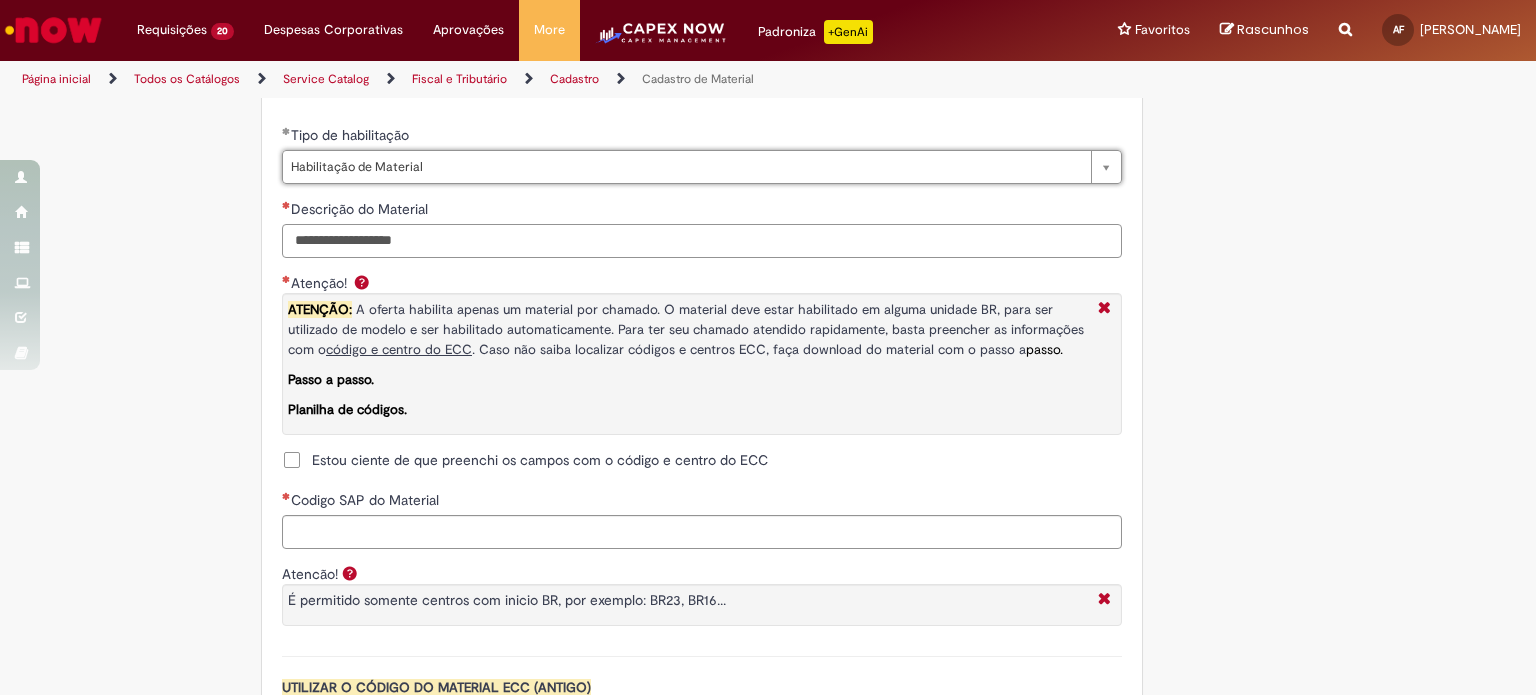 click on "Descrição do Material" at bounding box center [702, 241] 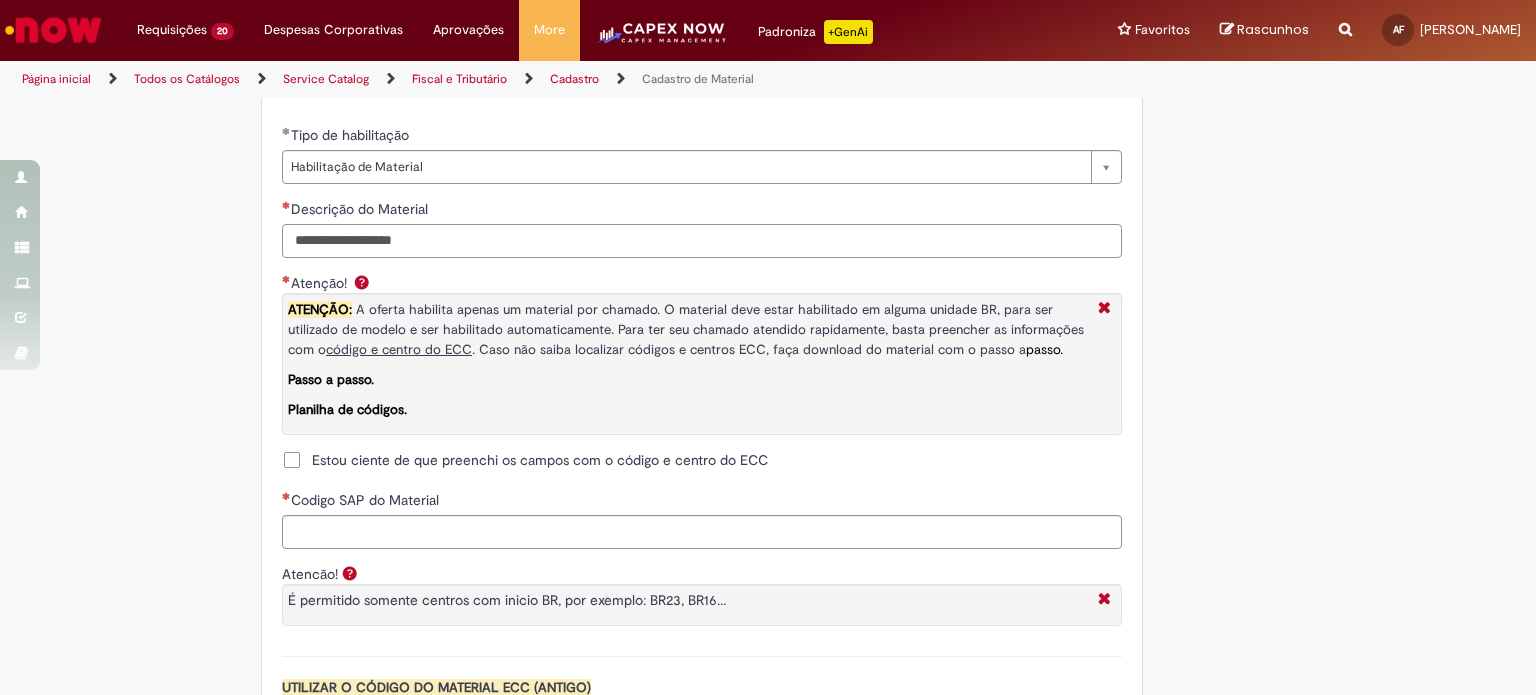 click on "Descrição do Material" at bounding box center [702, 241] 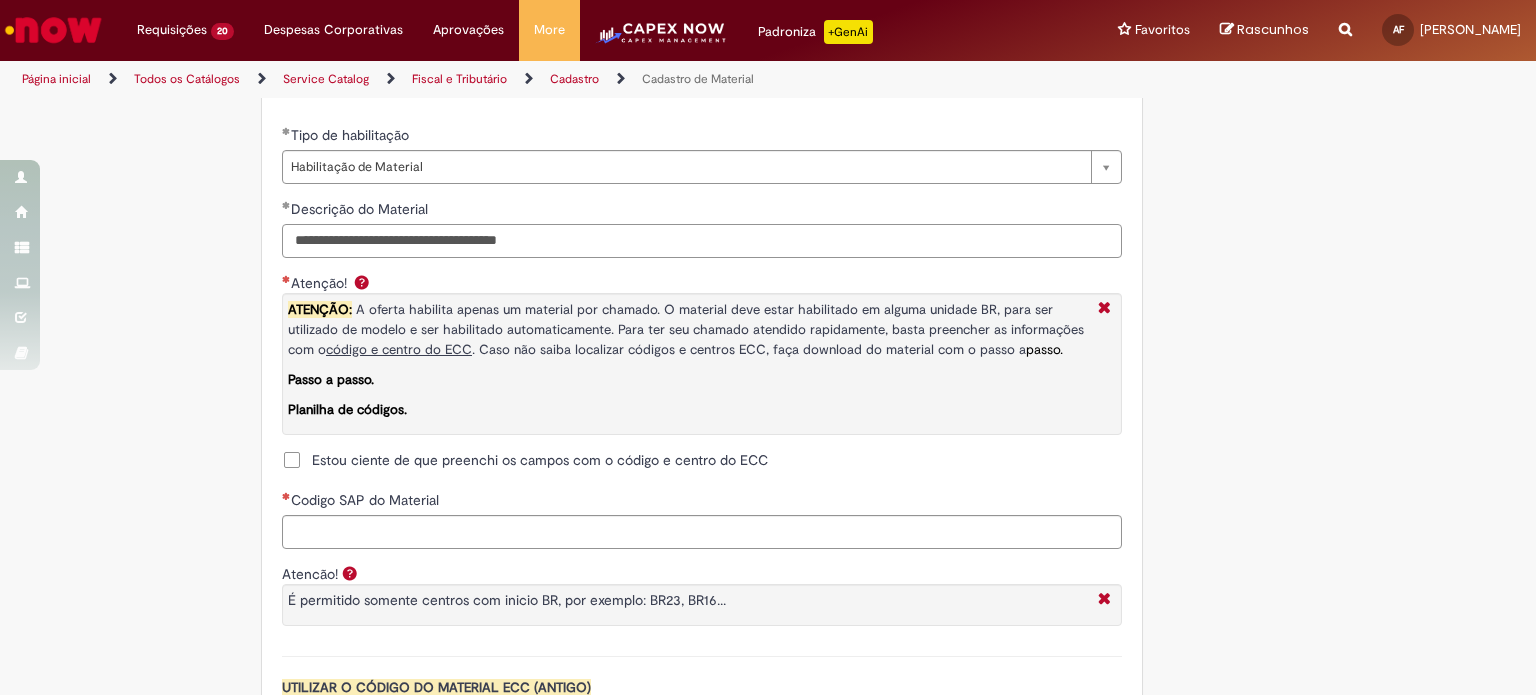 type on "**********" 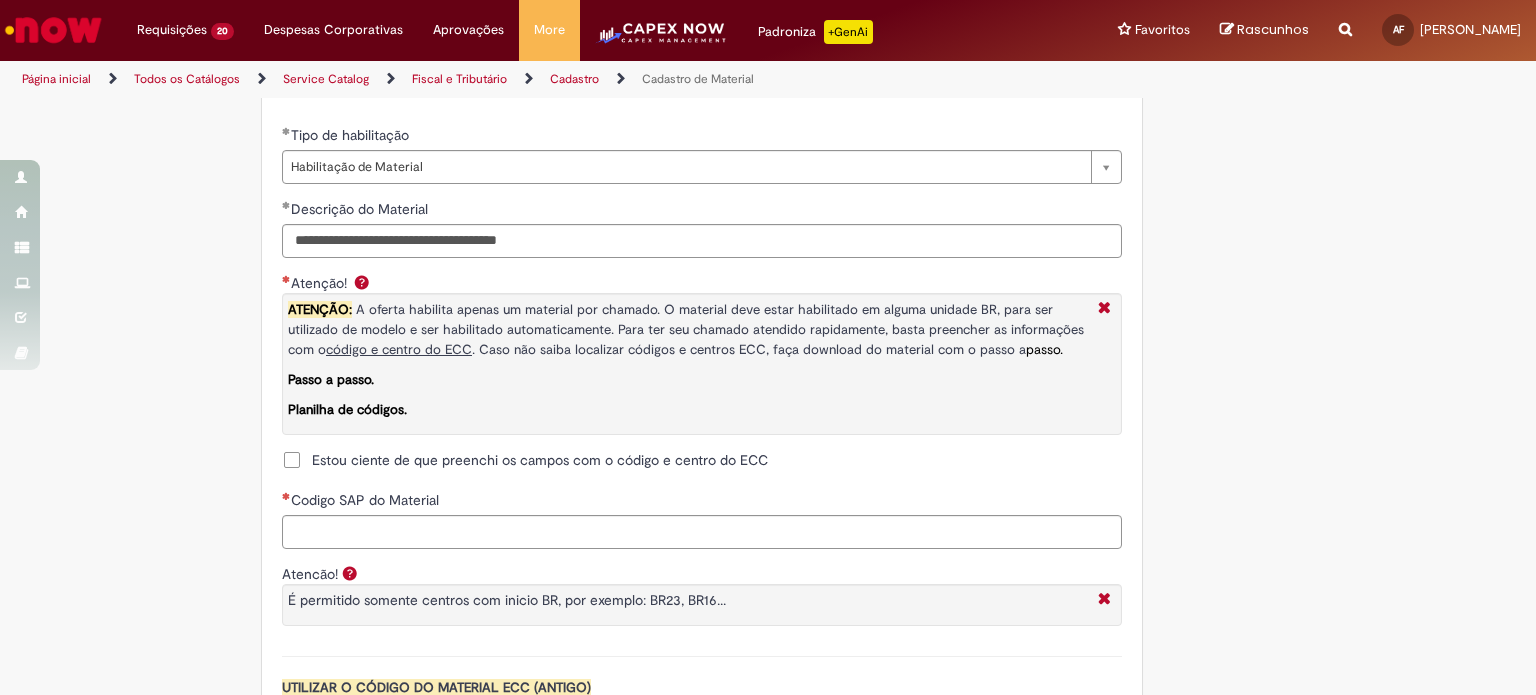 click on "Estou ciente de que preenchi os campos com o código e centro do ECC" at bounding box center [540, 460] 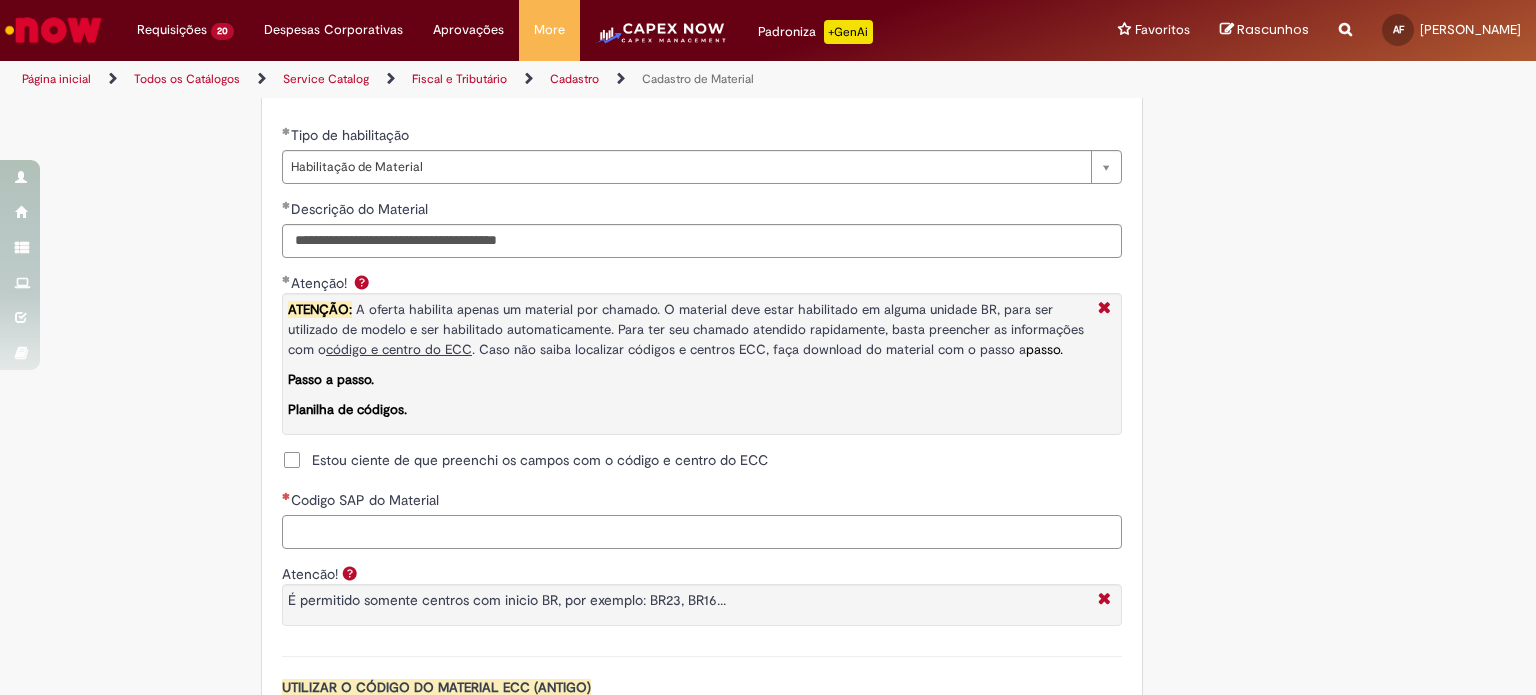 click on "Codigo SAP do Material" at bounding box center (702, 532) 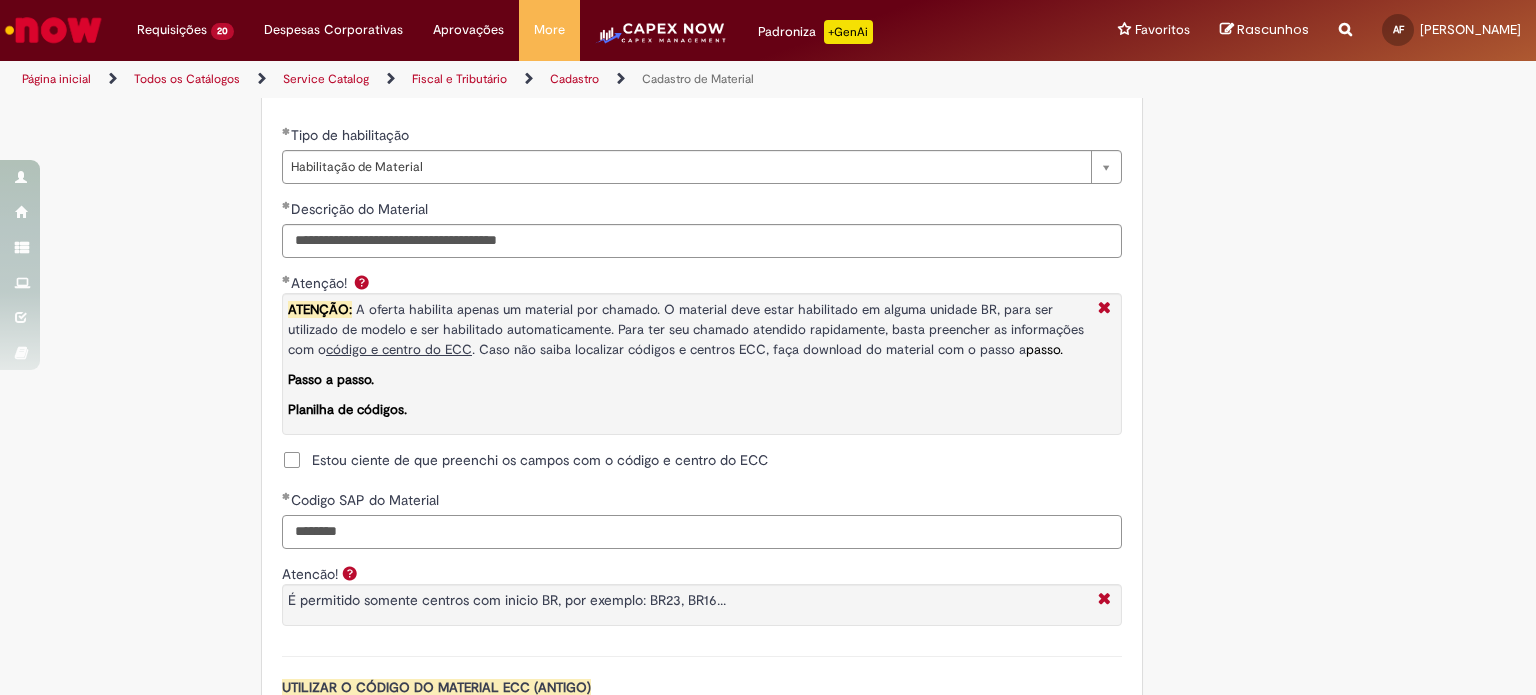 click on "********" at bounding box center (702, 532) 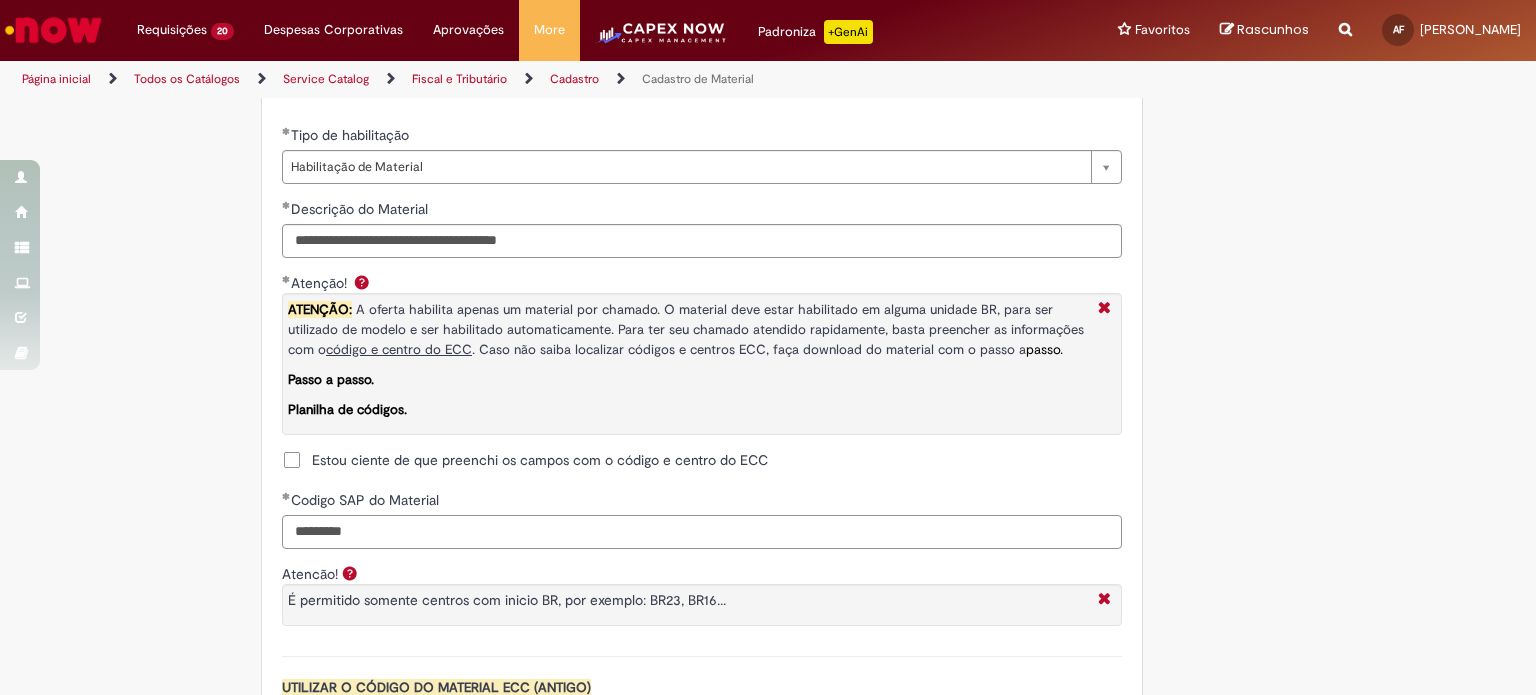 scroll, scrollTop: 1633, scrollLeft: 0, axis: vertical 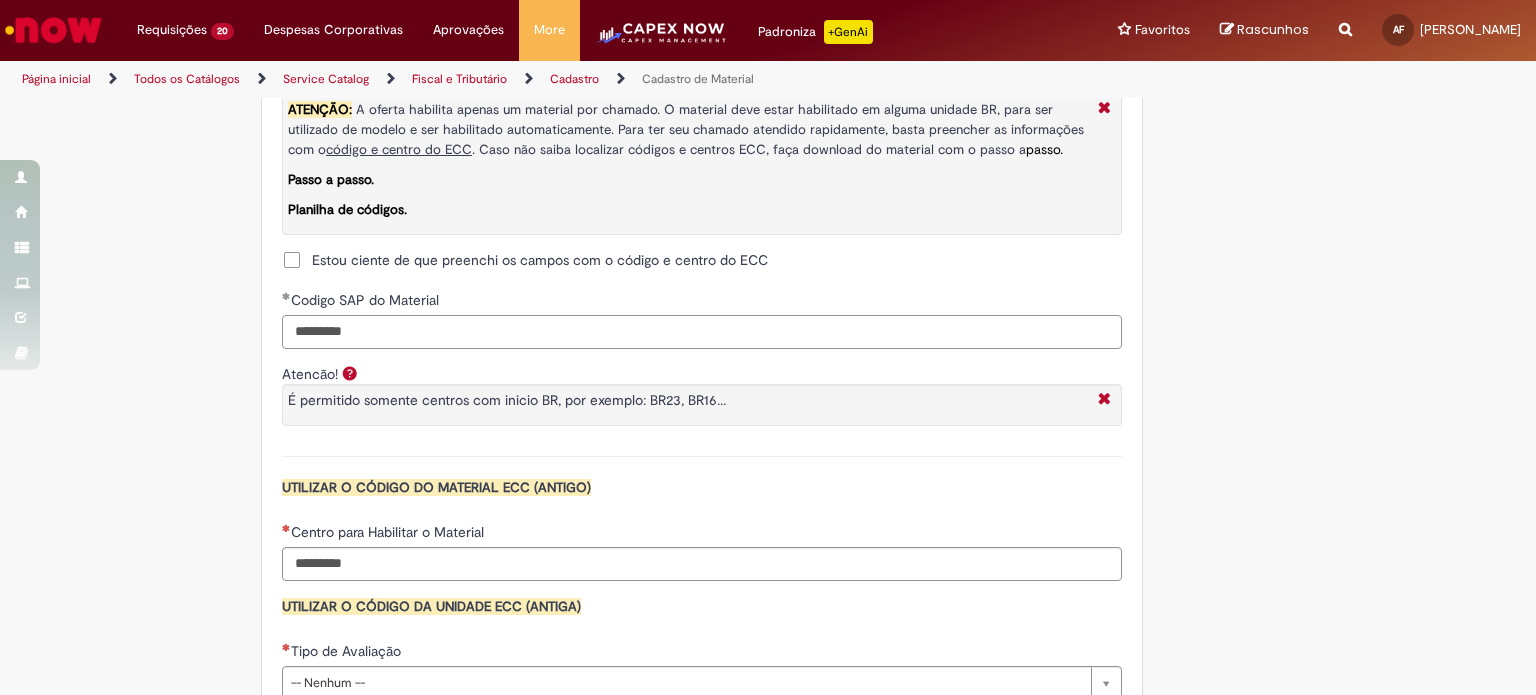 type on "*********" 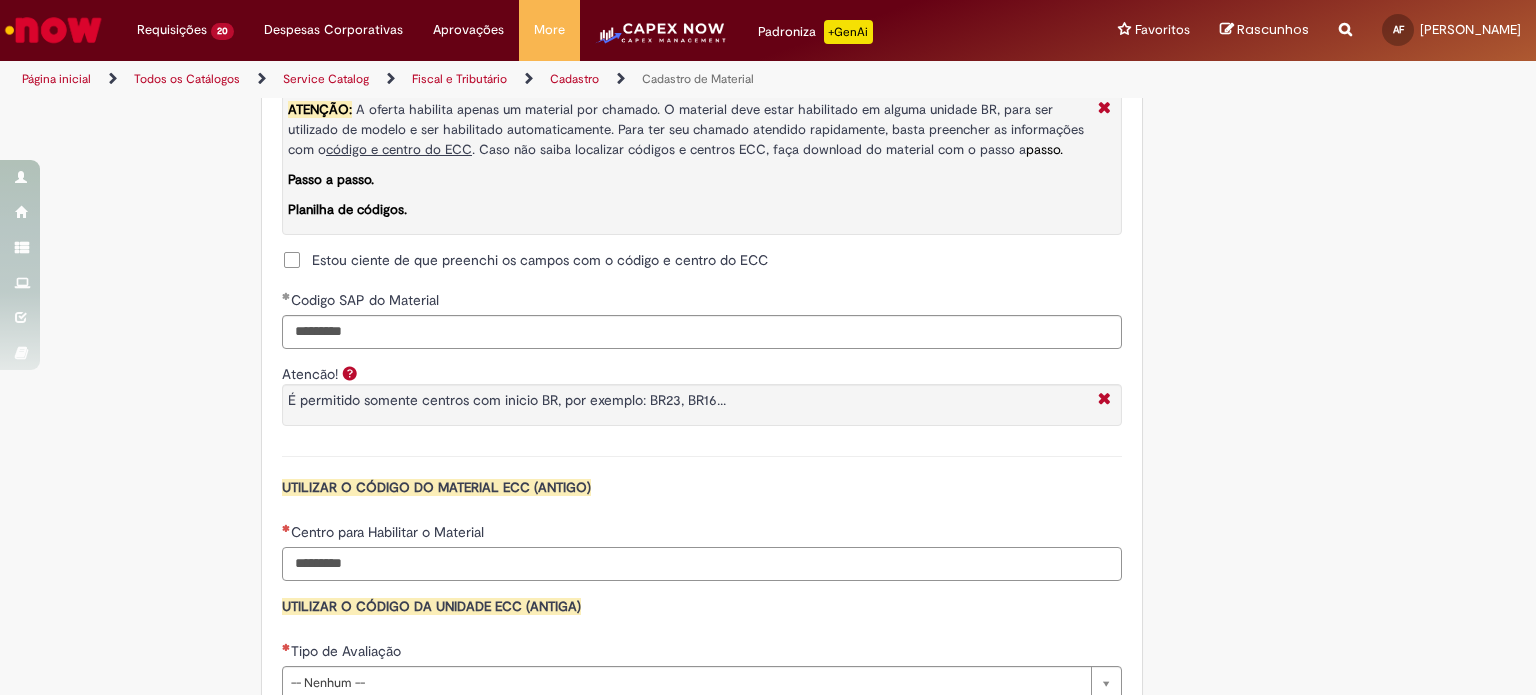 click on "Centro para Habilitar o Material" at bounding box center (702, 564) 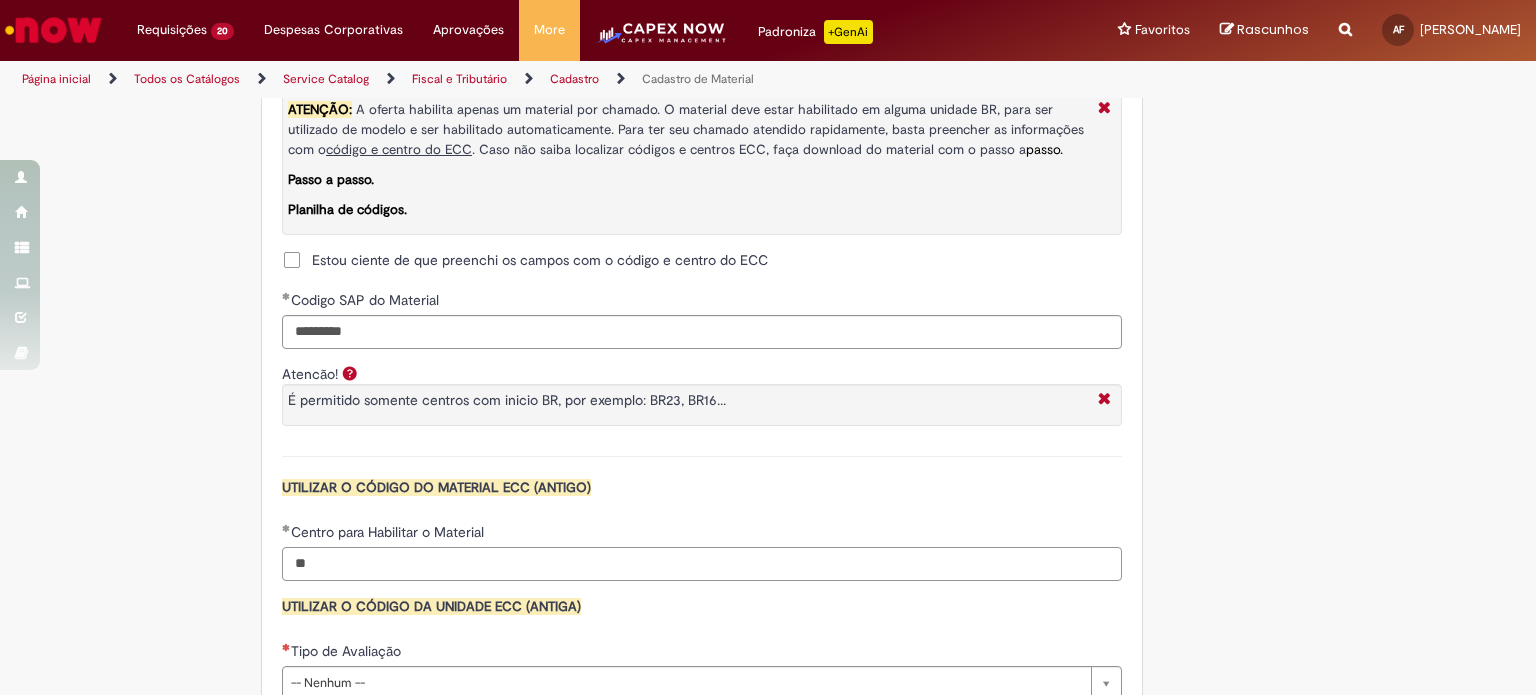 type on "*" 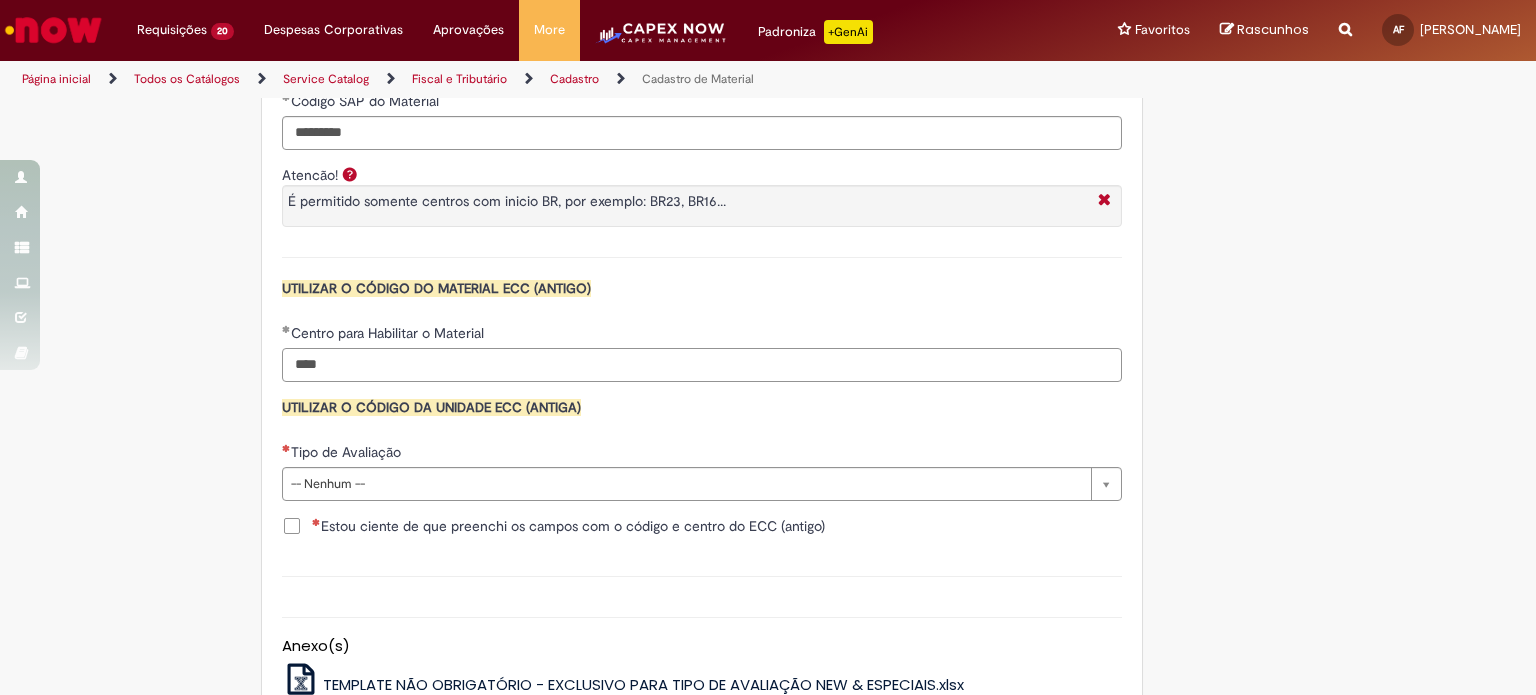 scroll, scrollTop: 1833, scrollLeft: 0, axis: vertical 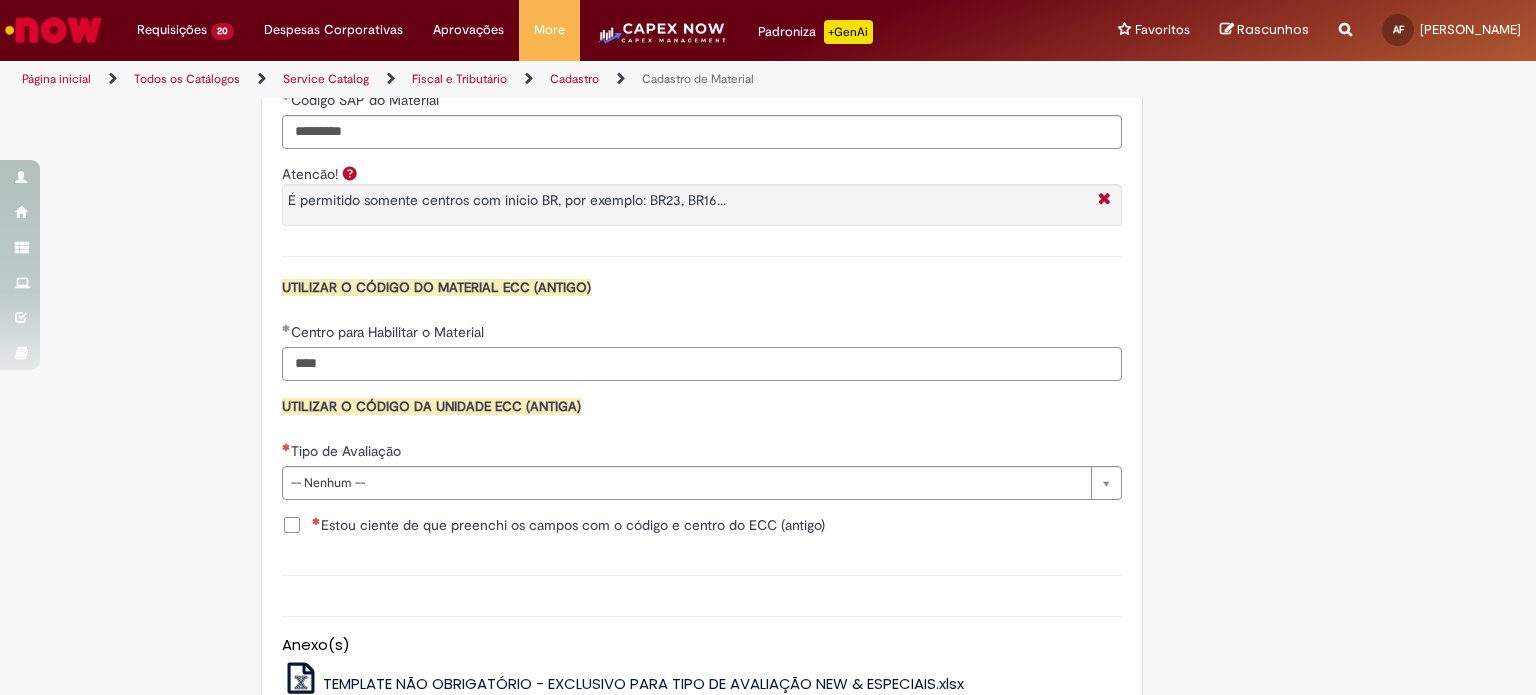 type on "****" 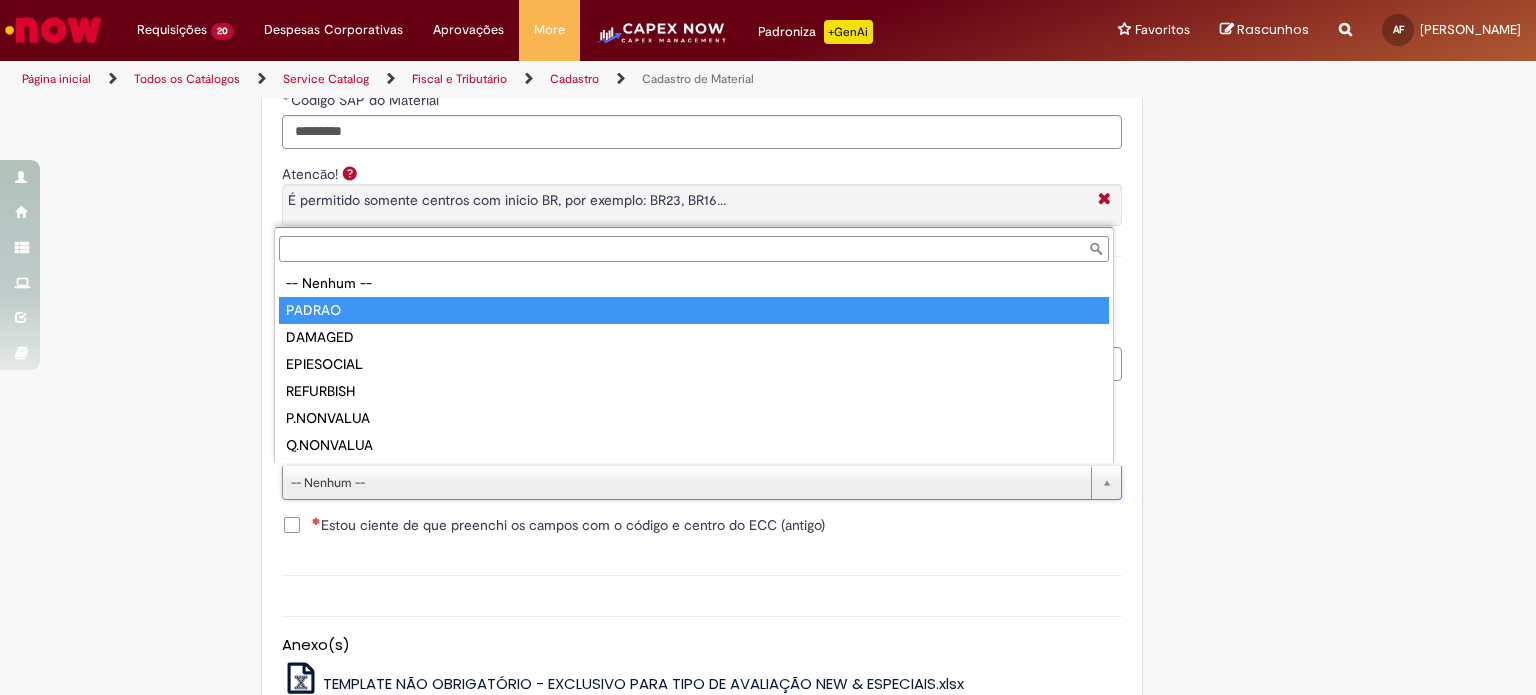 type on "******" 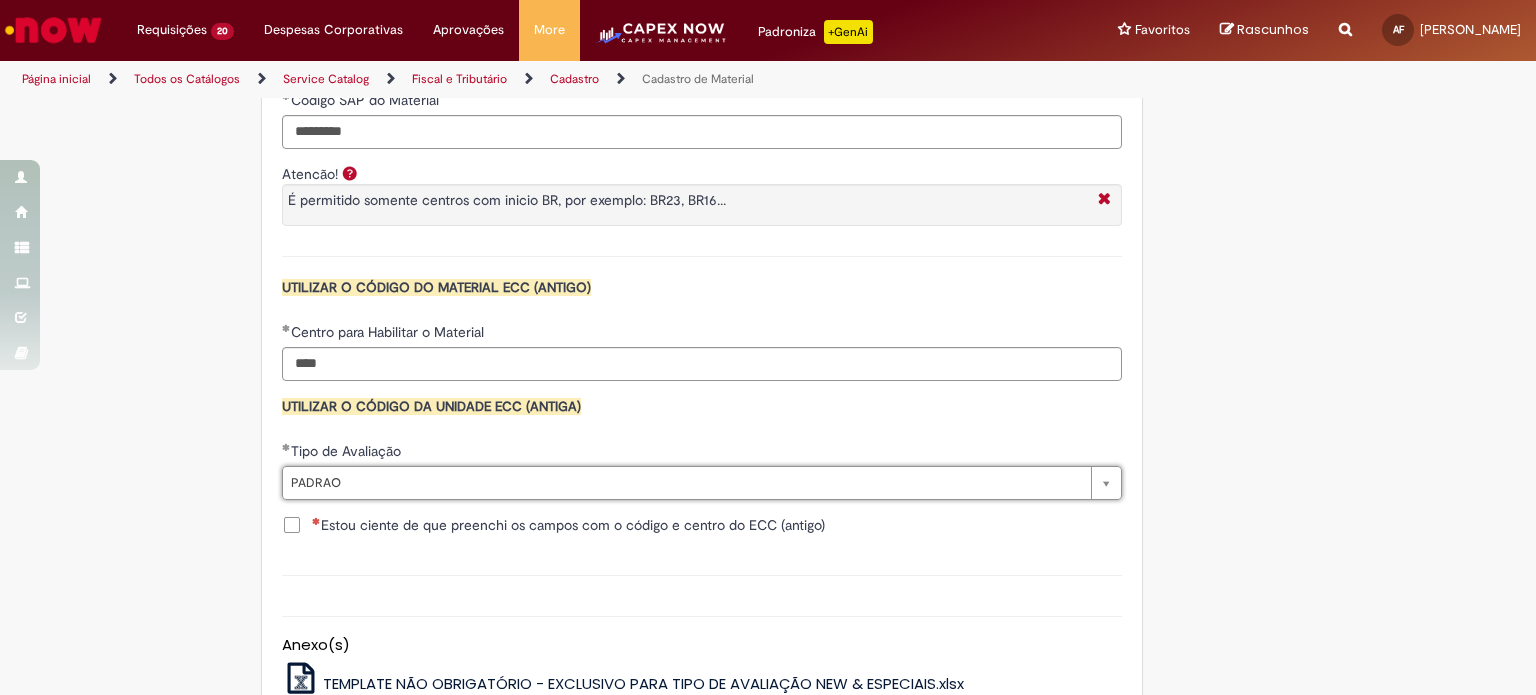 click on "**********" at bounding box center [702, -28] 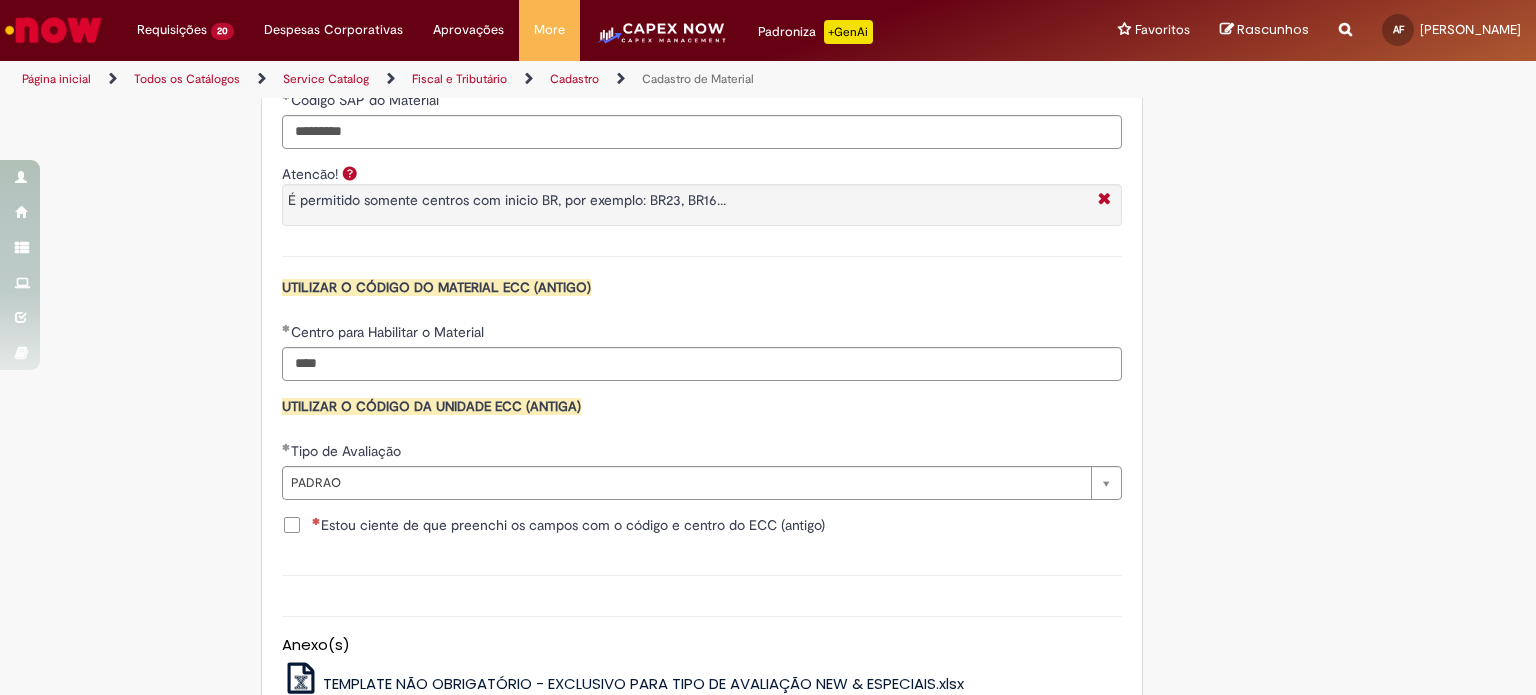 click on "Estou ciente de que preenchi os campos com o código e centro do ECC  (antigo)" at bounding box center (568, 525) 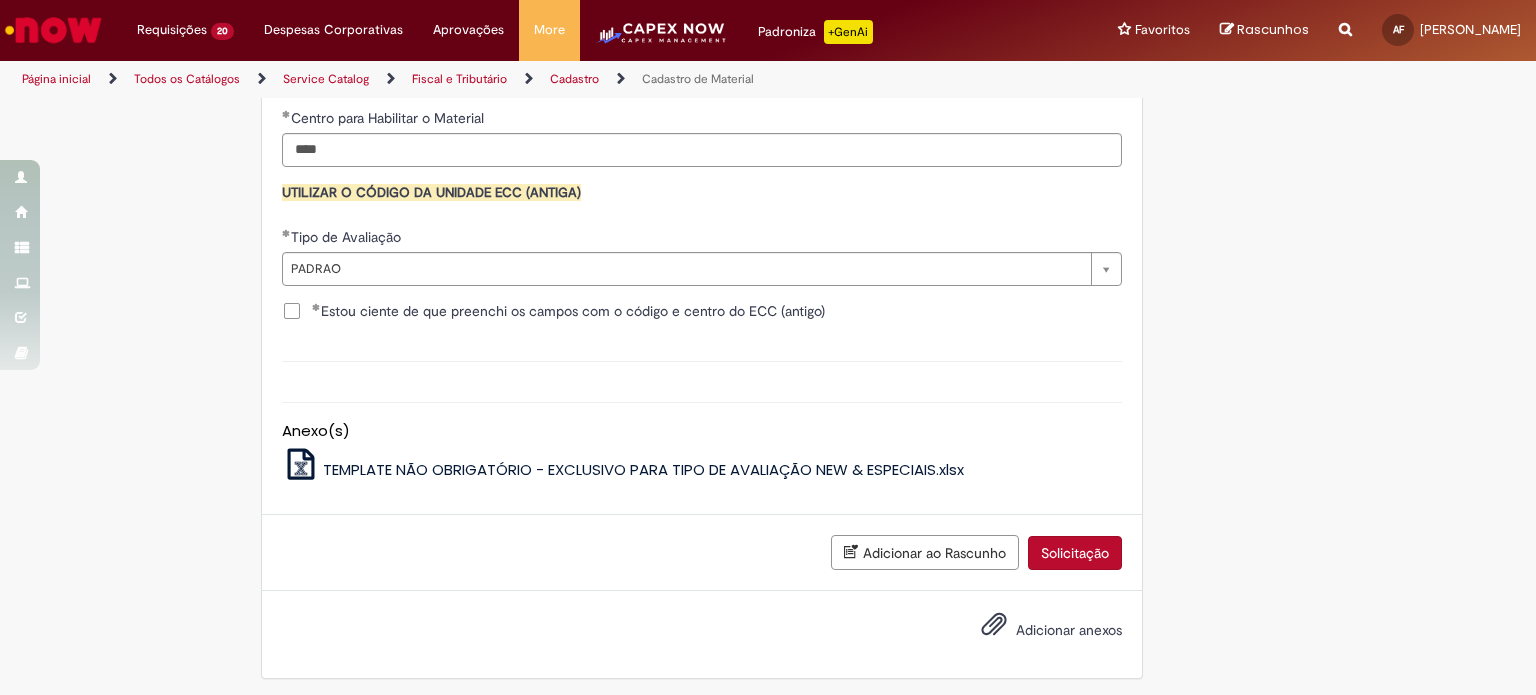 click on "Solicitação" at bounding box center (1075, 553) 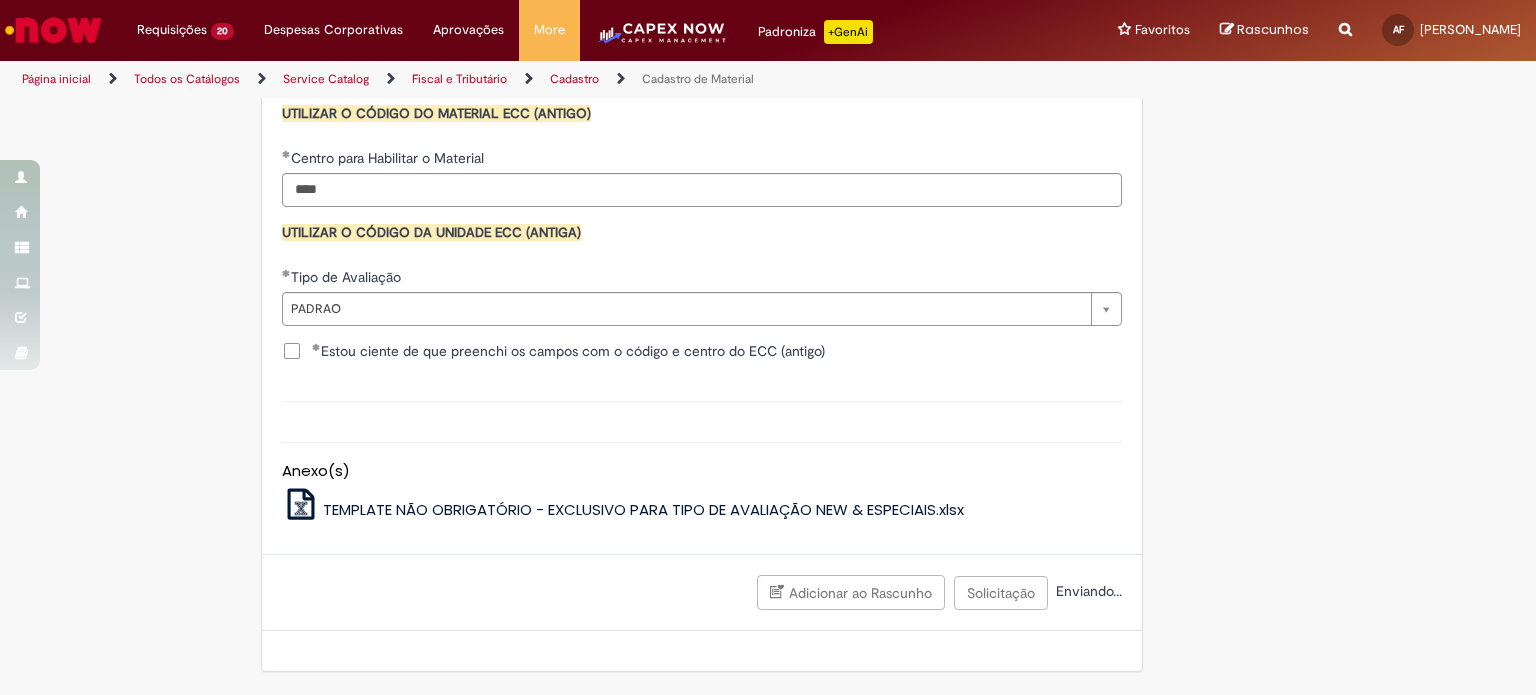 scroll, scrollTop: 2001, scrollLeft: 0, axis: vertical 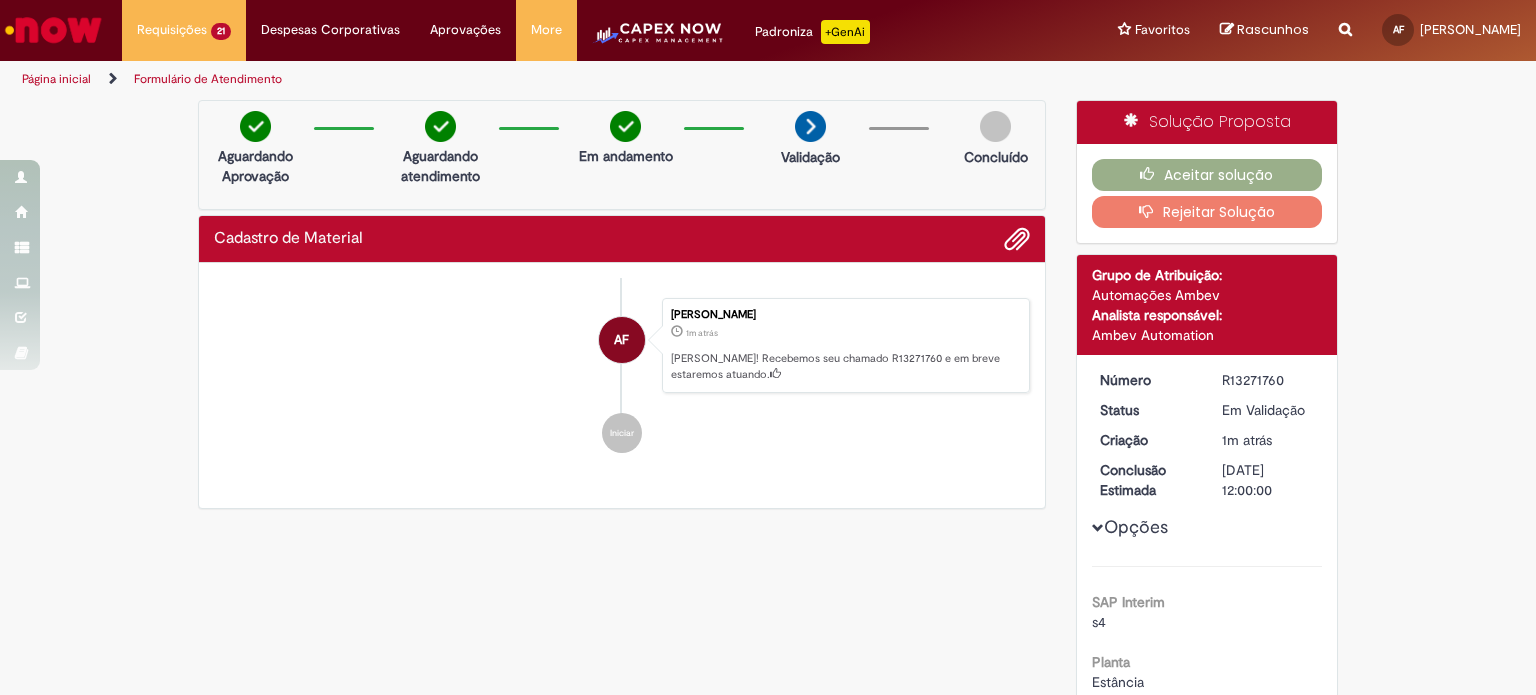 click on "Número
R13271760
Status
Em Validação
Criação
1m atrás 1m atrás
Conclusão Estimada
14/07/2025 12:00:00
Opções
SAP Interim
s4
Planta
Estância
Tipo de solicitação
Habilitação de material
Tipo de habilitação
Habilitação de Material
Descrição do Material
INVERSOR FREQ;380/500V;DANFOSS/131B0031
Estou ciente de que preenchi os campos com o código e centro do ECC
Verdadeiro
Codigo SAP do Material
050048315
Centro para Habilitar o Material
BR02
Tipo de Avaliação
PADRAO" at bounding box center [1207, 828] 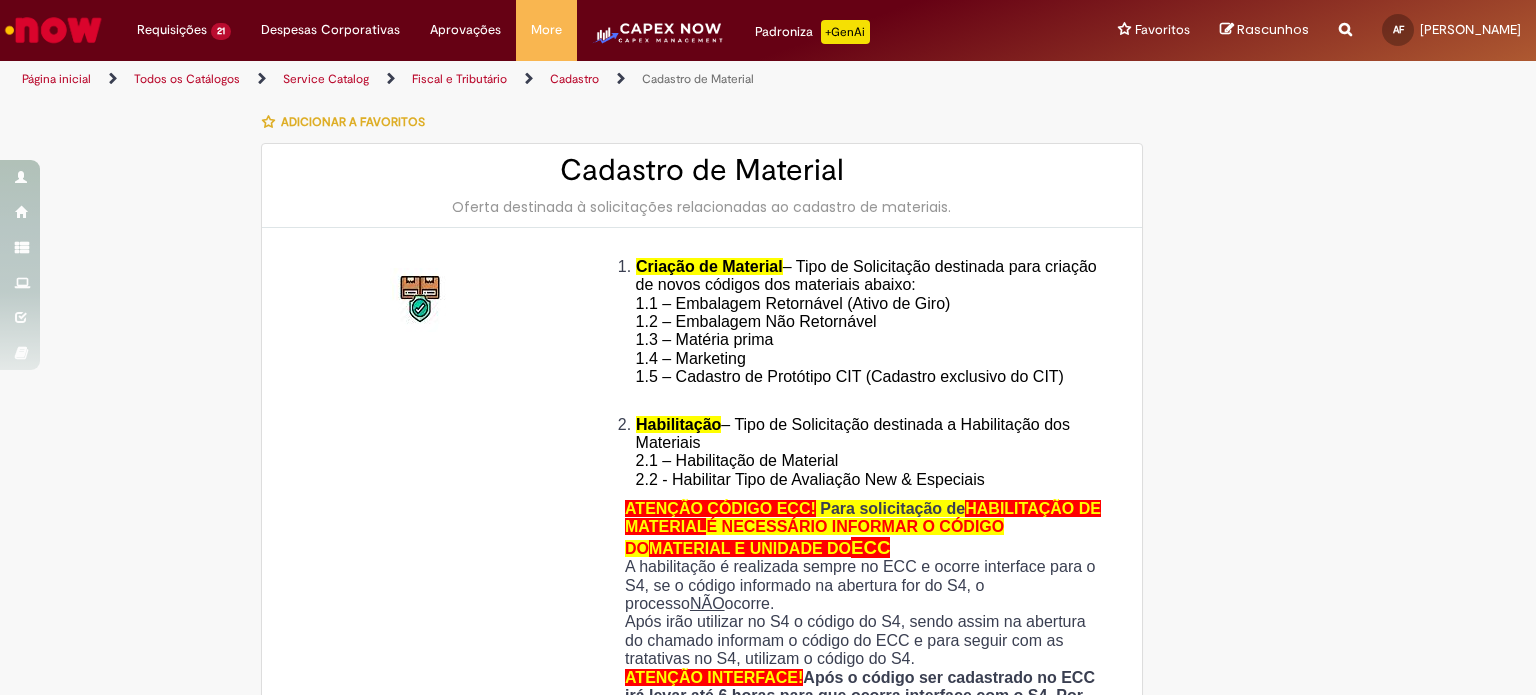 type on "*********" 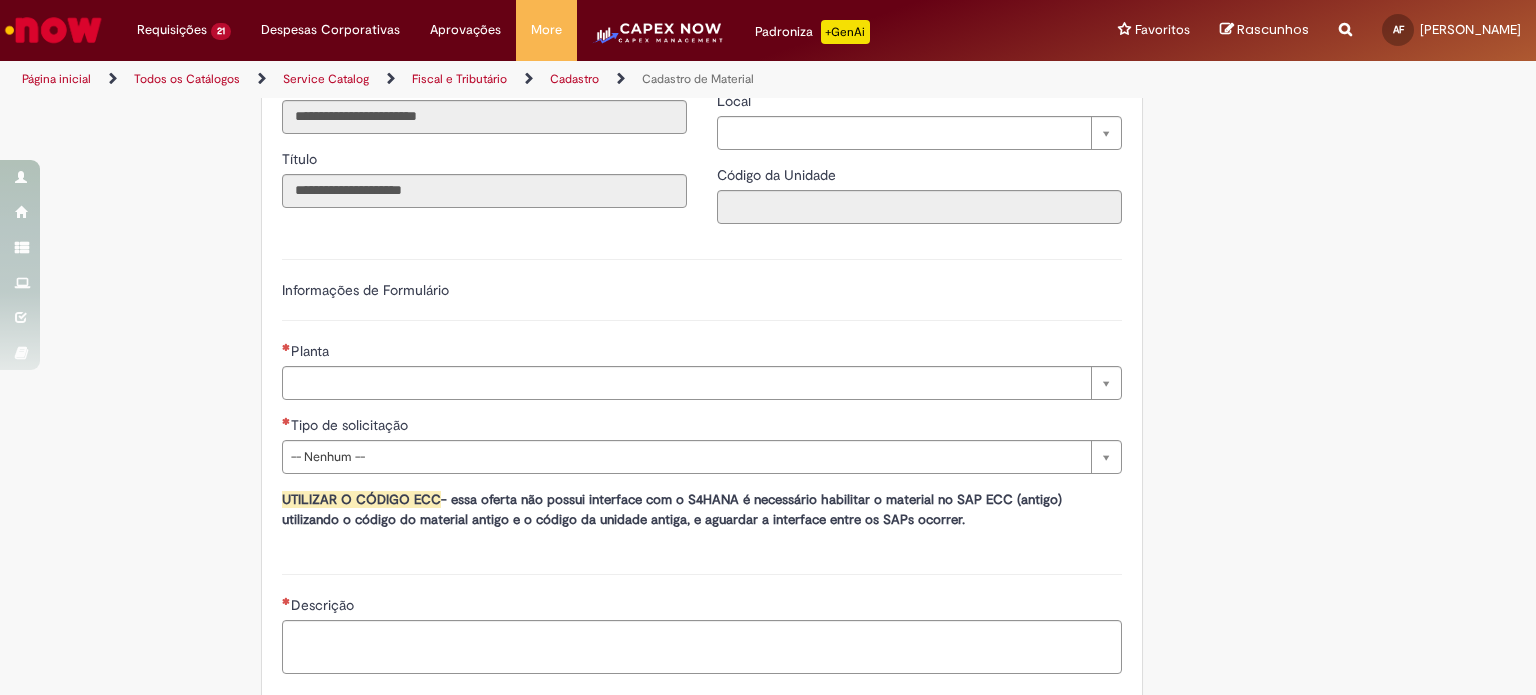 scroll, scrollTop: 800, scrollLeft: 0, axis: vertical 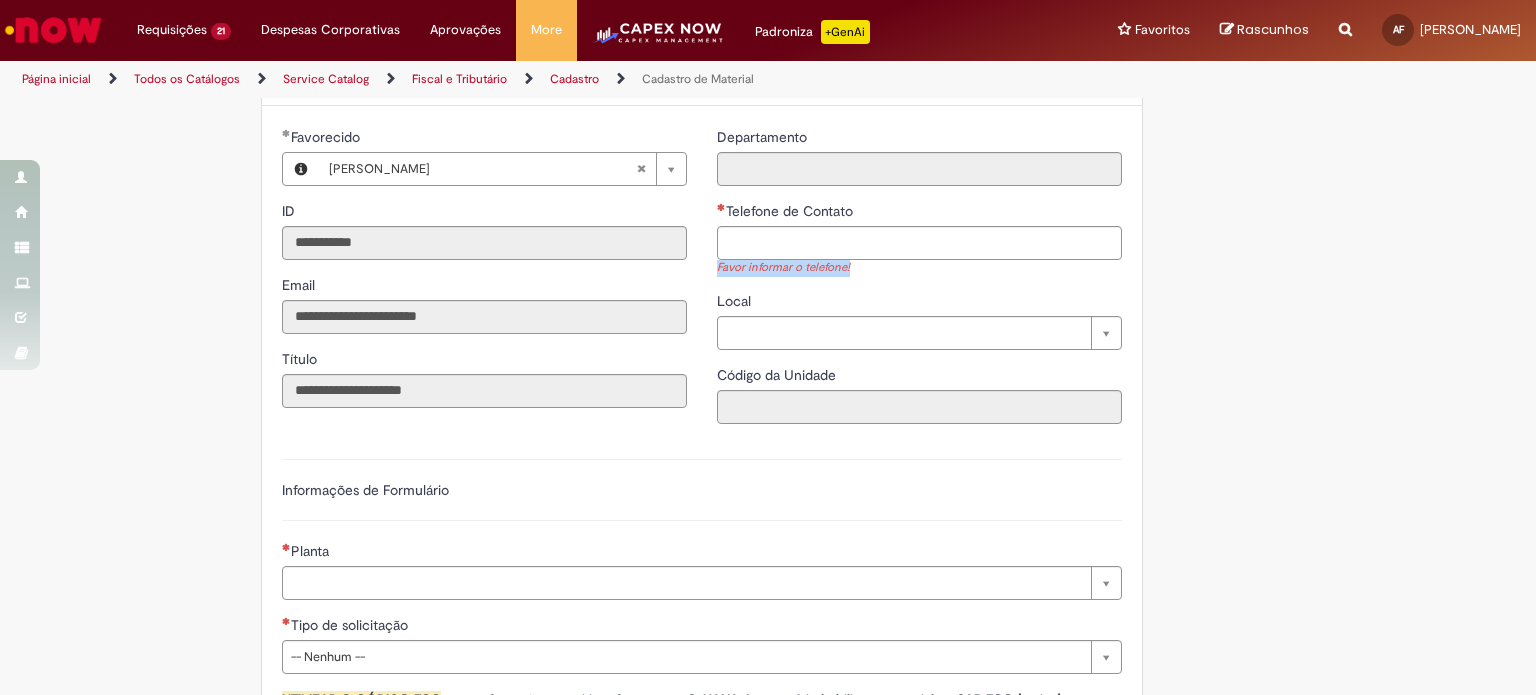 click on "Telefone de Contato Favor informar o telefone!" at bounding box center (919, 239) 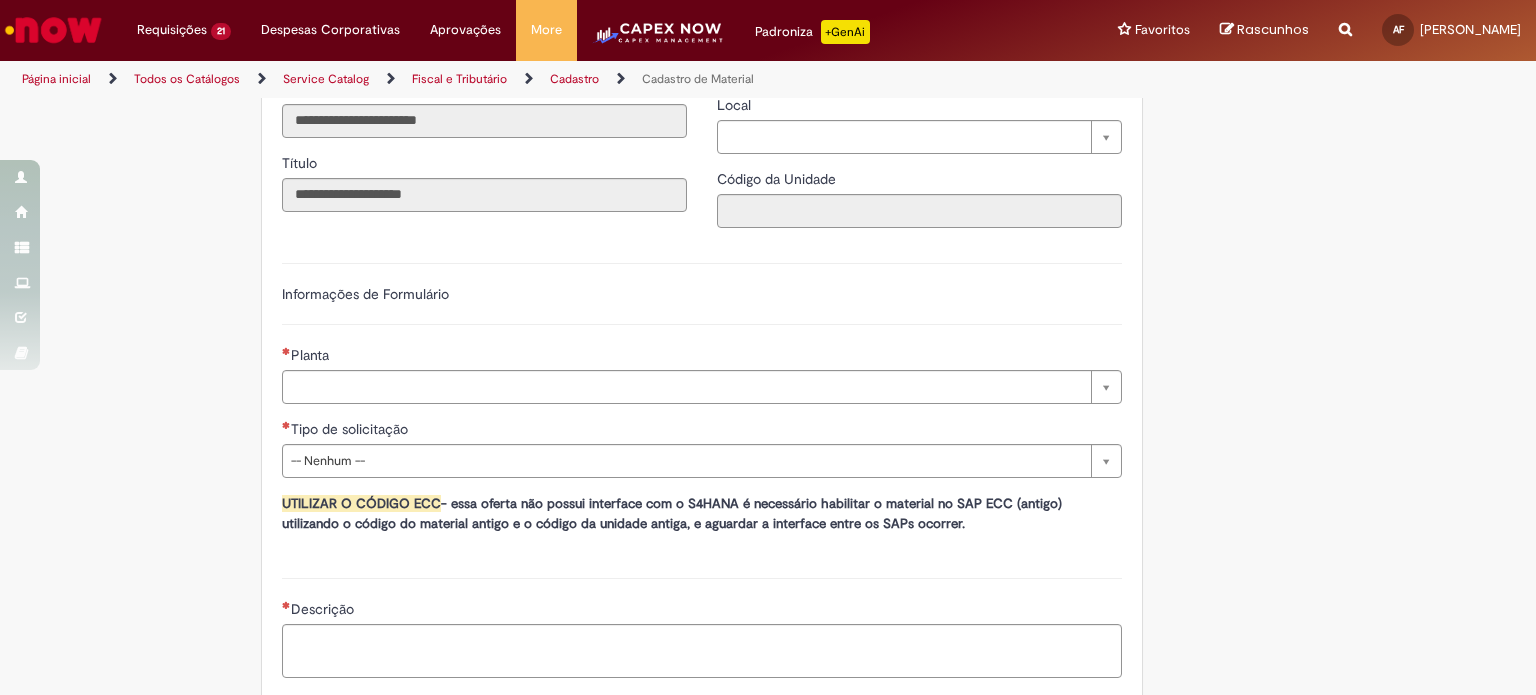 scroll, scrollTop: 1000, scrollLeft: 0, axis: vertical 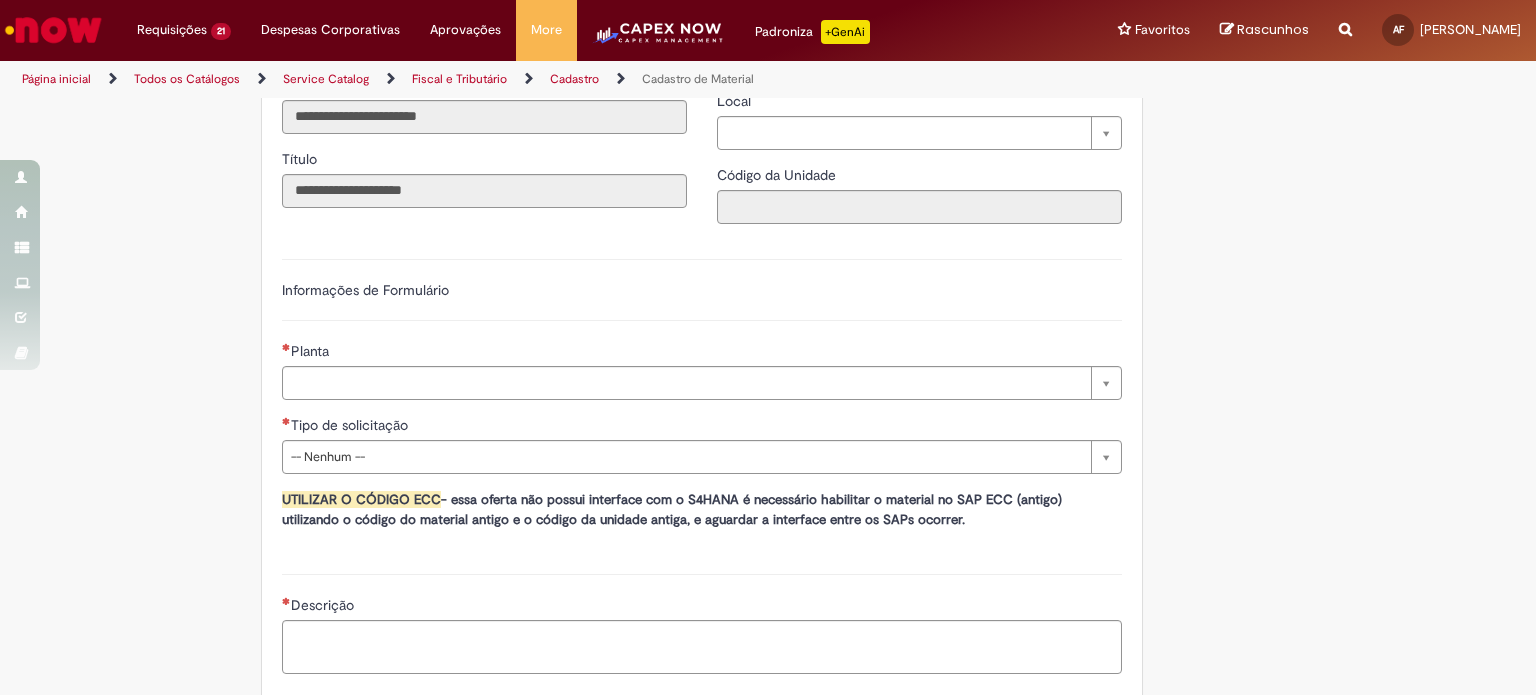 type on "**********" 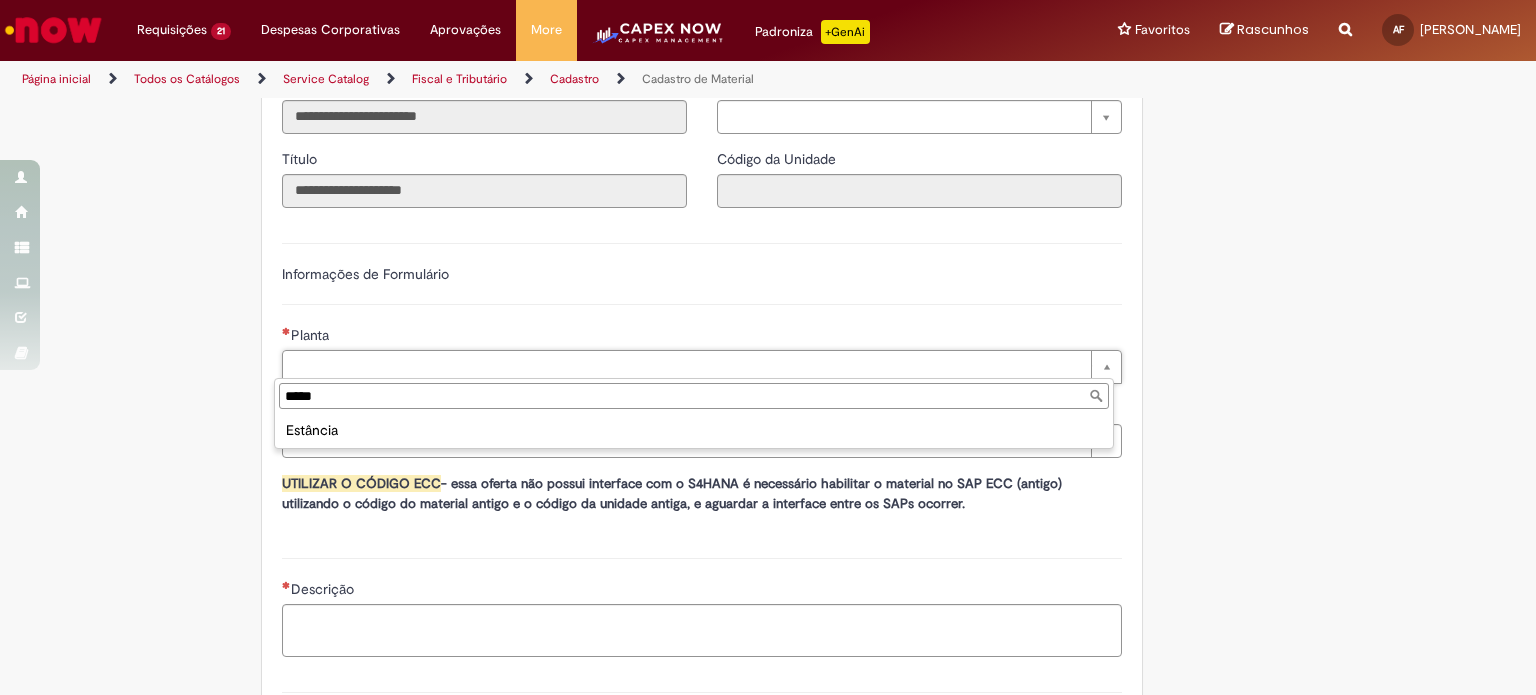 type on "*****" 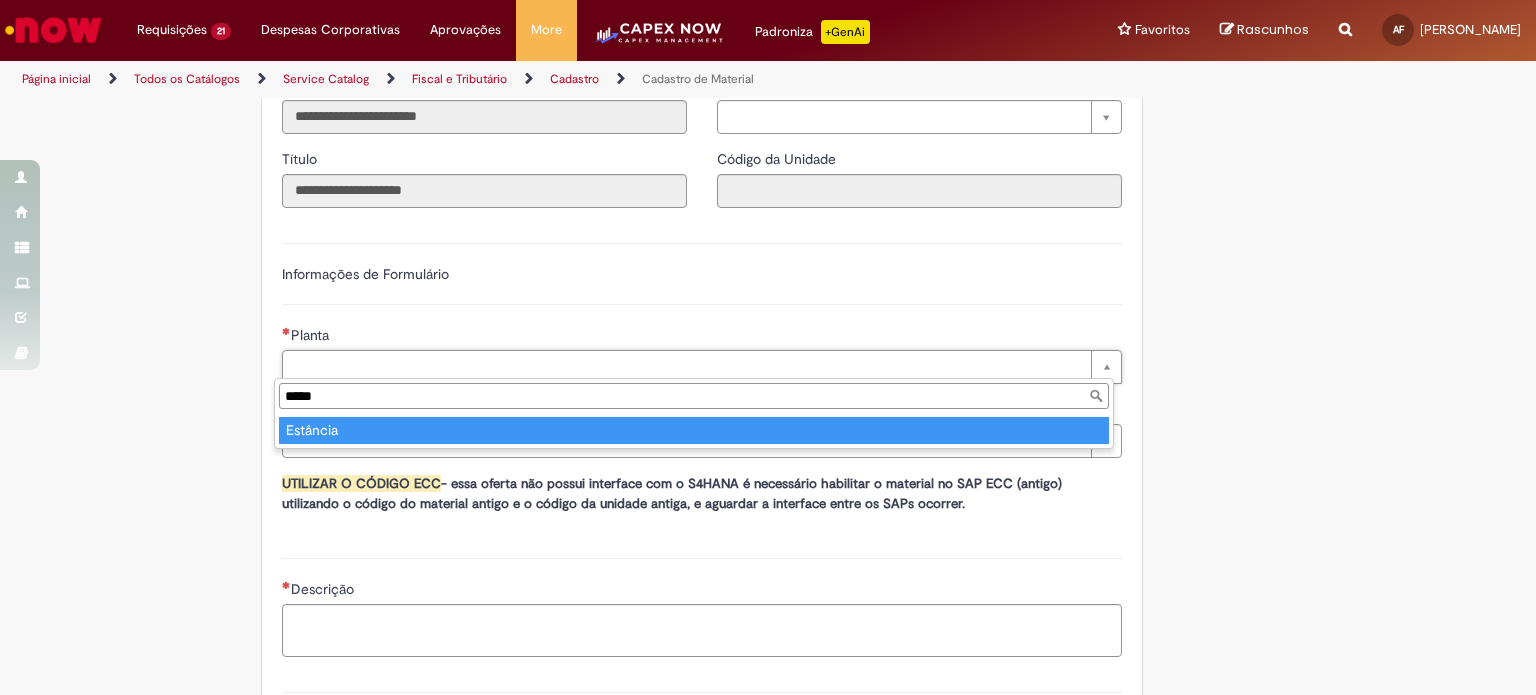 type on "********" 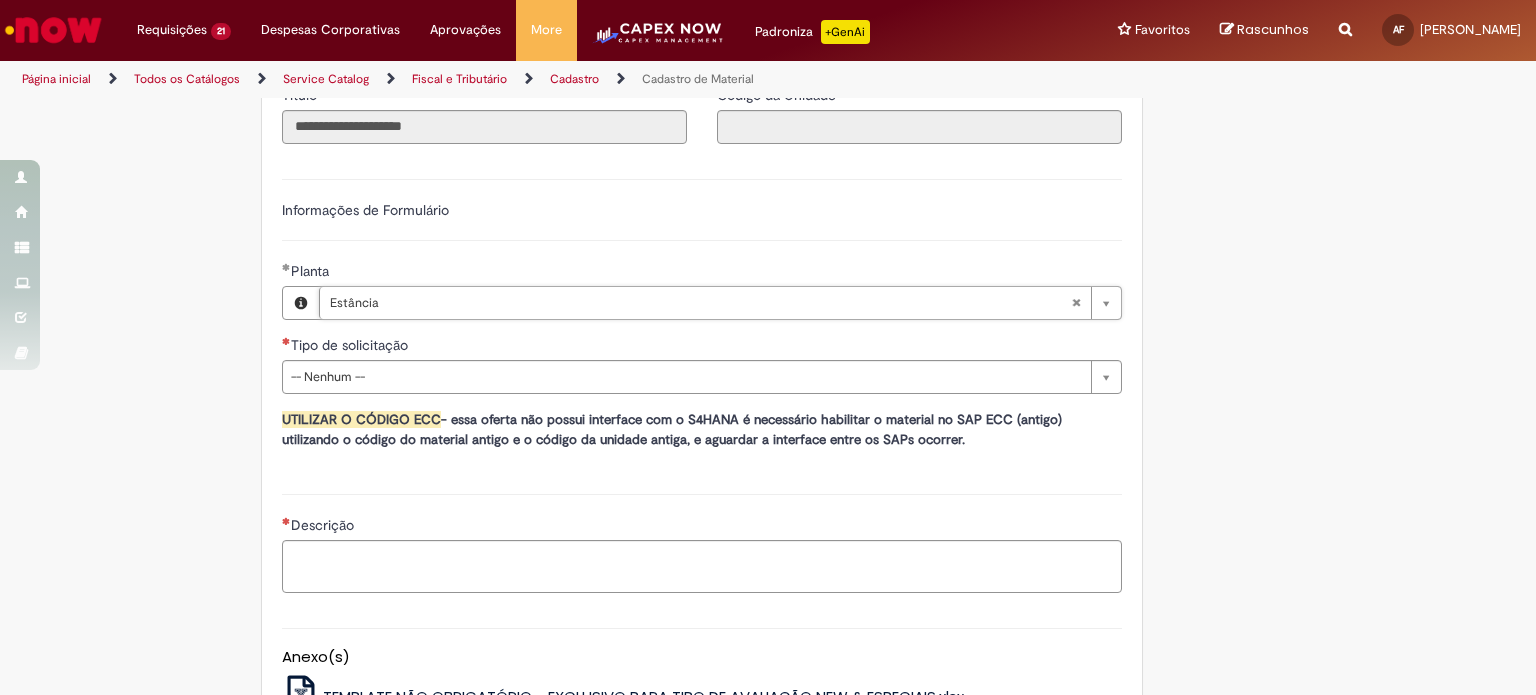 scroll, scrollTop: 1100, scrollLeft: 0, axis: vertical 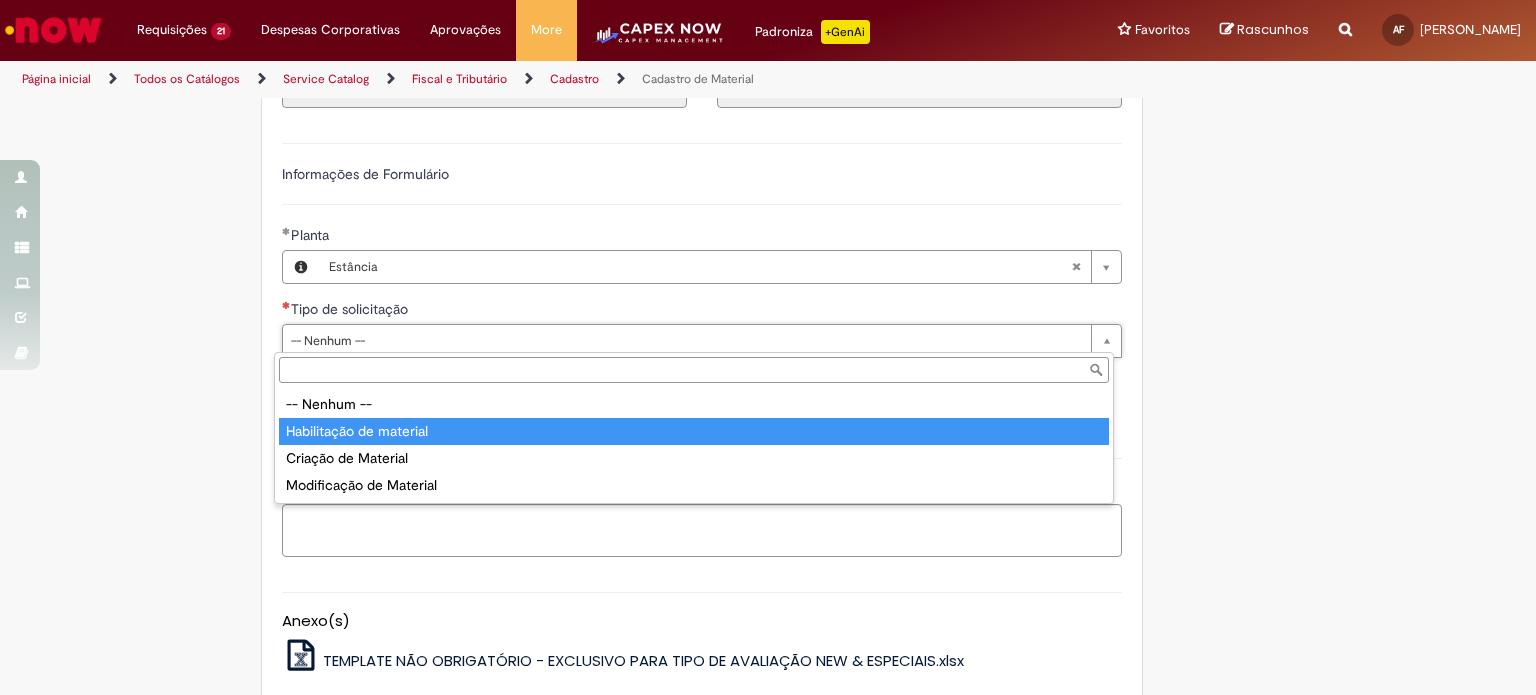type on "**********" 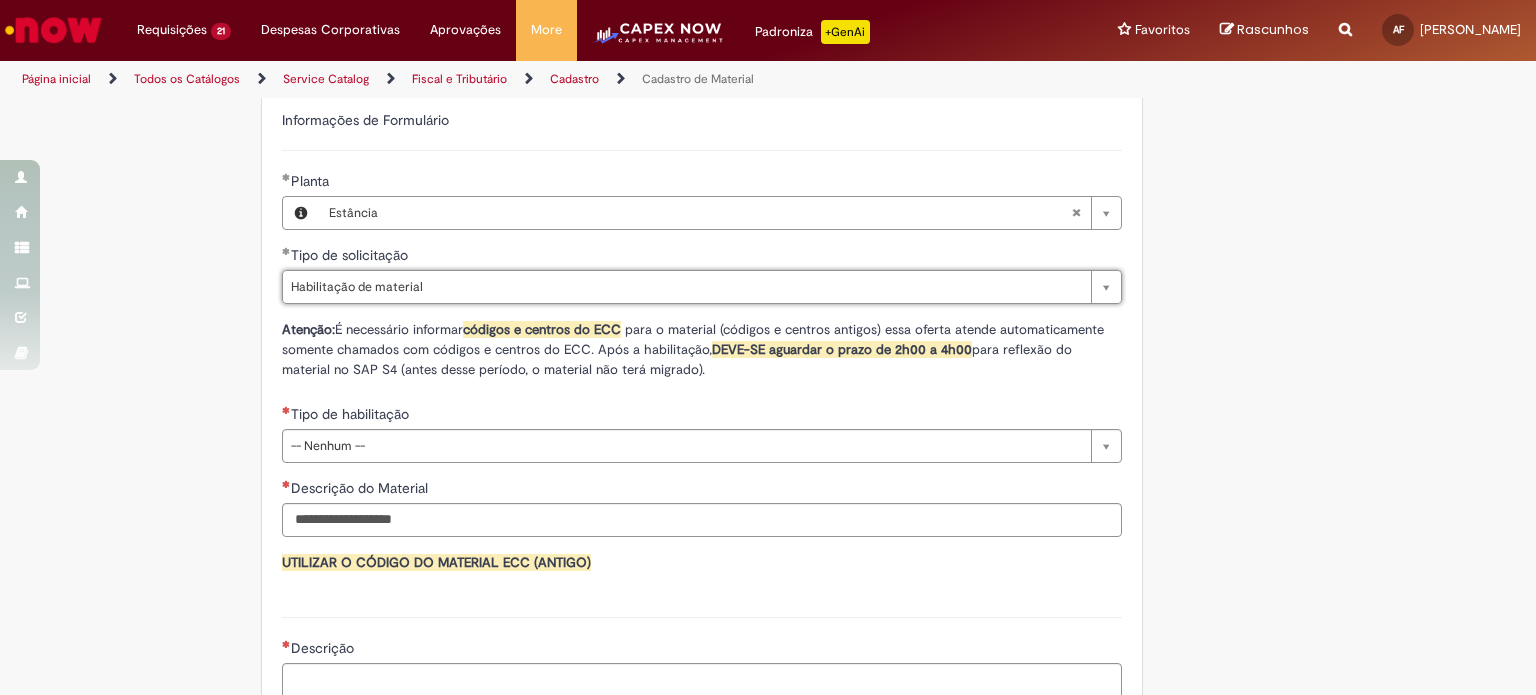 scroll, scrollTop: 1200, scrollLeft: 0, axis: vertical 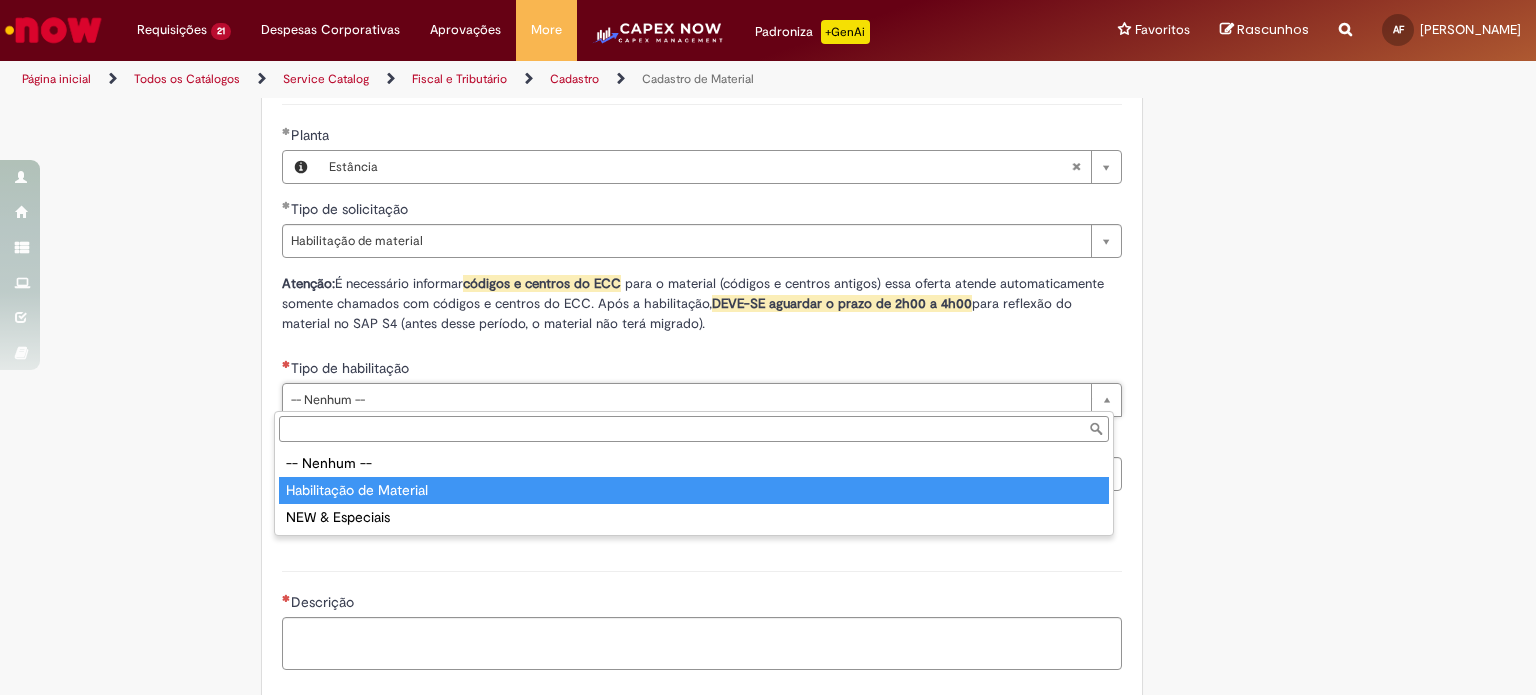 type on "**********" 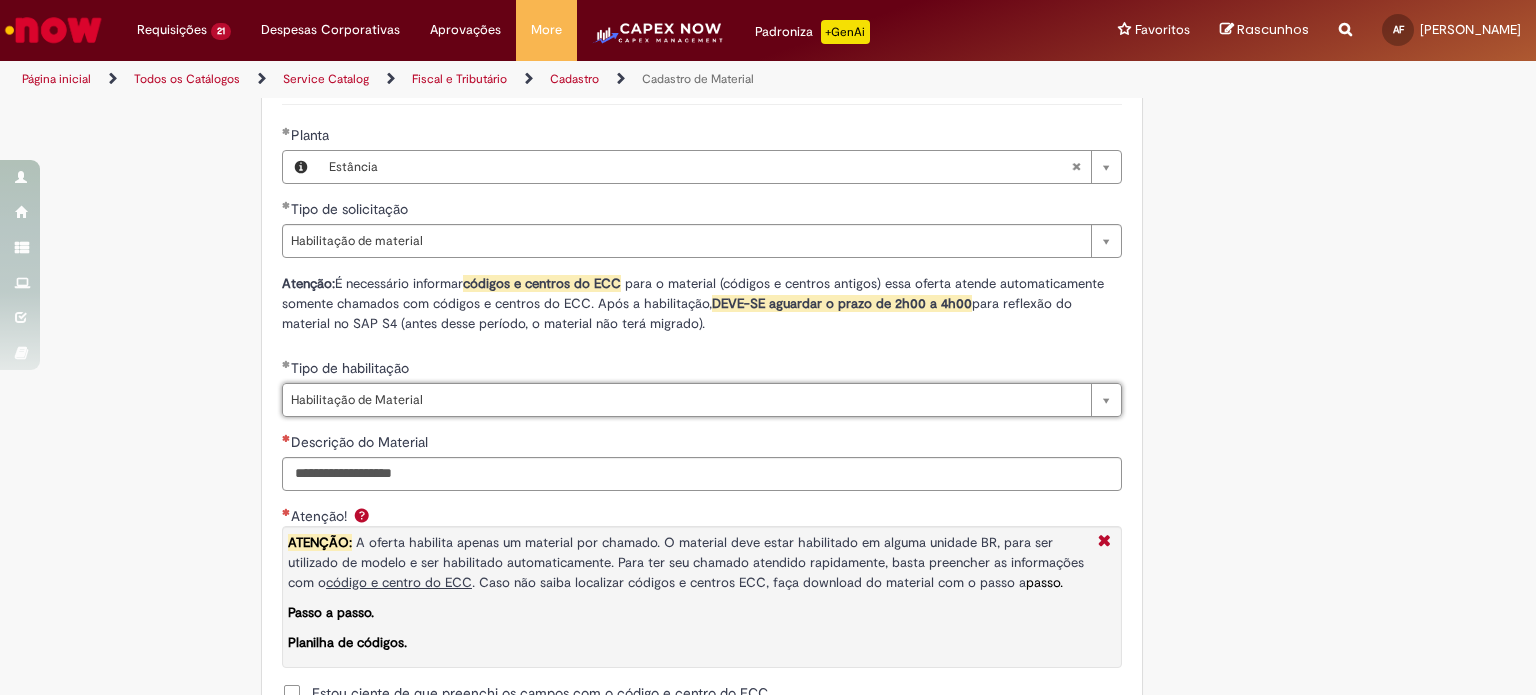 scroll, scrollTop: 1400, scrollLeft: 0, axis: vertical 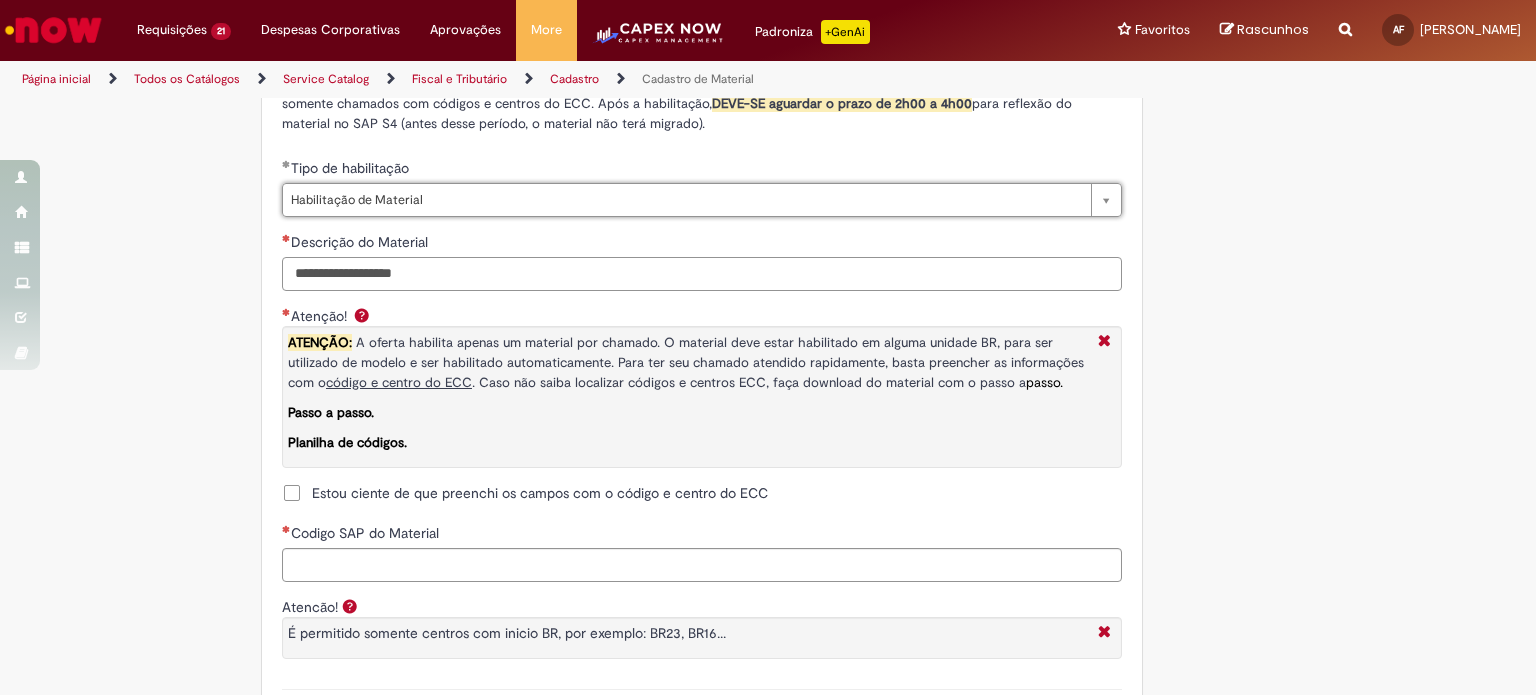 click on "Descrição do Material" at bounding box center (702, 274) 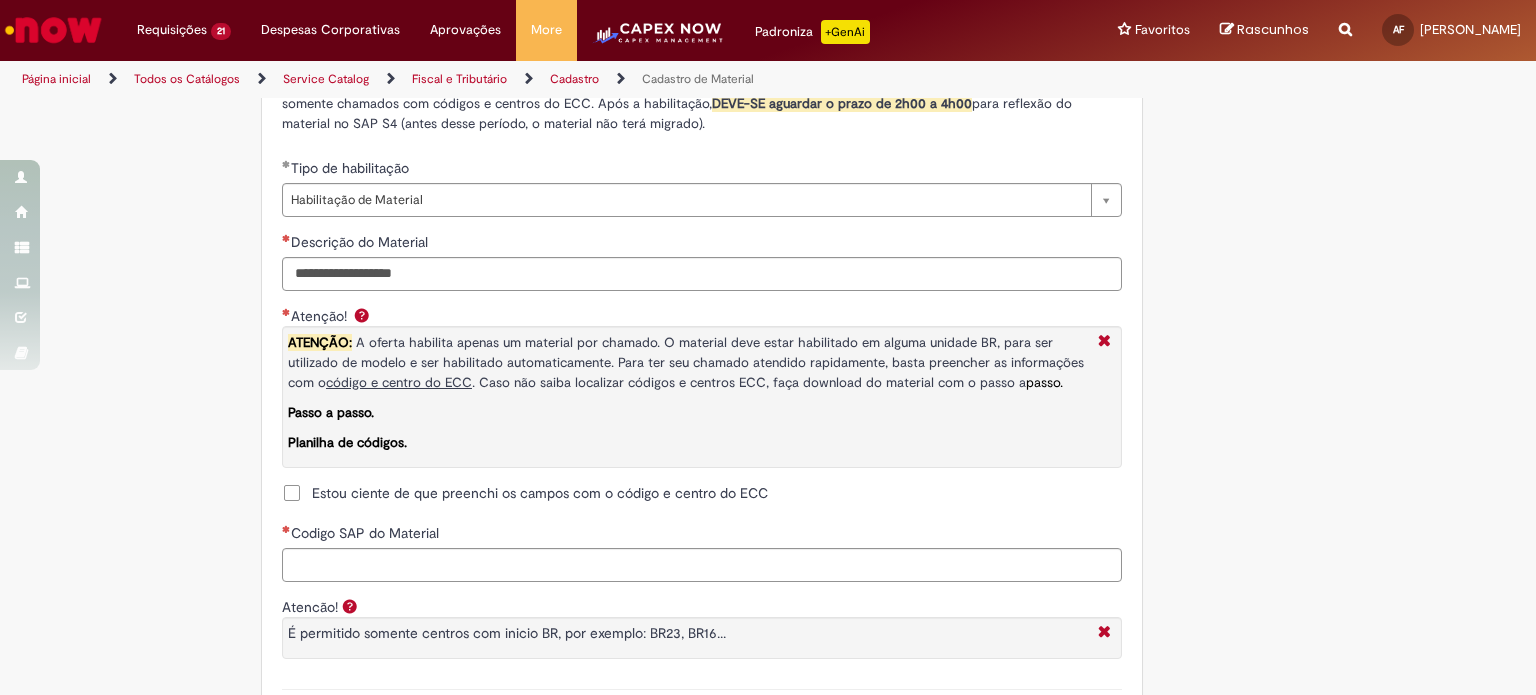 drag, startPoint x: 448, startPoint y: 290, endPoint x: 448, endPoint y: 279, distance: 11 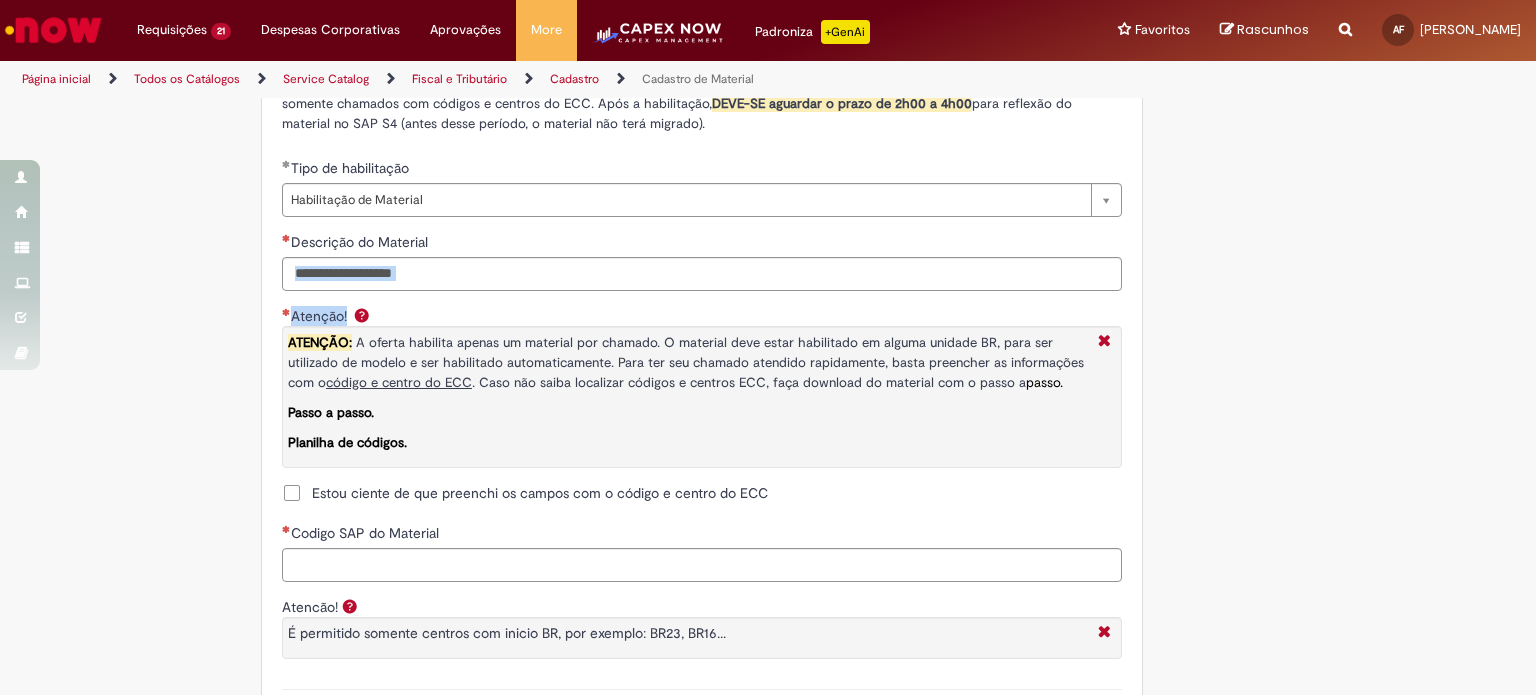 click on "Descrição do Material" at bounding box center (702, 274) 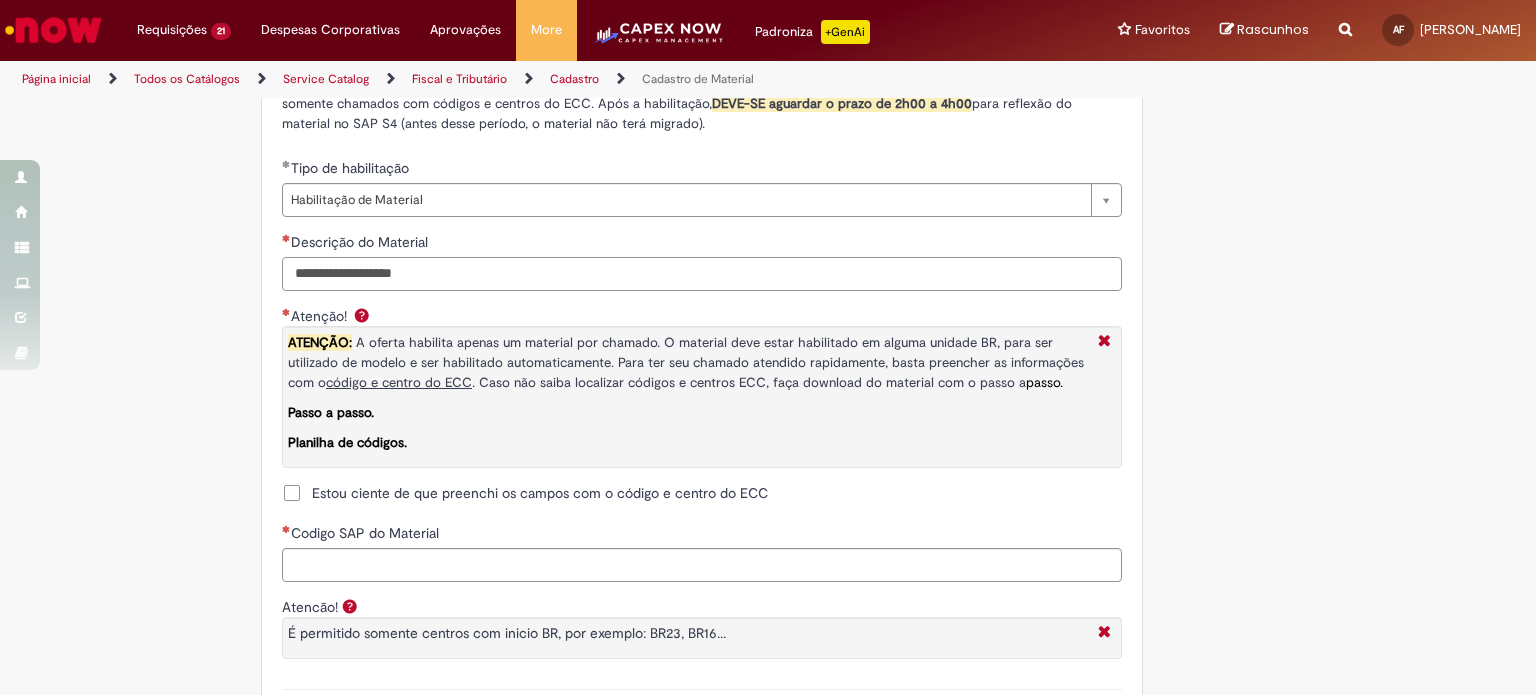 paste on "**********" 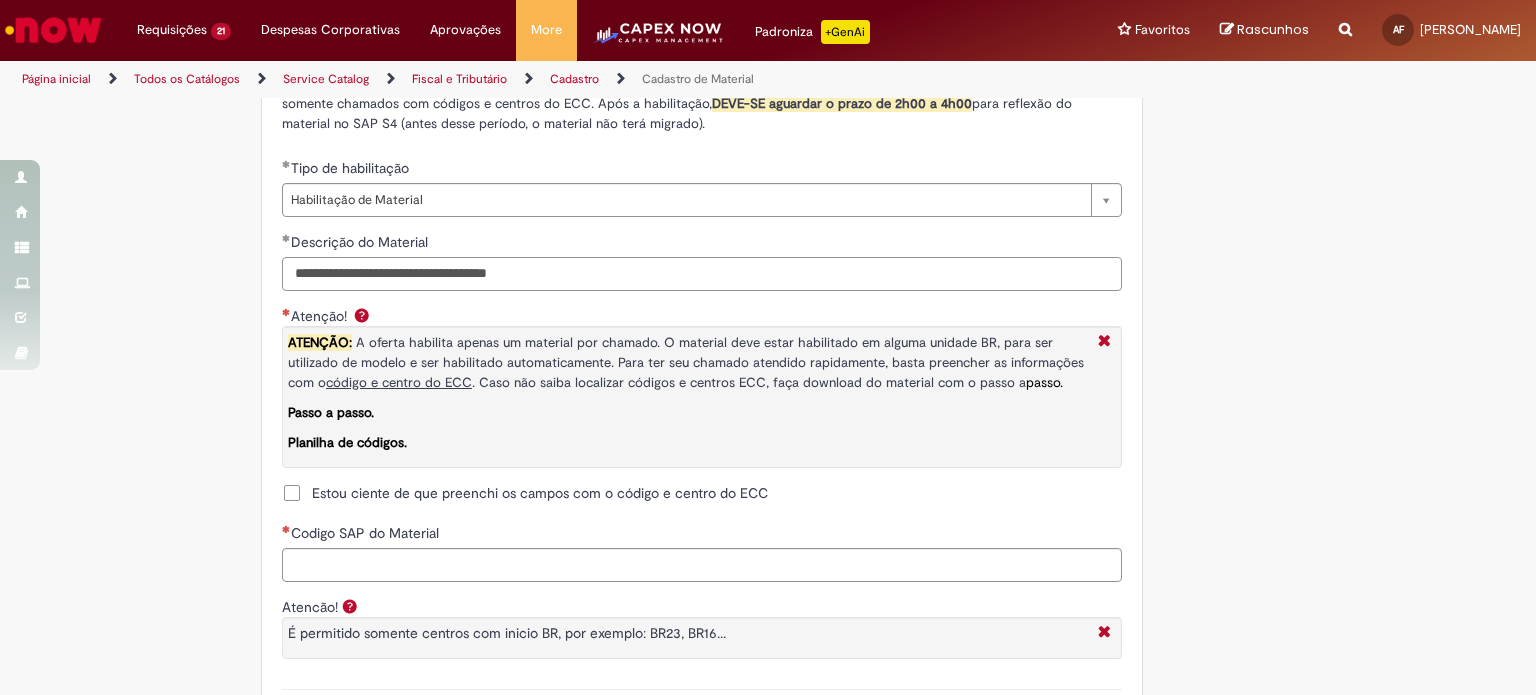 type on "**********" 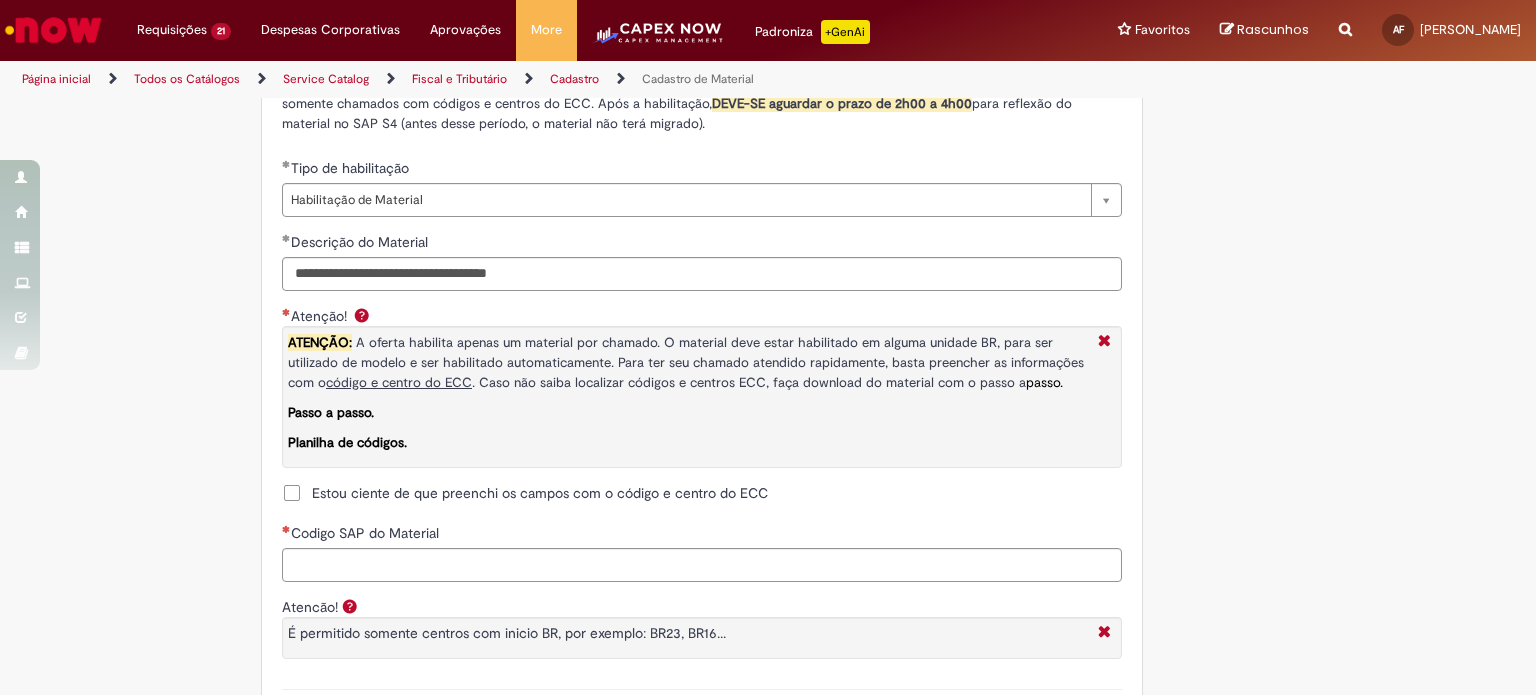 click on "Estou ciente de que preenchi os campos com o código e centro do ECC" at bounding box center (540, 493) 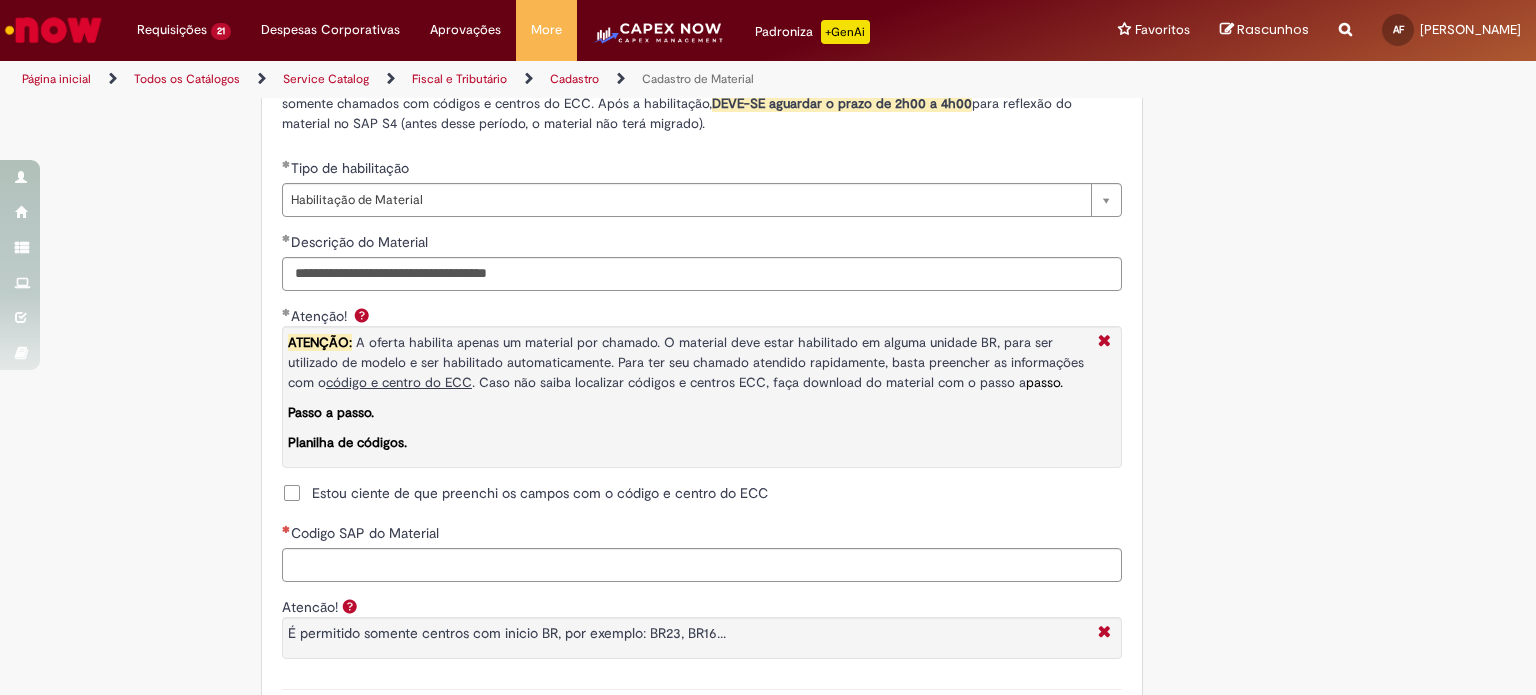 click on "Estou ciente de que preenchi os campos com o código e centro do ECC" at bounding box center (540, 493) 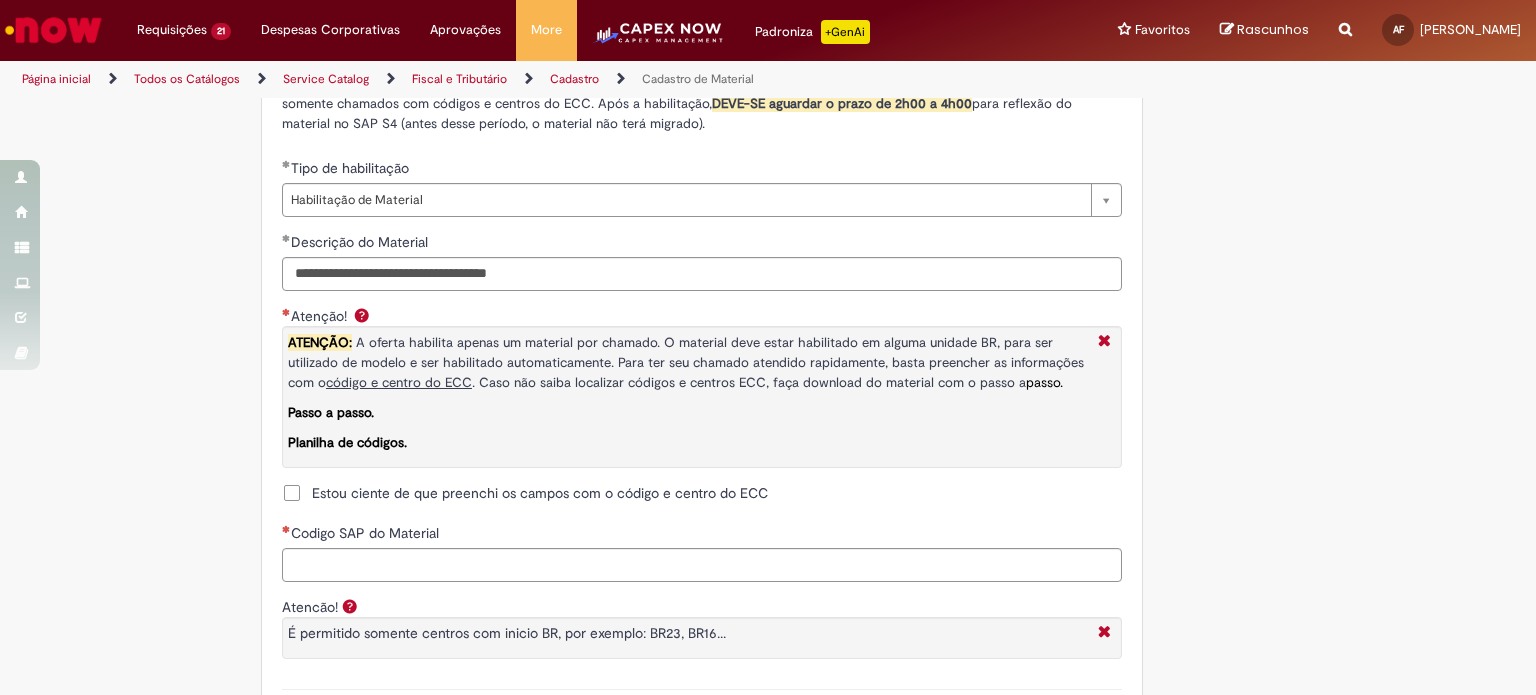 click on "Estou ciente de que preenchi os campos com o código e centro do ECC" at bounding box center [540, 493] 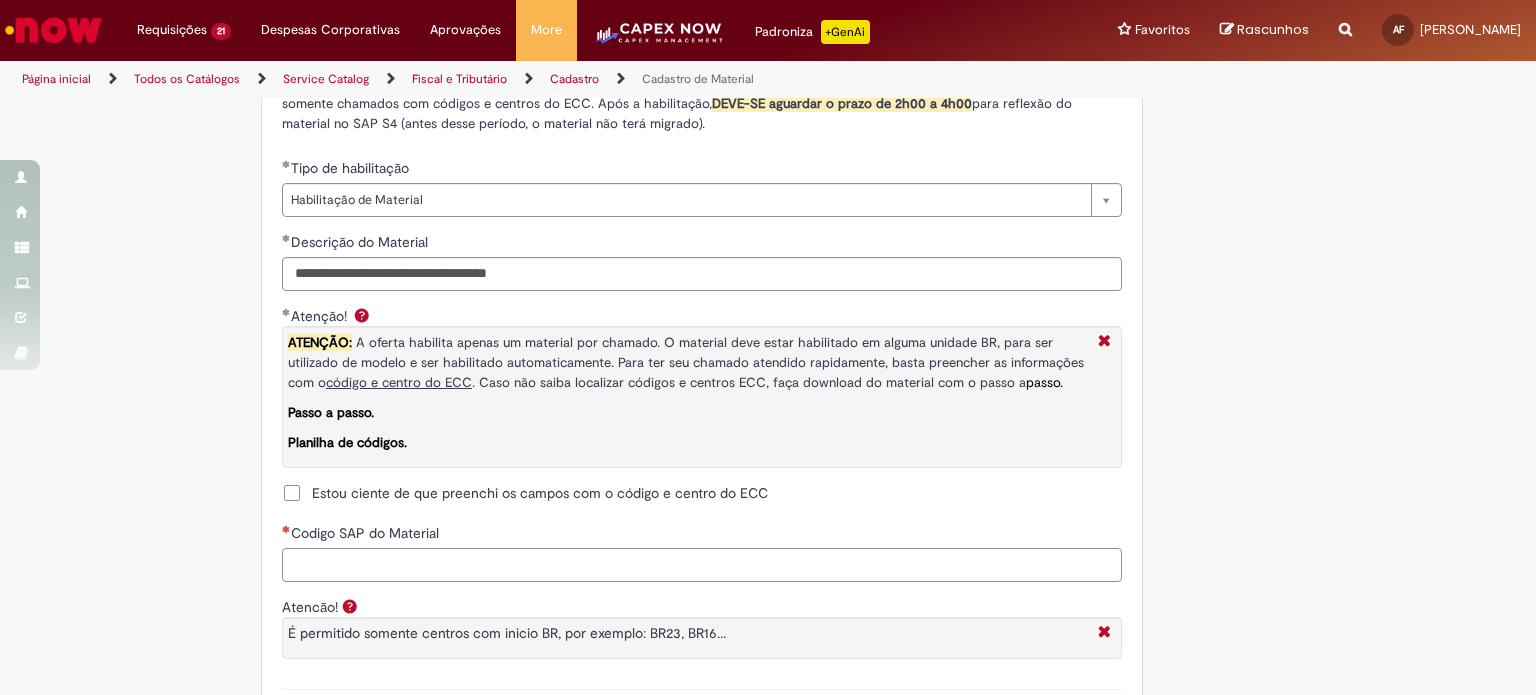 click on "Codigo SAP do Material" at bounding box center [702, 565] 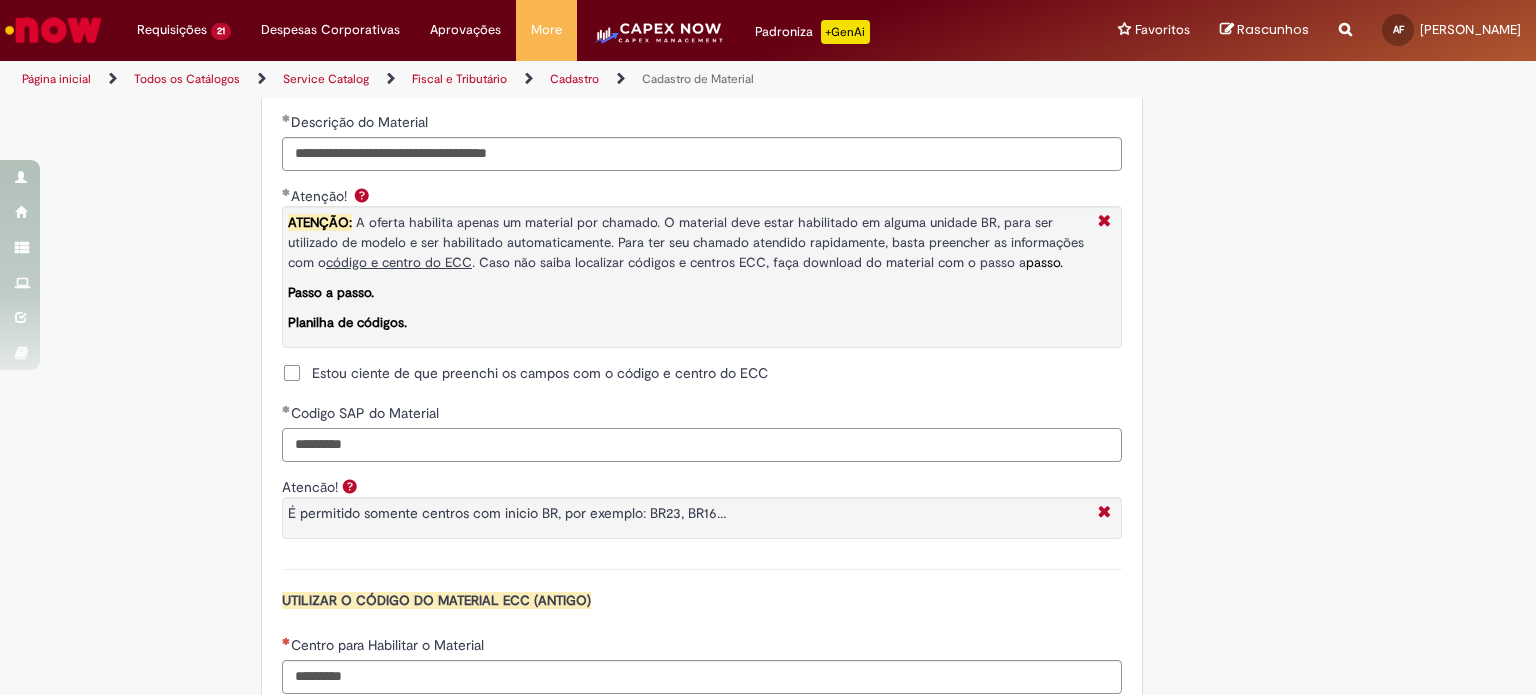 scroll, scrollTop: 1800, scrollLeft: 0, axis: vertical 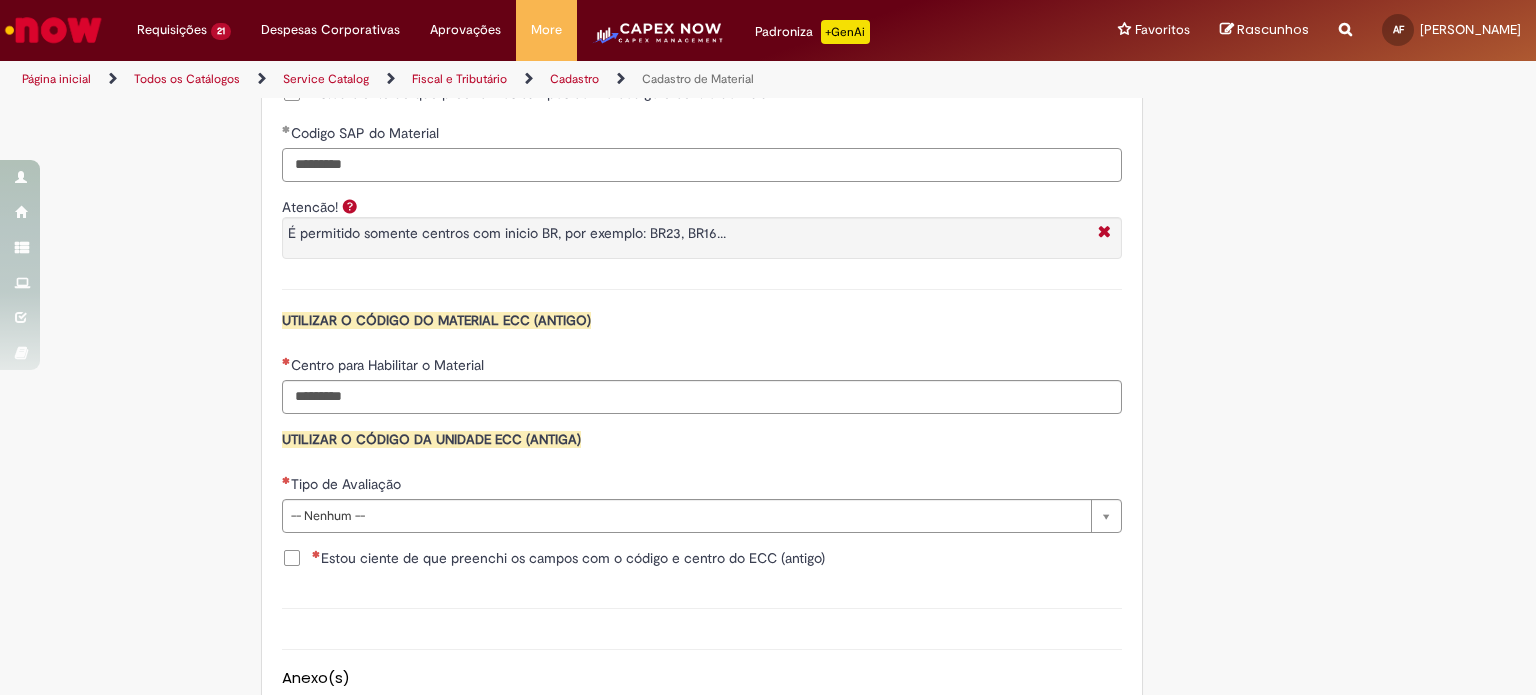 type on "*********" 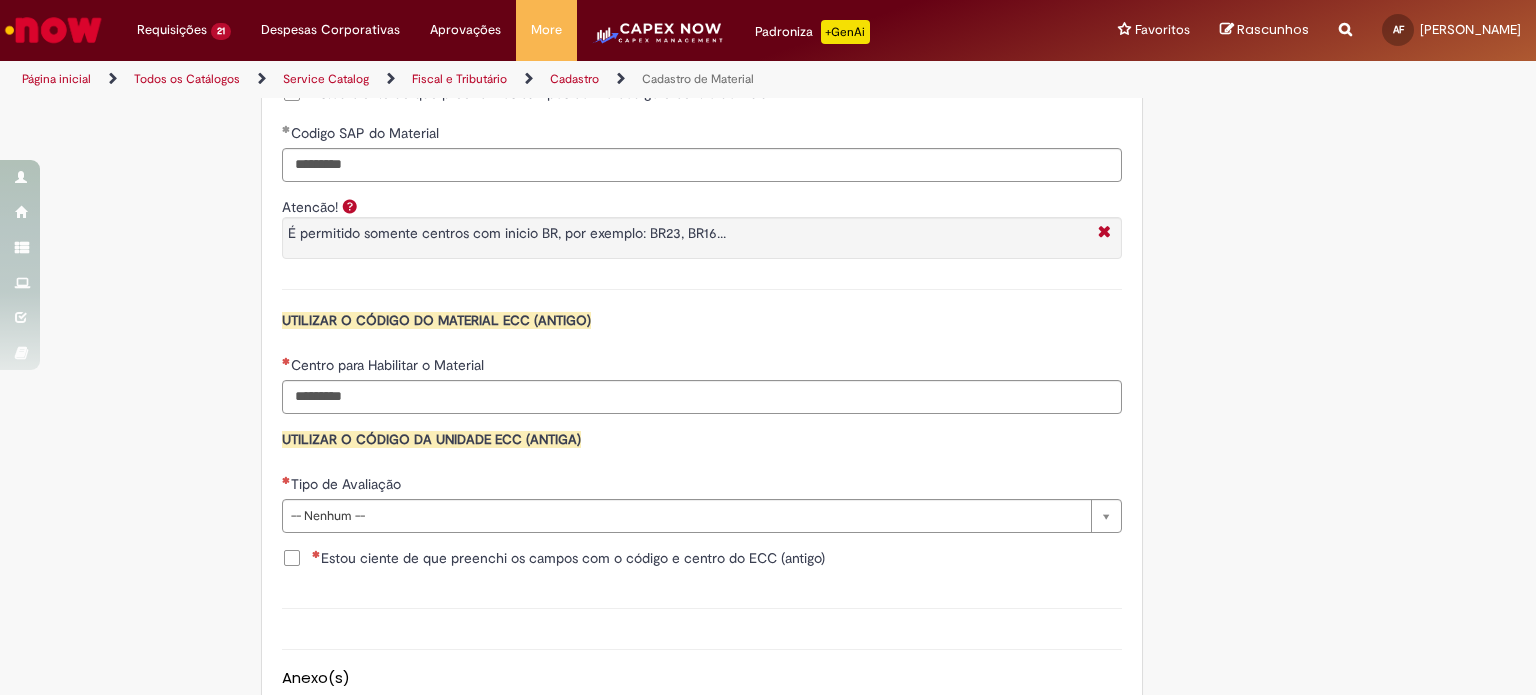 click on "Centro para Habilitar o Material" at bounding box center (702, 384) 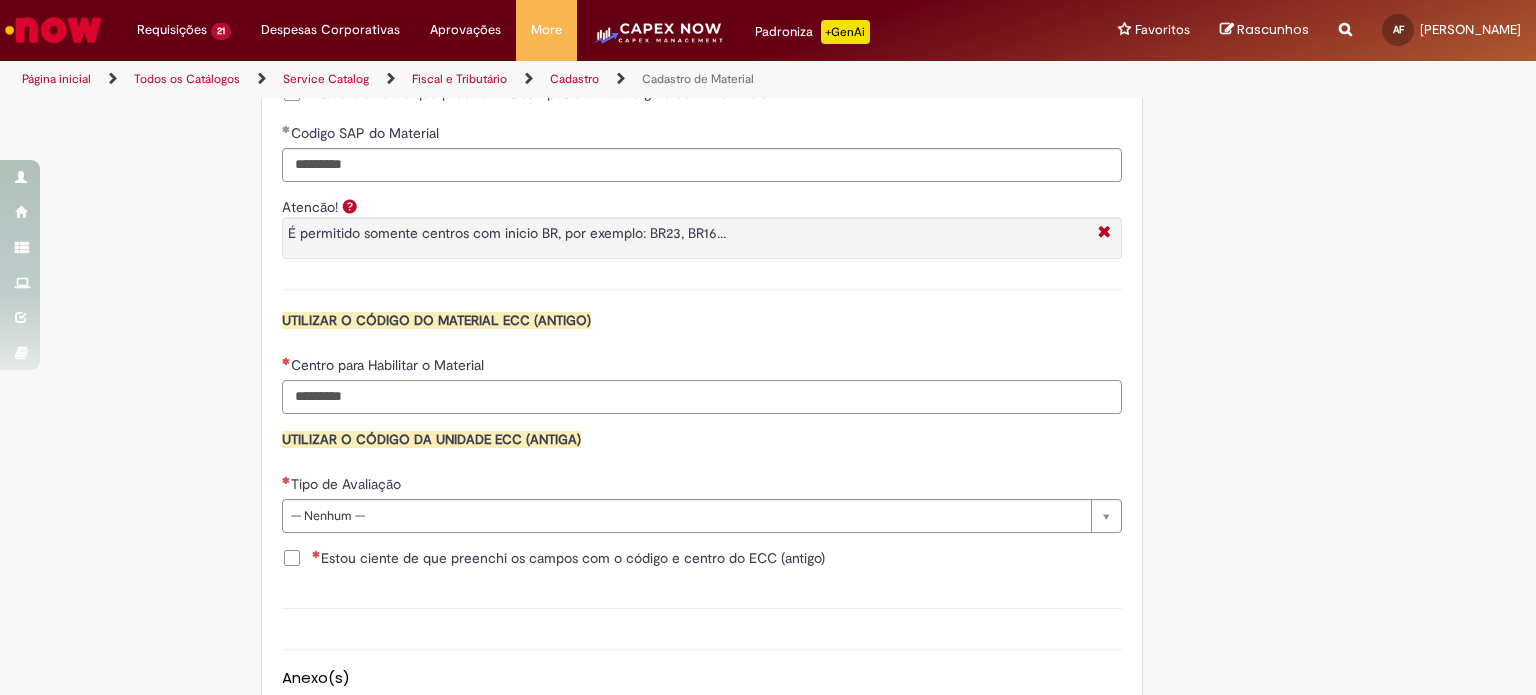 click on "Centro para Habilitar o Material" at bounding box center [702, 397] 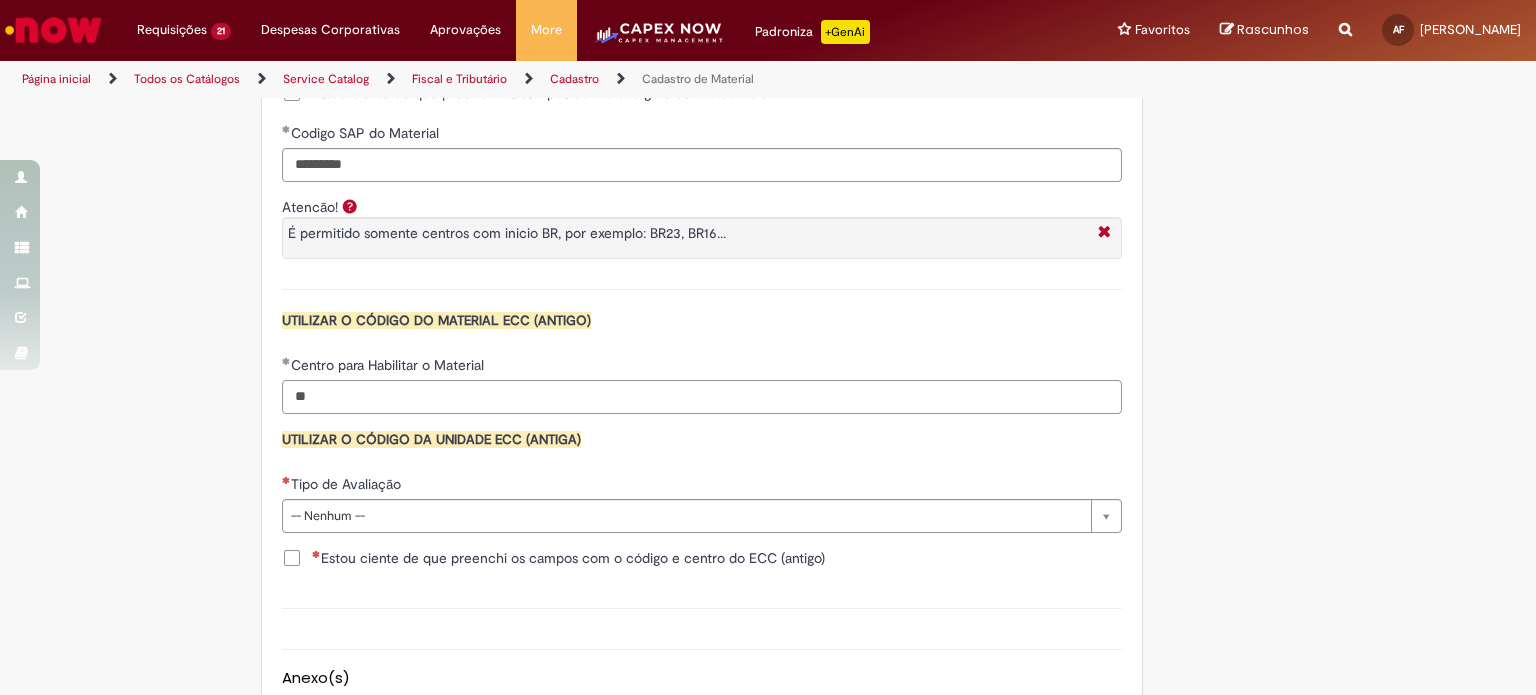 type on "*" 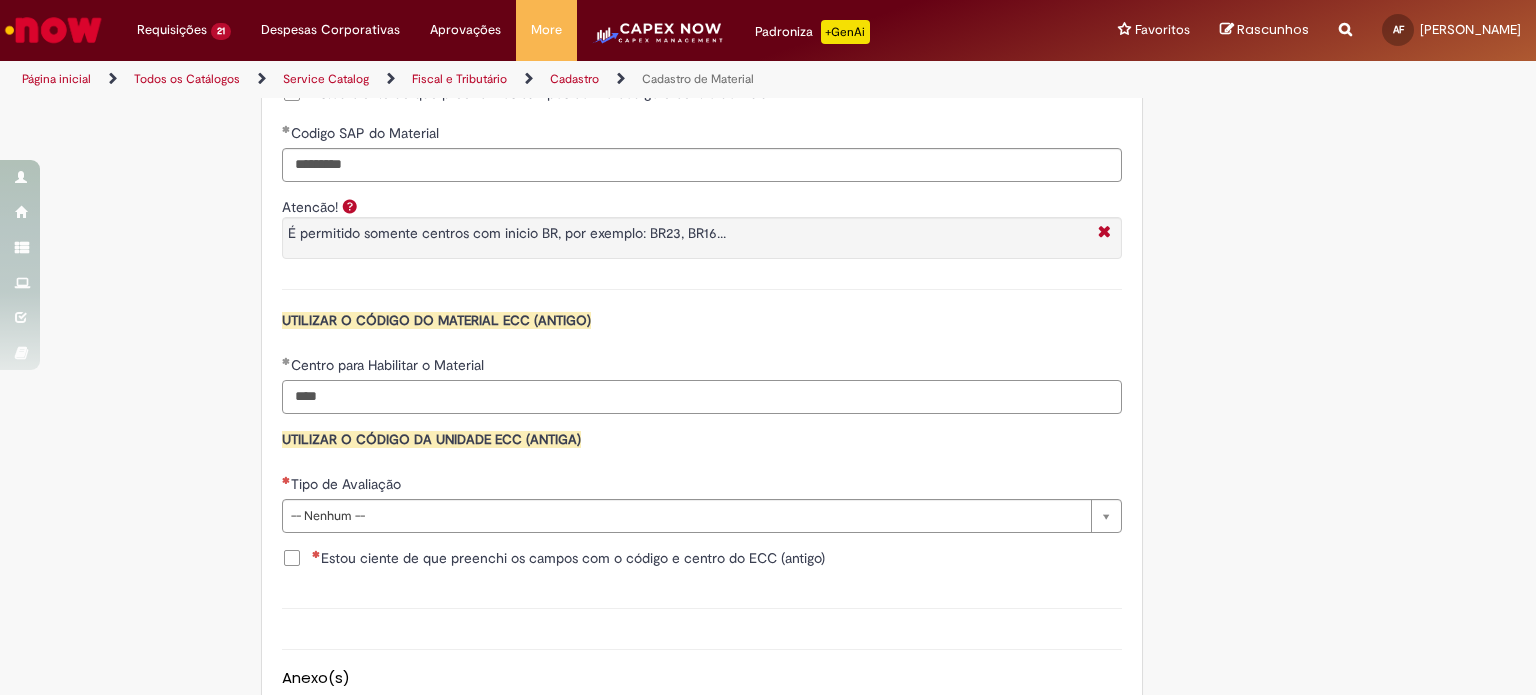 type on "****" 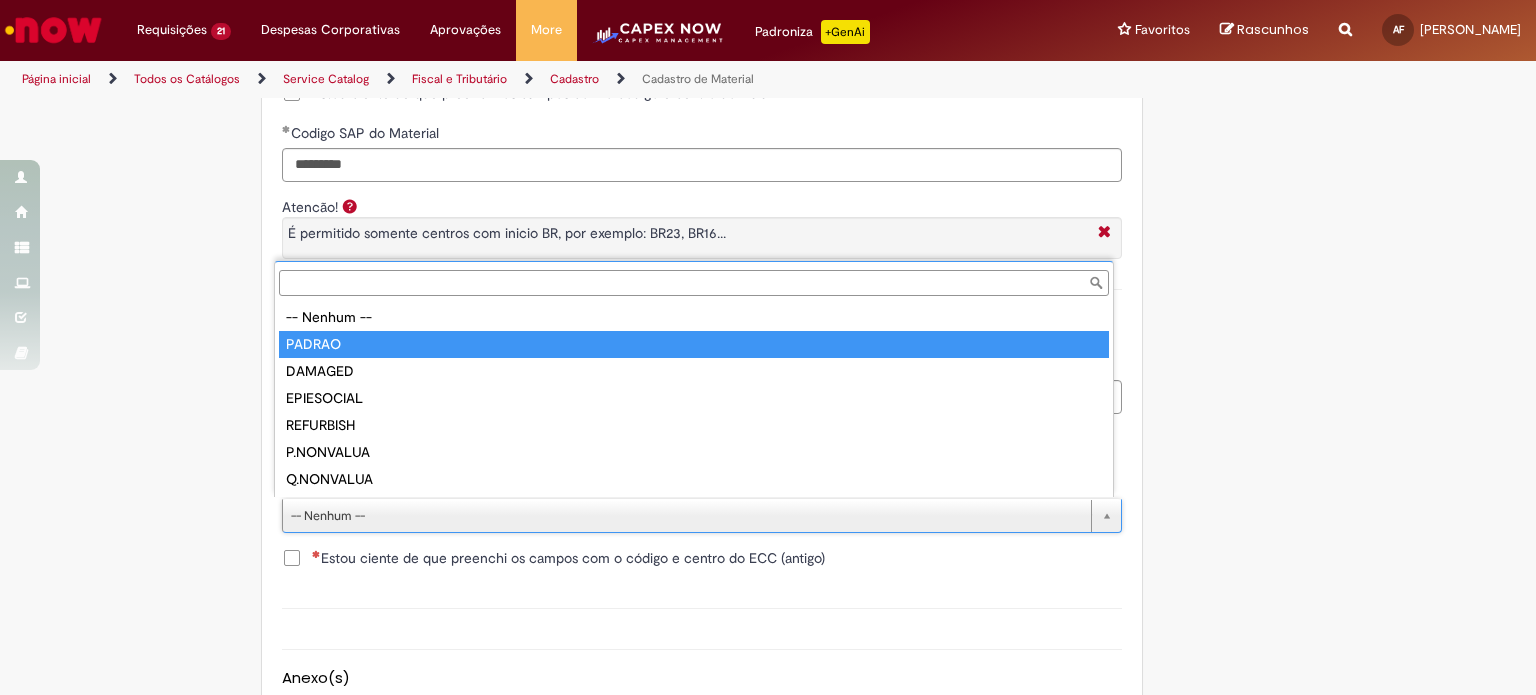 type on "******" 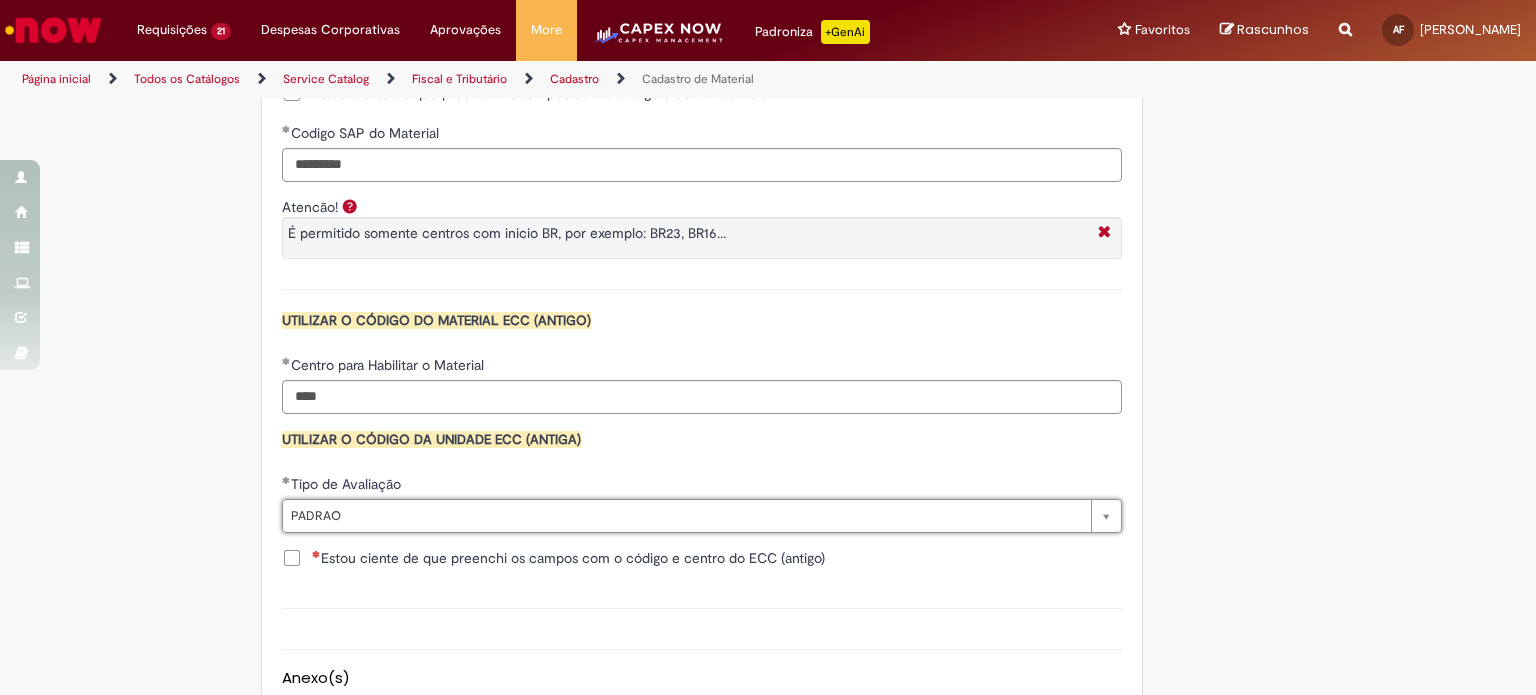 click on "Estou ciente de que preenchi os campos com o código e centro do ECC  (antigo)" at bounding box center [568, 558] 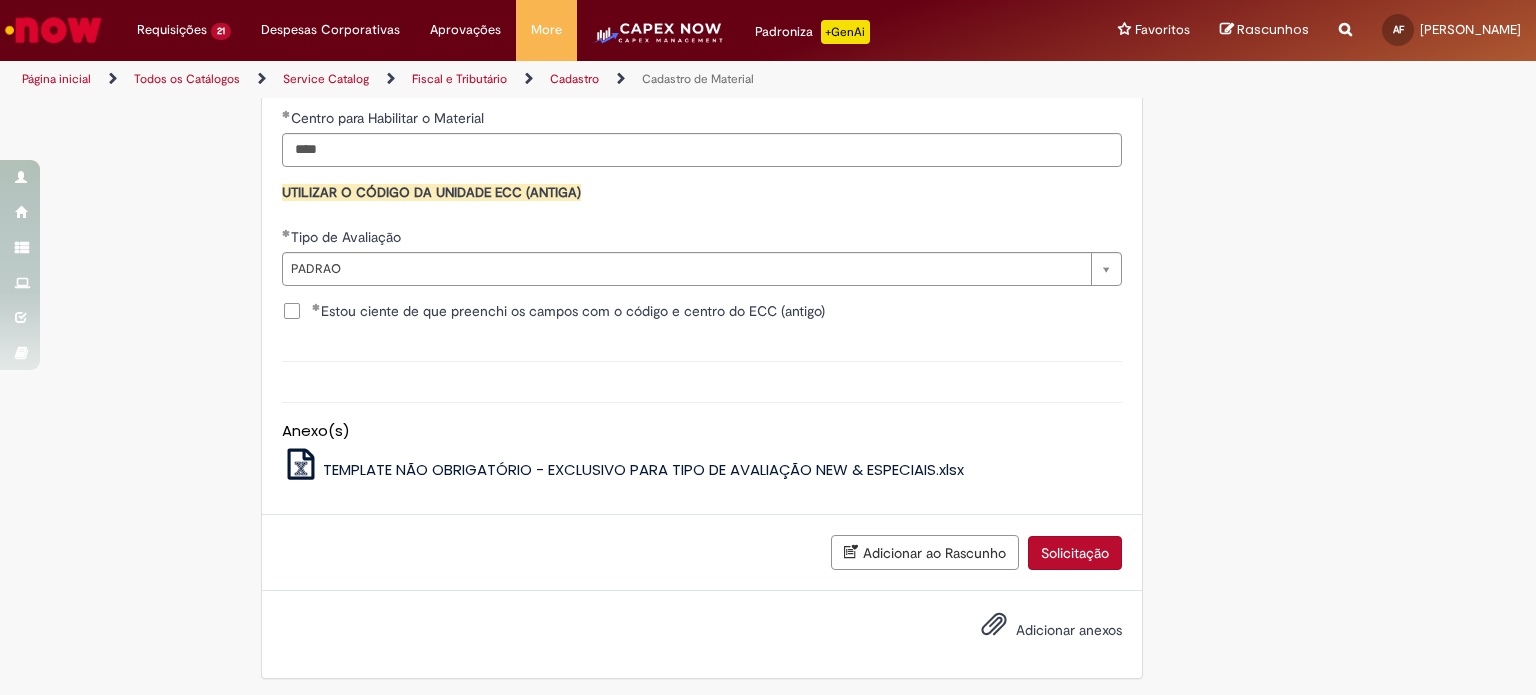 click on "Solicitação" at bounding box center (1075, 553) 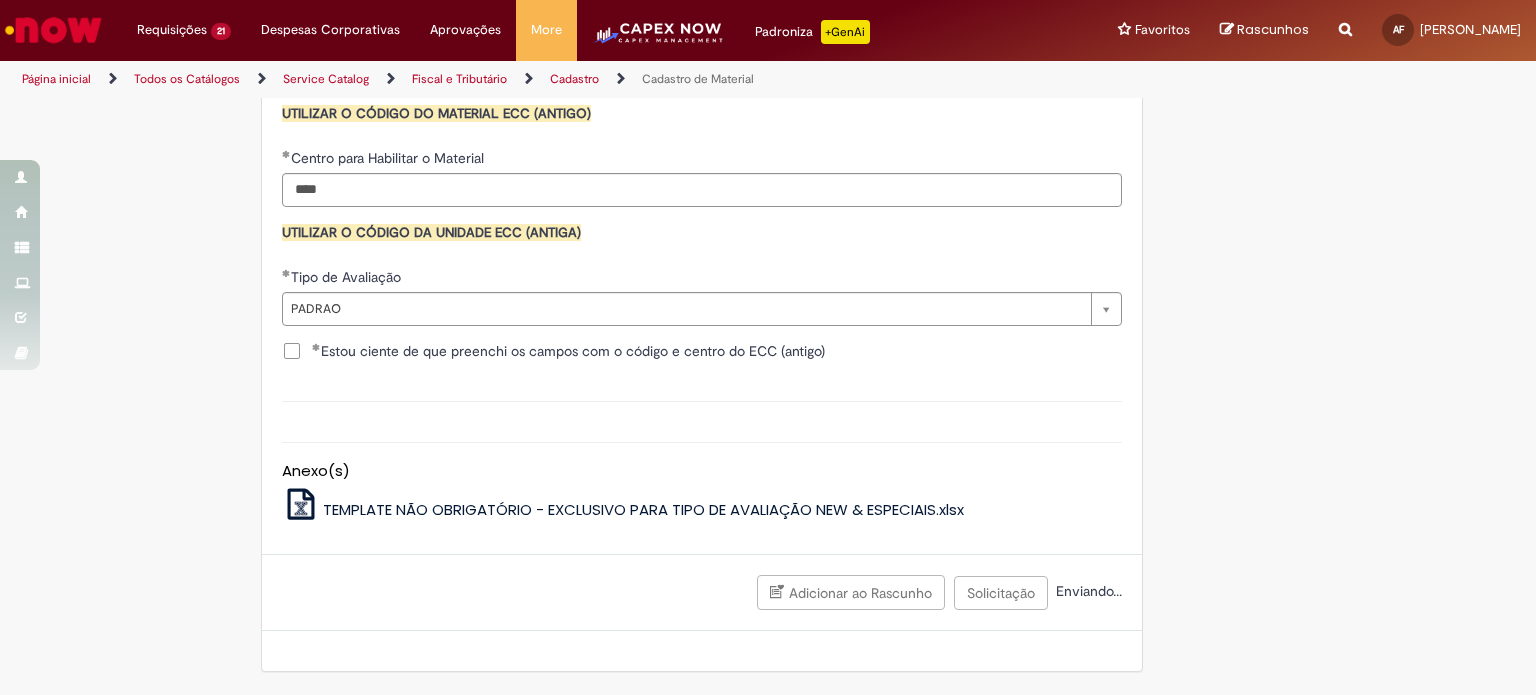 scroll, scrollTop: 2001, scrollLeft: 0, axis: vertical 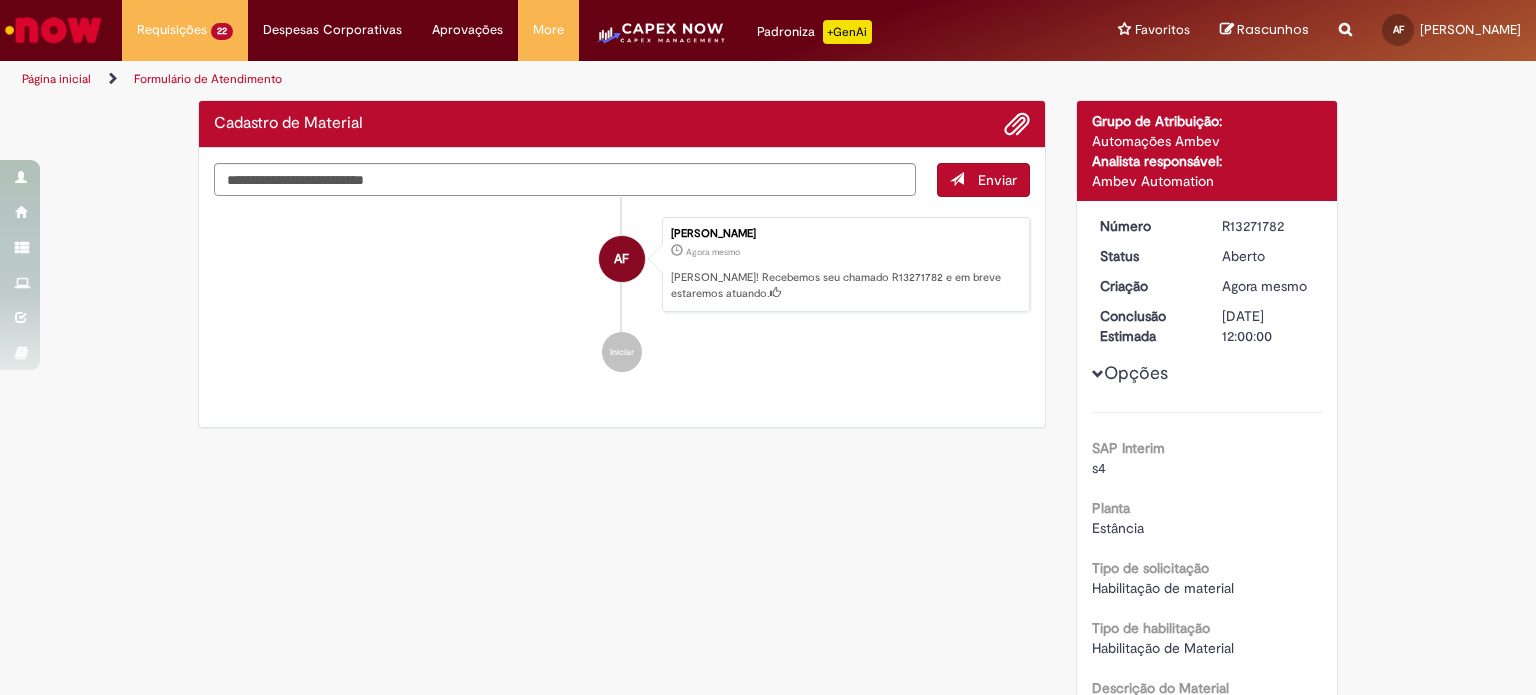 click on "14/07/2025 12:00:00" at bounding box center [1268, 326] 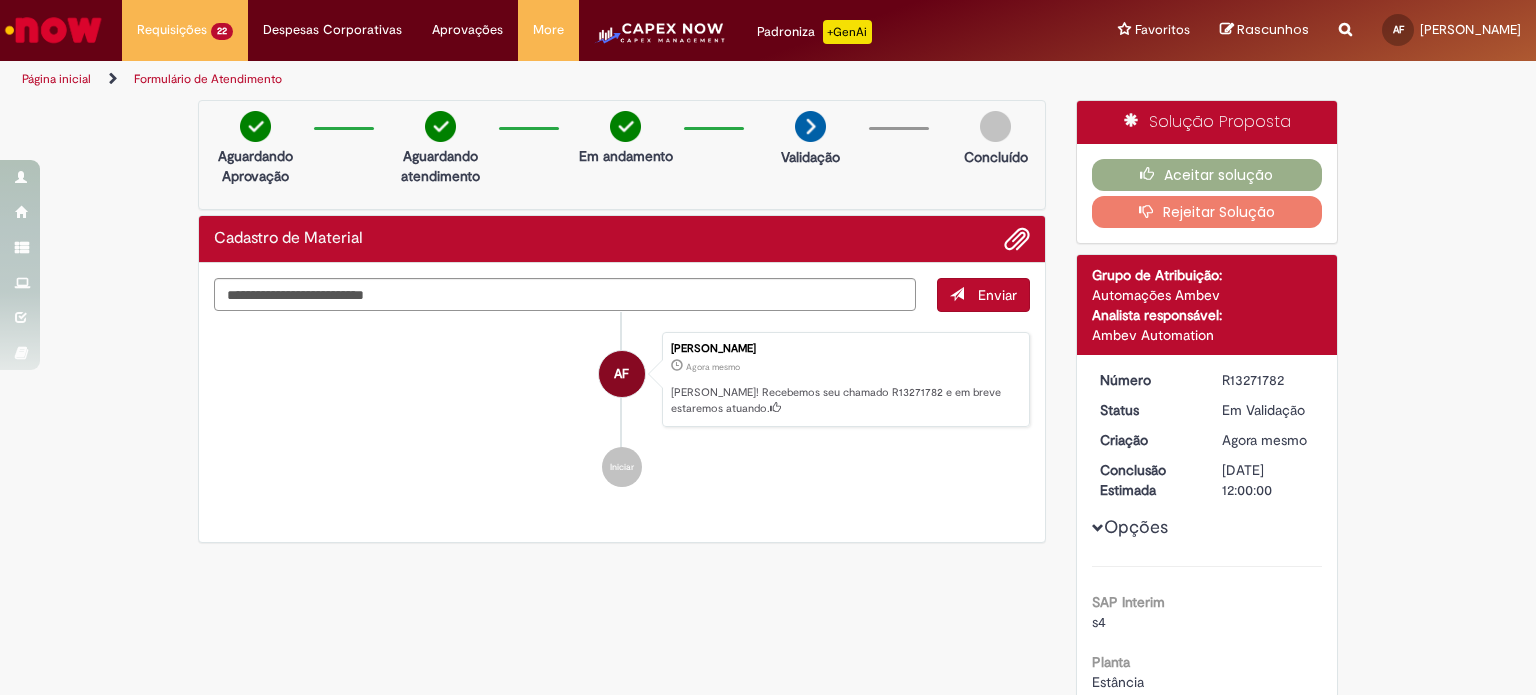 click on "Aceitar solução   Rejeitar Solução" at bounding box center [1207, 193] 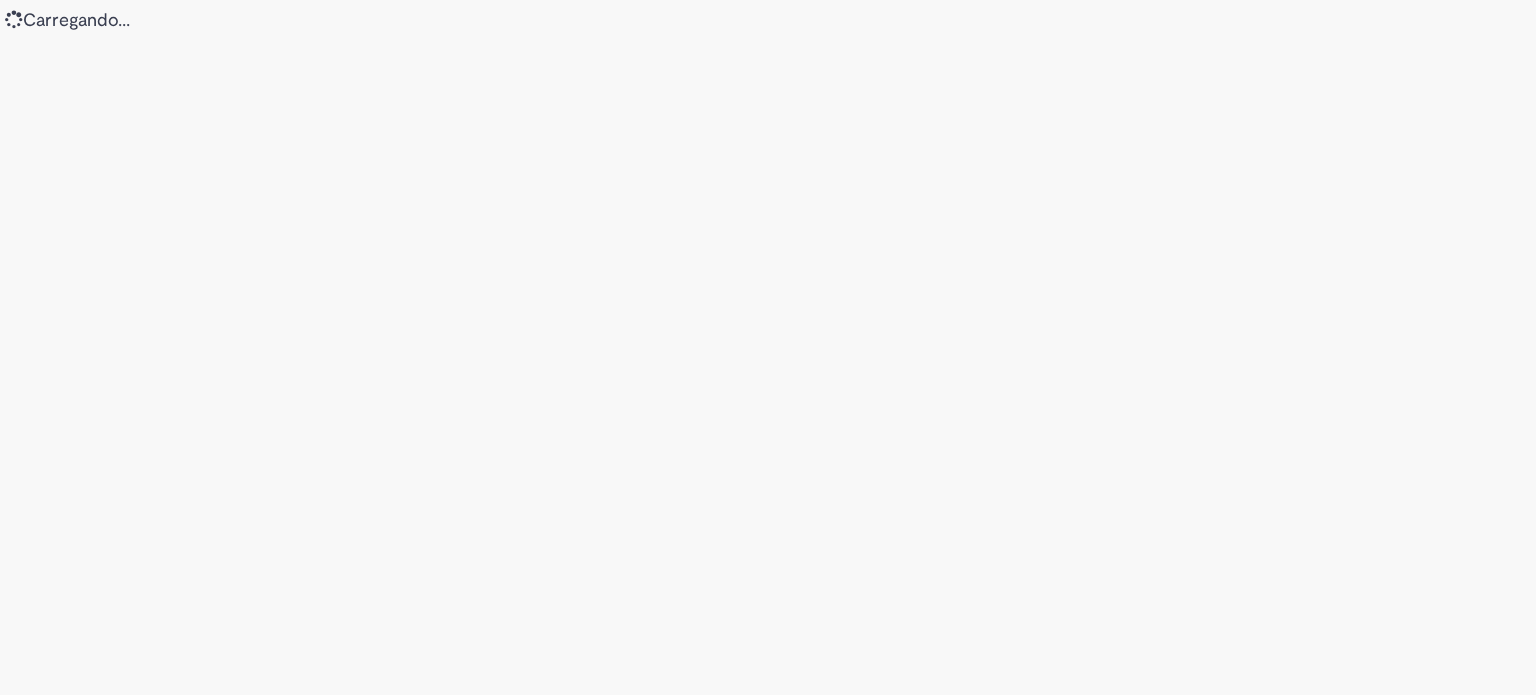 scroll, scrollTop: 0, scrollLeft: 0, axis: both 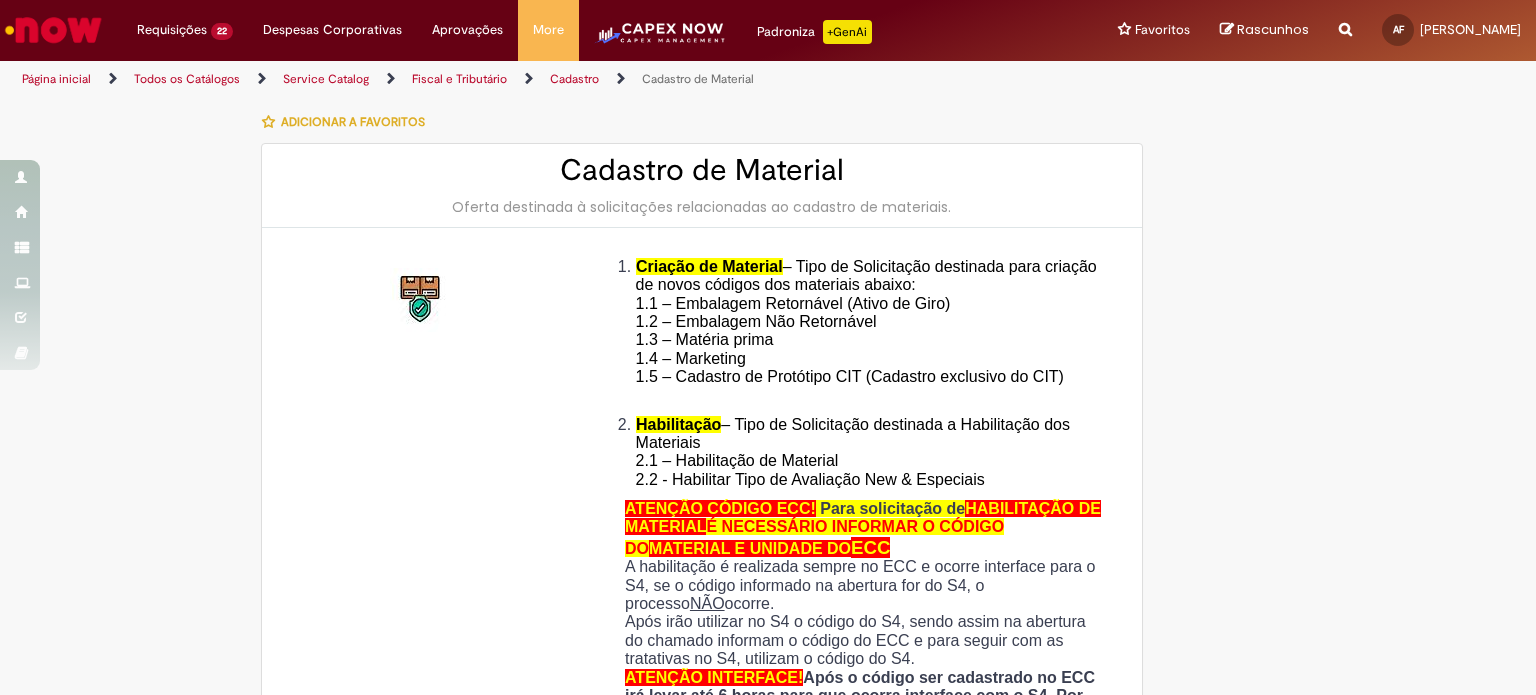 type on "**********" 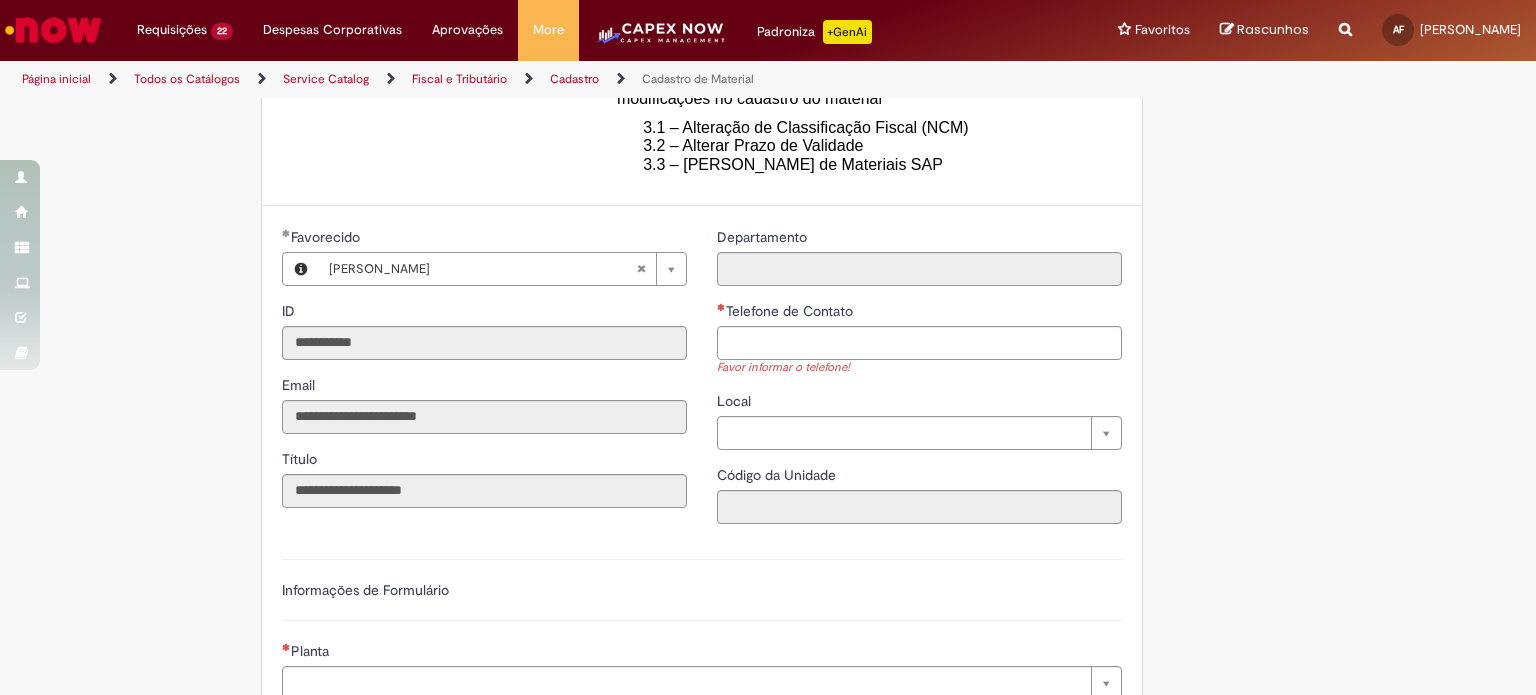 scroll, scrollTop: 900, scrollLeft: 0, axis: vertical 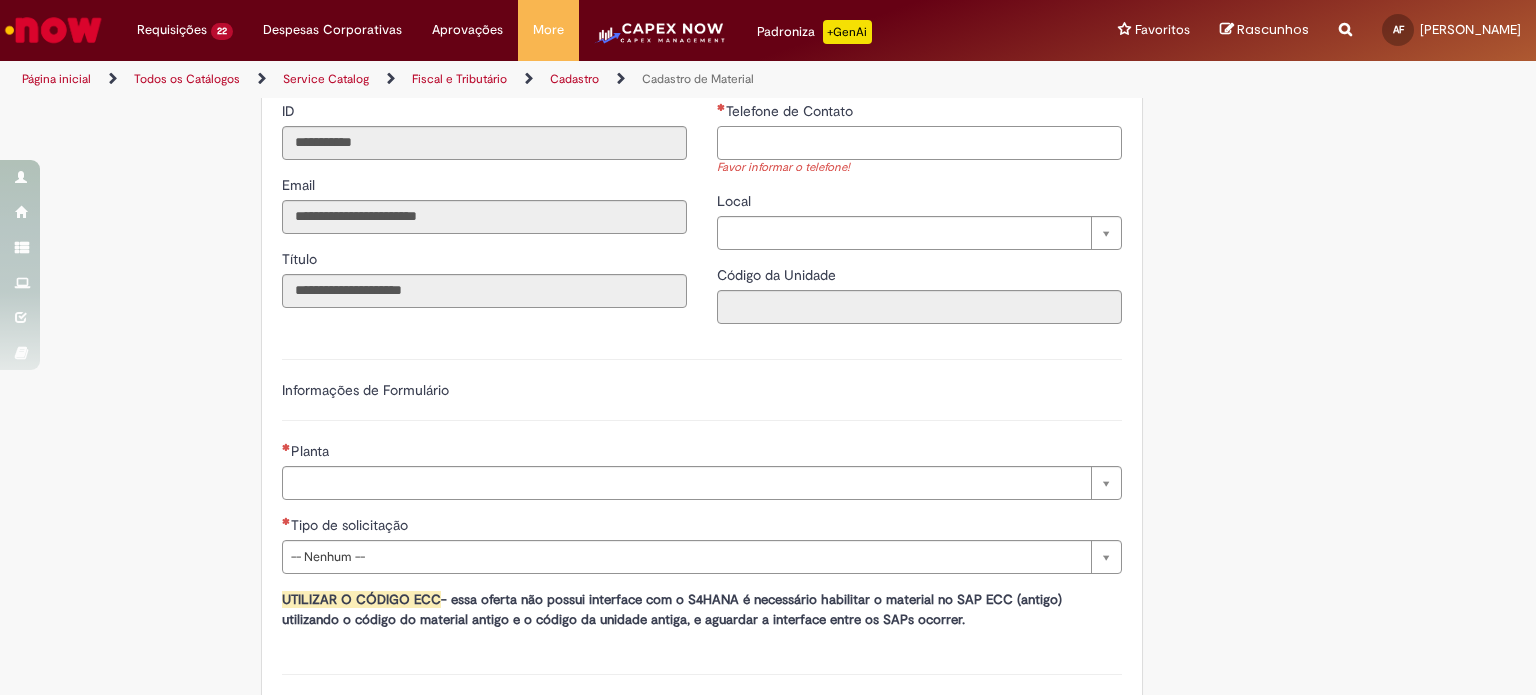 click on "Telefone de Contato" at bounding box center (919, 143) 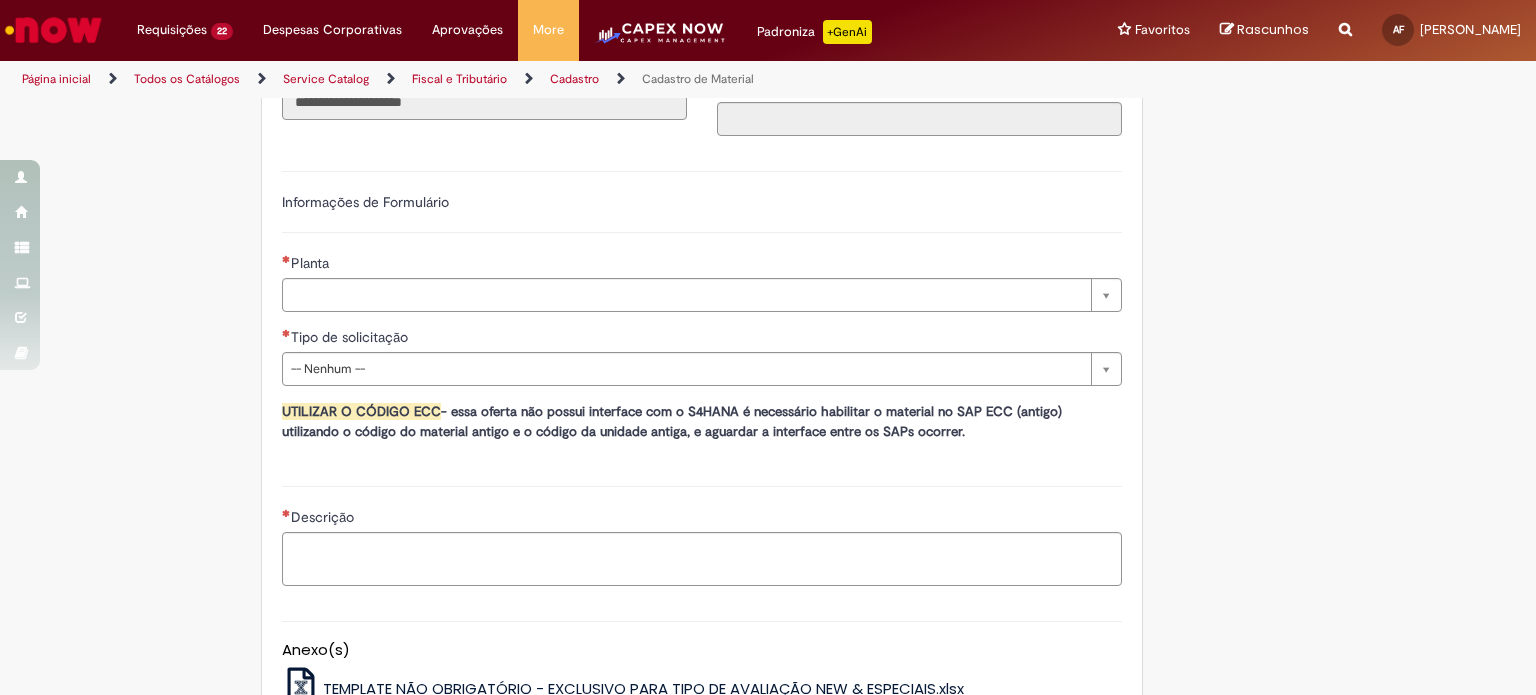 scroll, scrollTop: 1100, scrollLeft: 0, axis: vertical 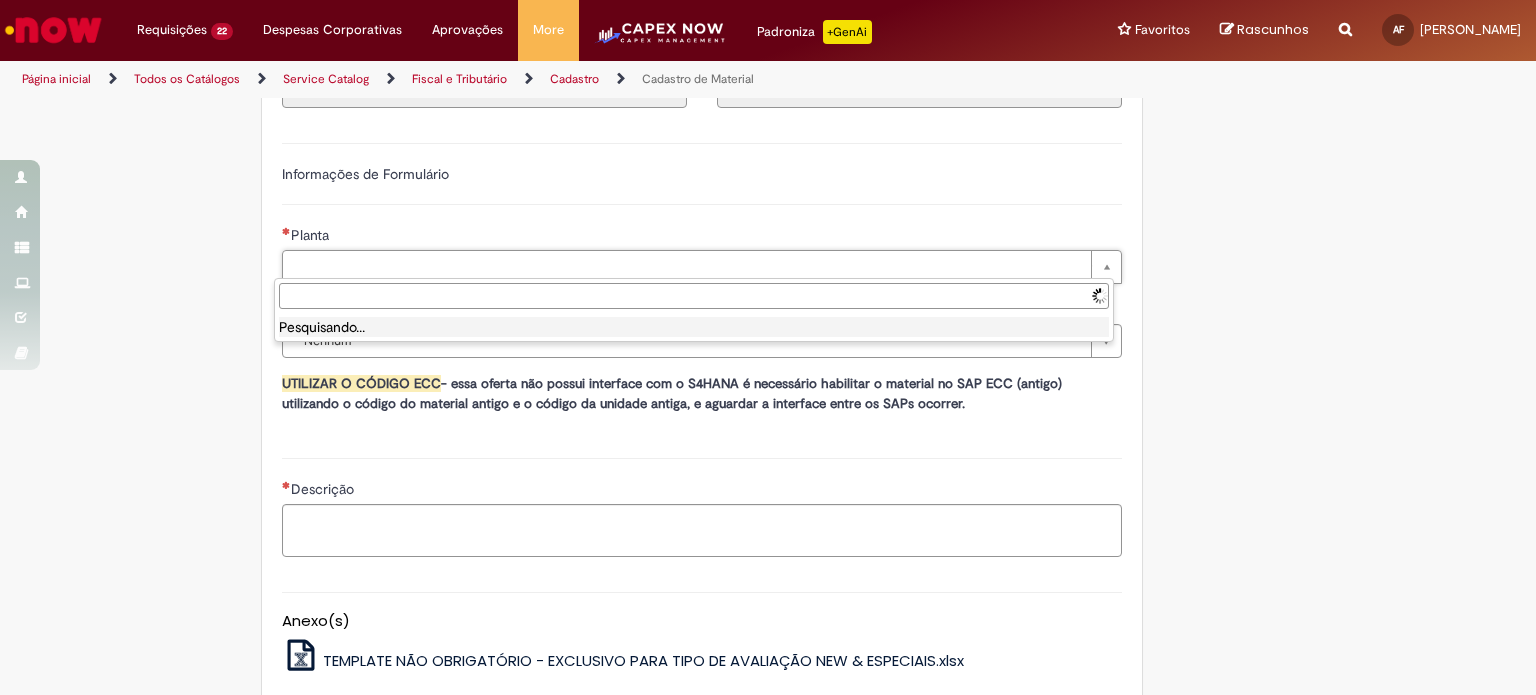 type on "**********" 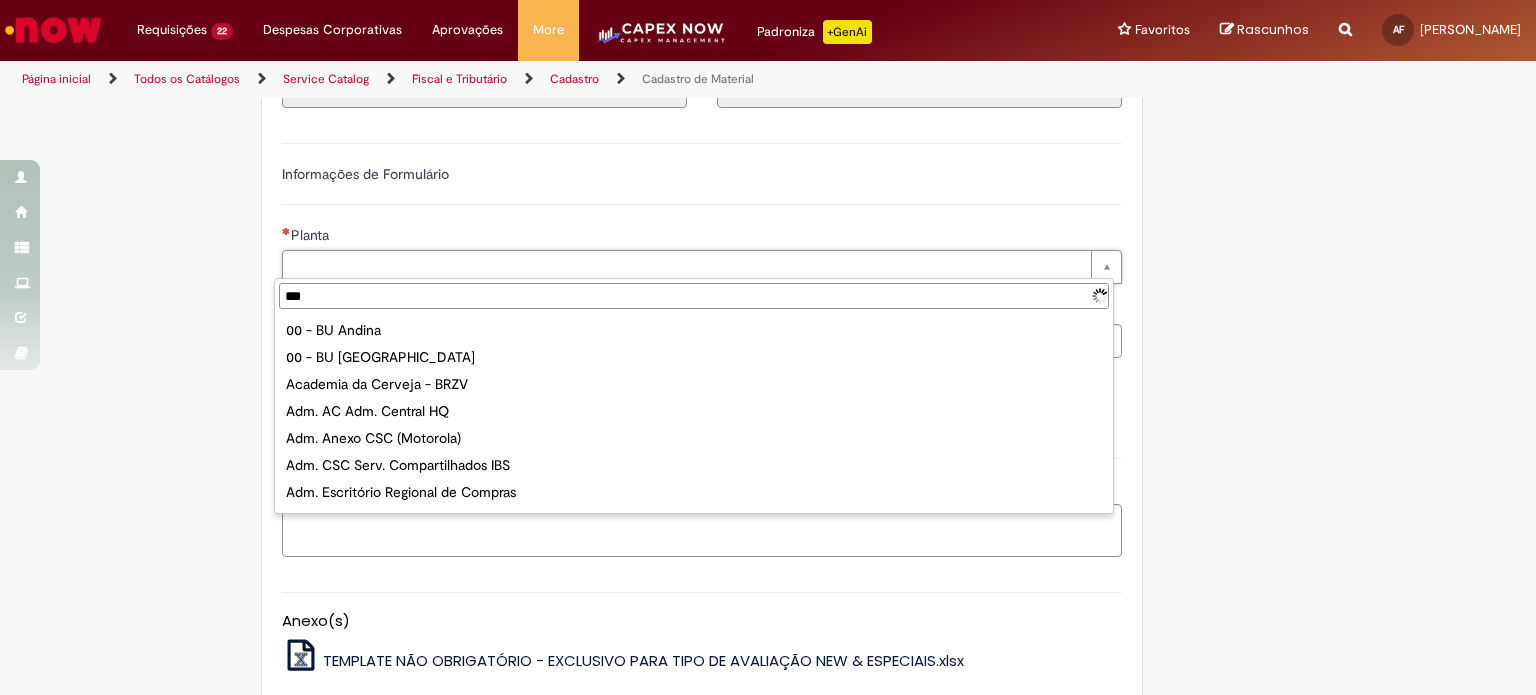 type on "****" 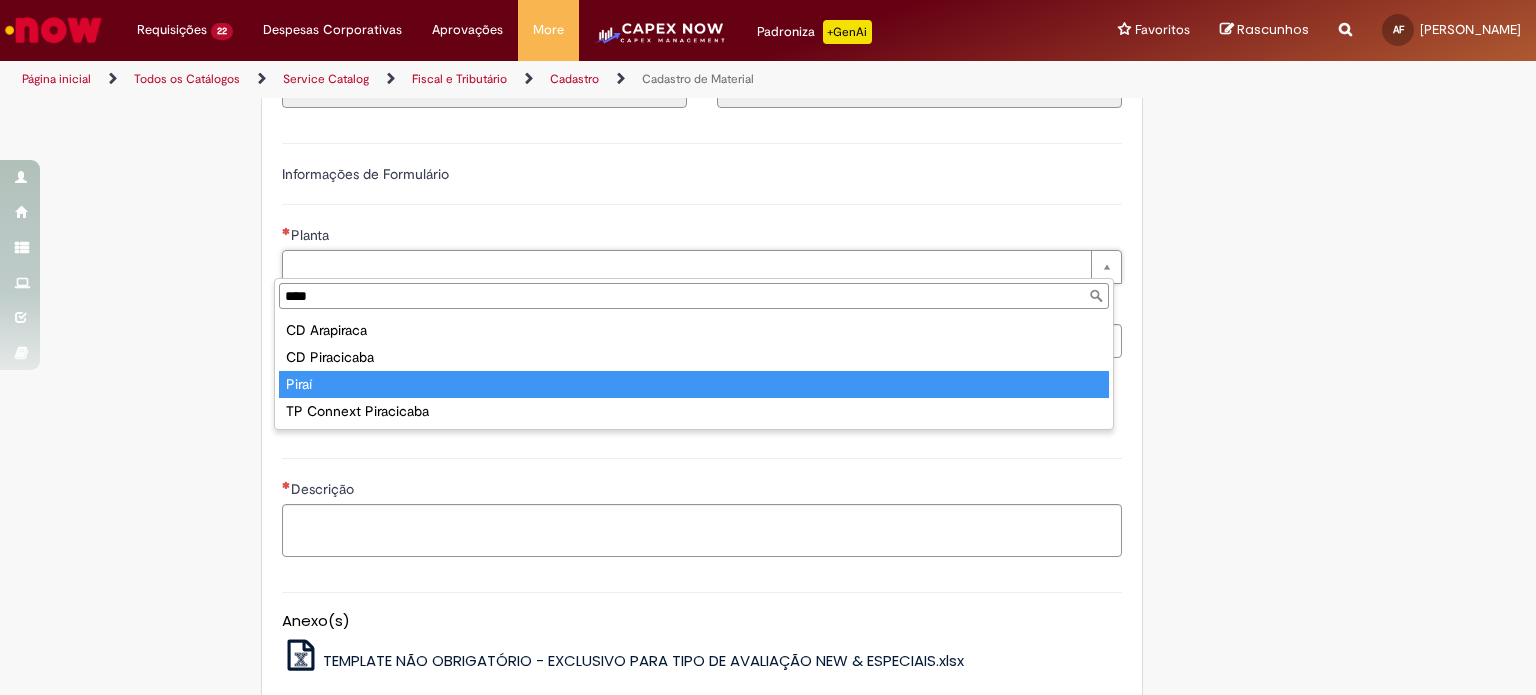 type on "*****" 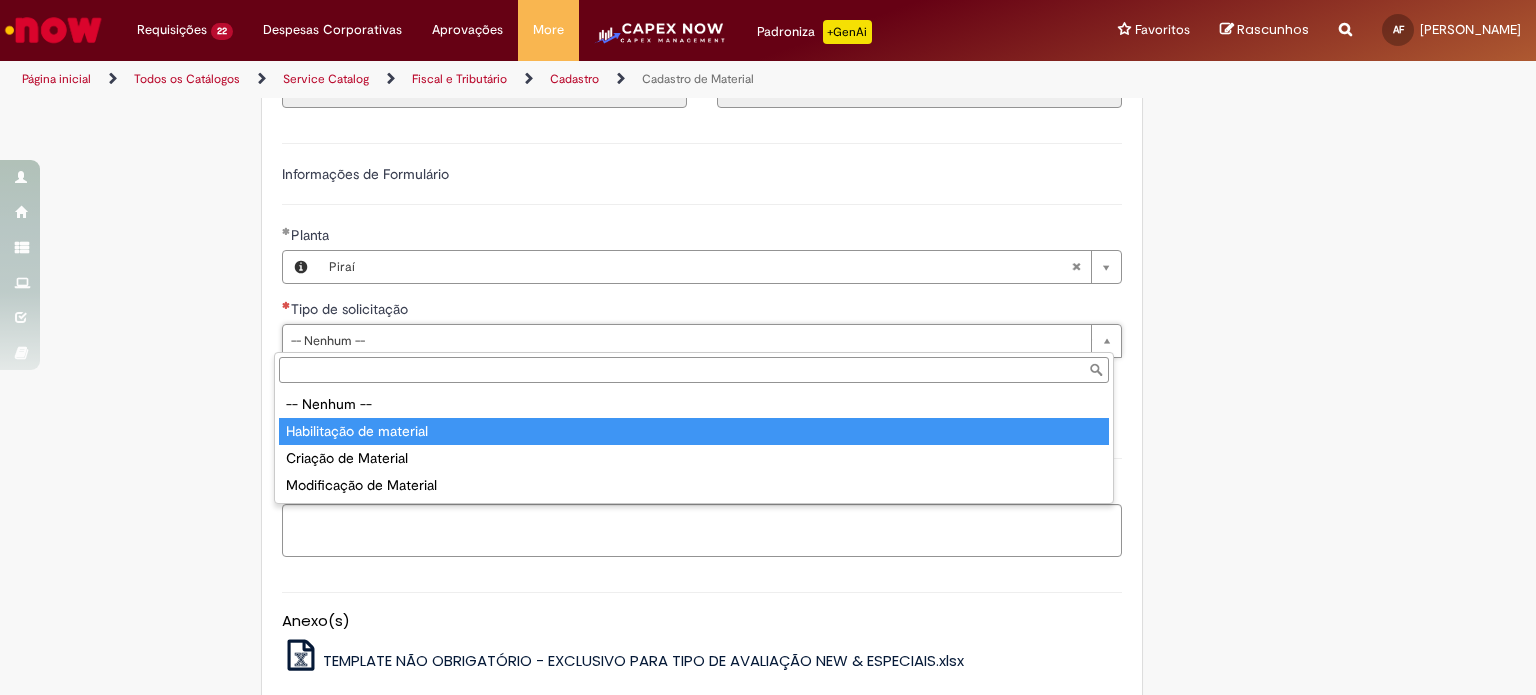 type on "**********" 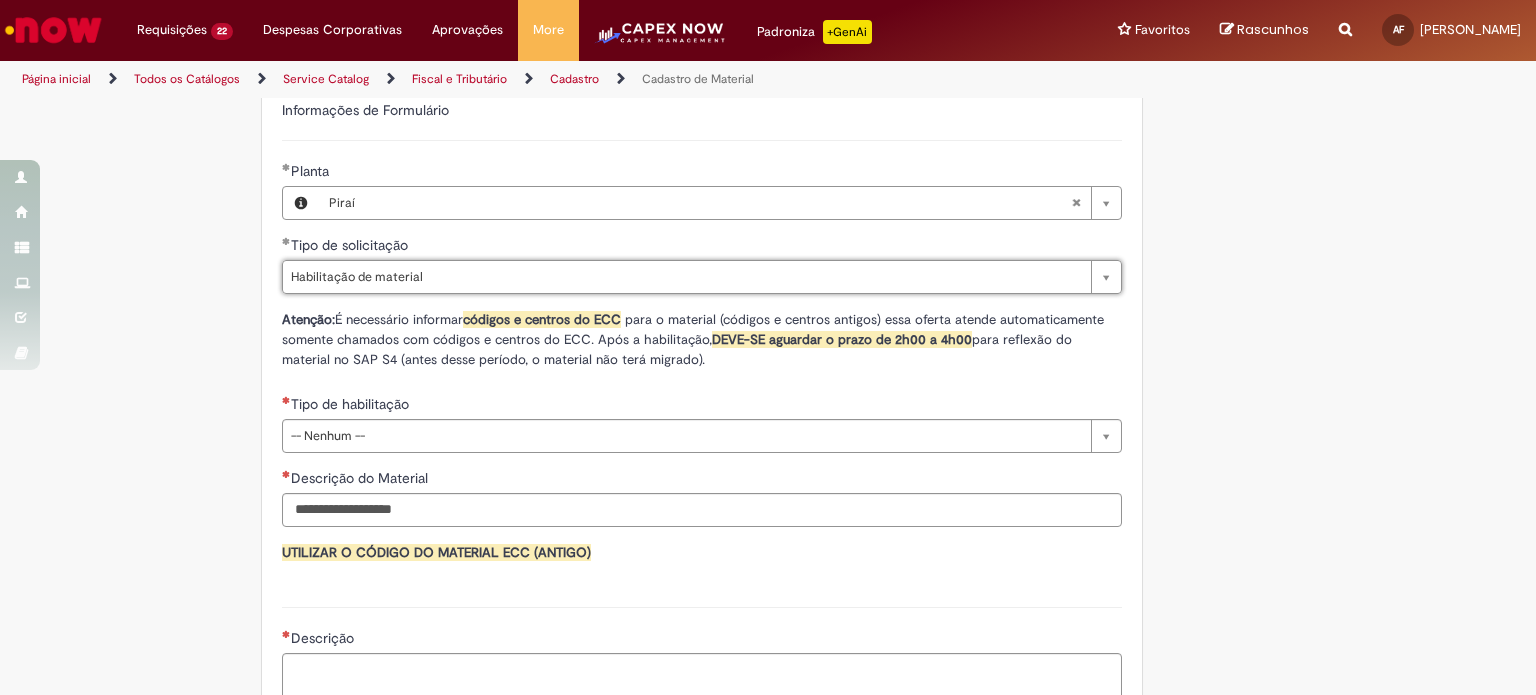 scroll, scrollTop: 1200, scrollLeft: 0, axis: vertical 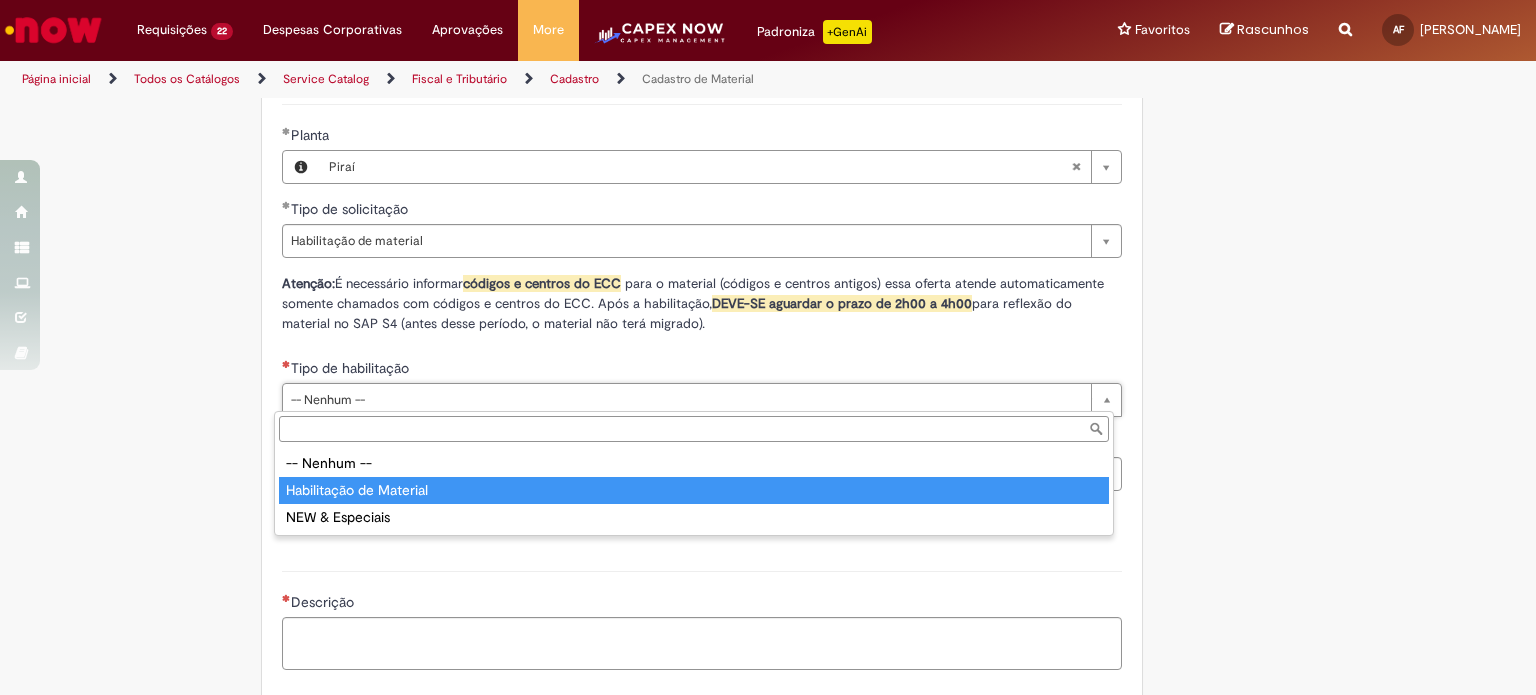 type on "**********" 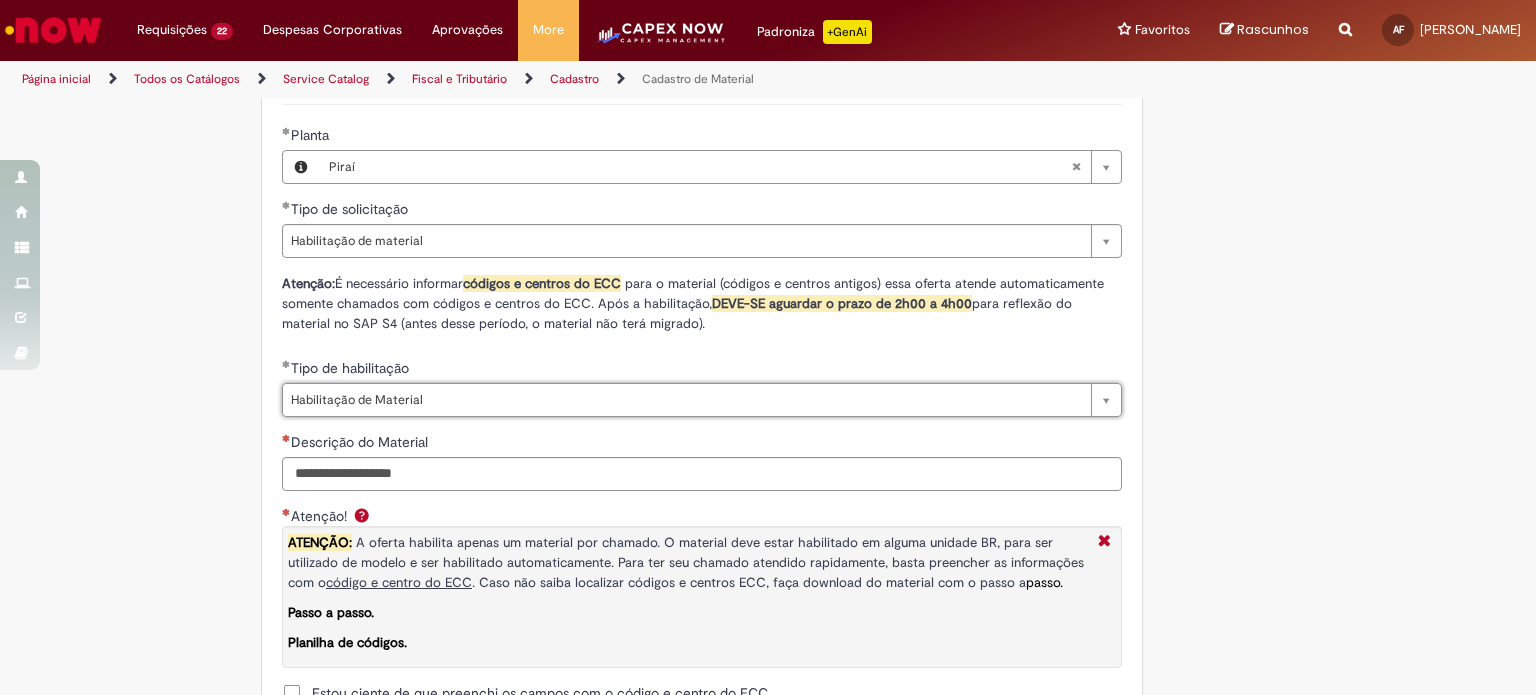 scroll, scrollTop: 1300, scrollLeft: 0, axis: vertical 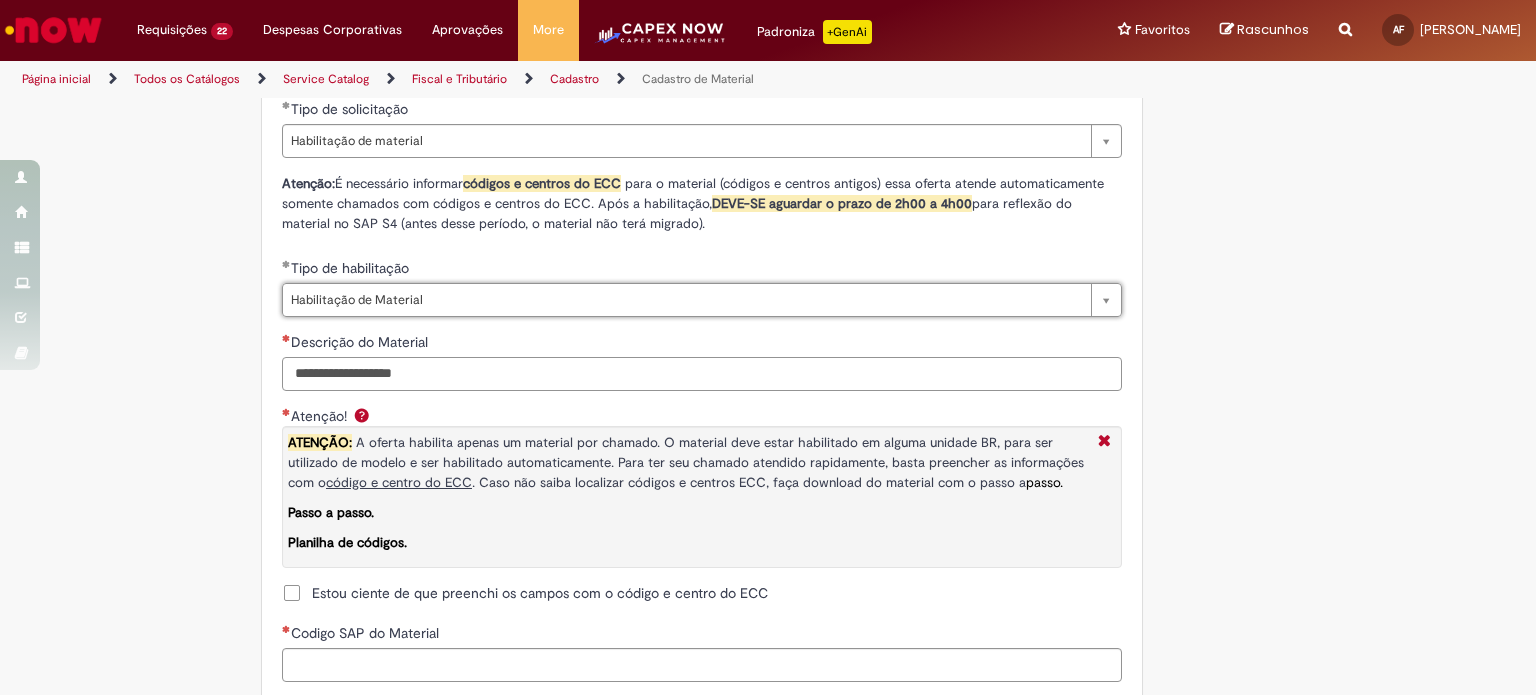 click on "Descrição do Material" at bounding box center (702, 374) 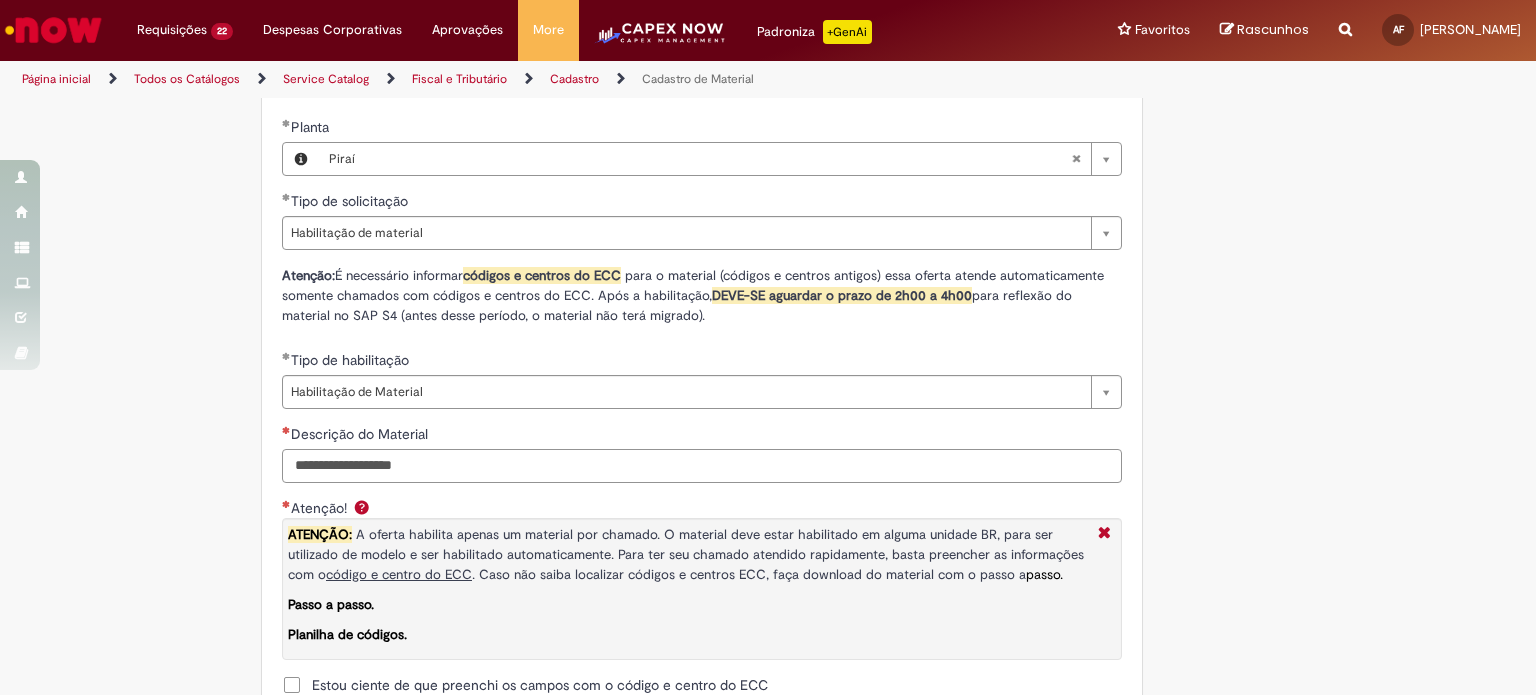 scroll, scrollTop: 1100, scrollLeft: 0, axis: vertical 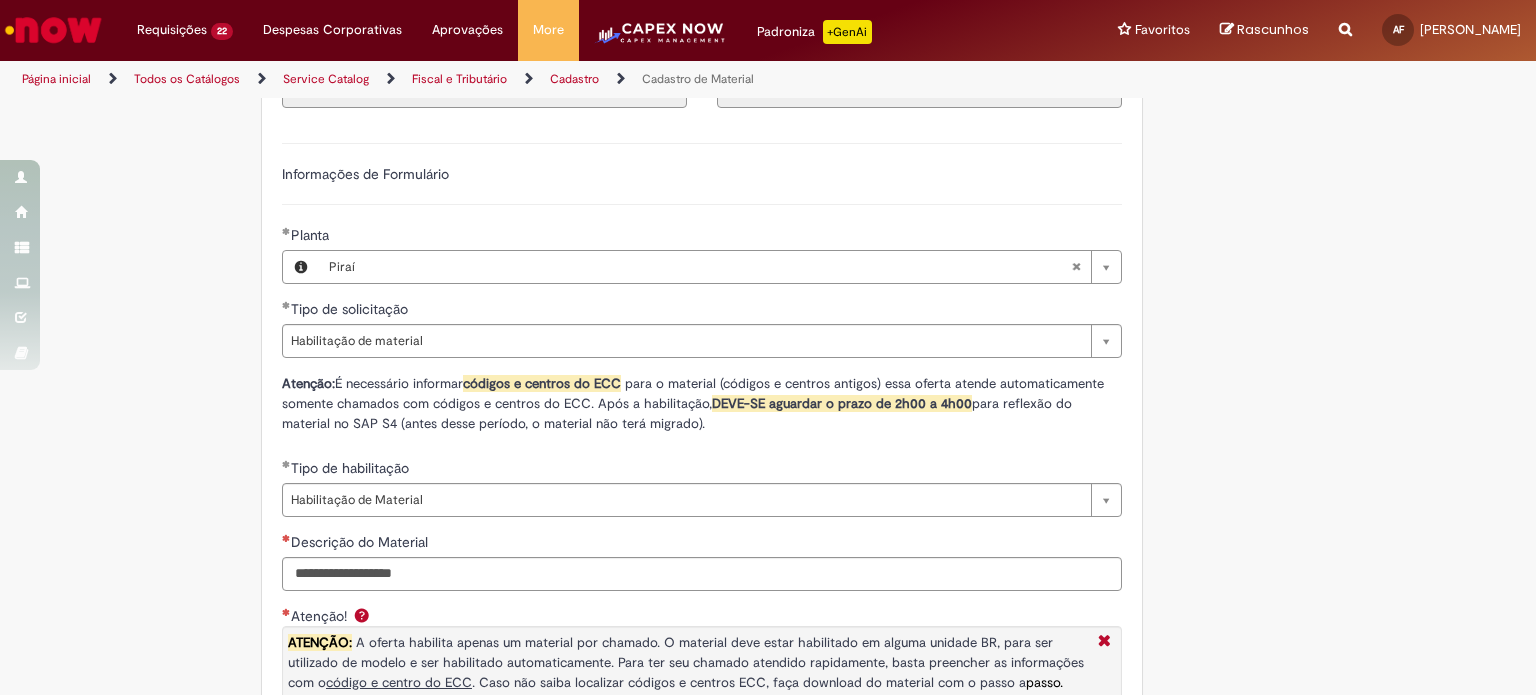 type 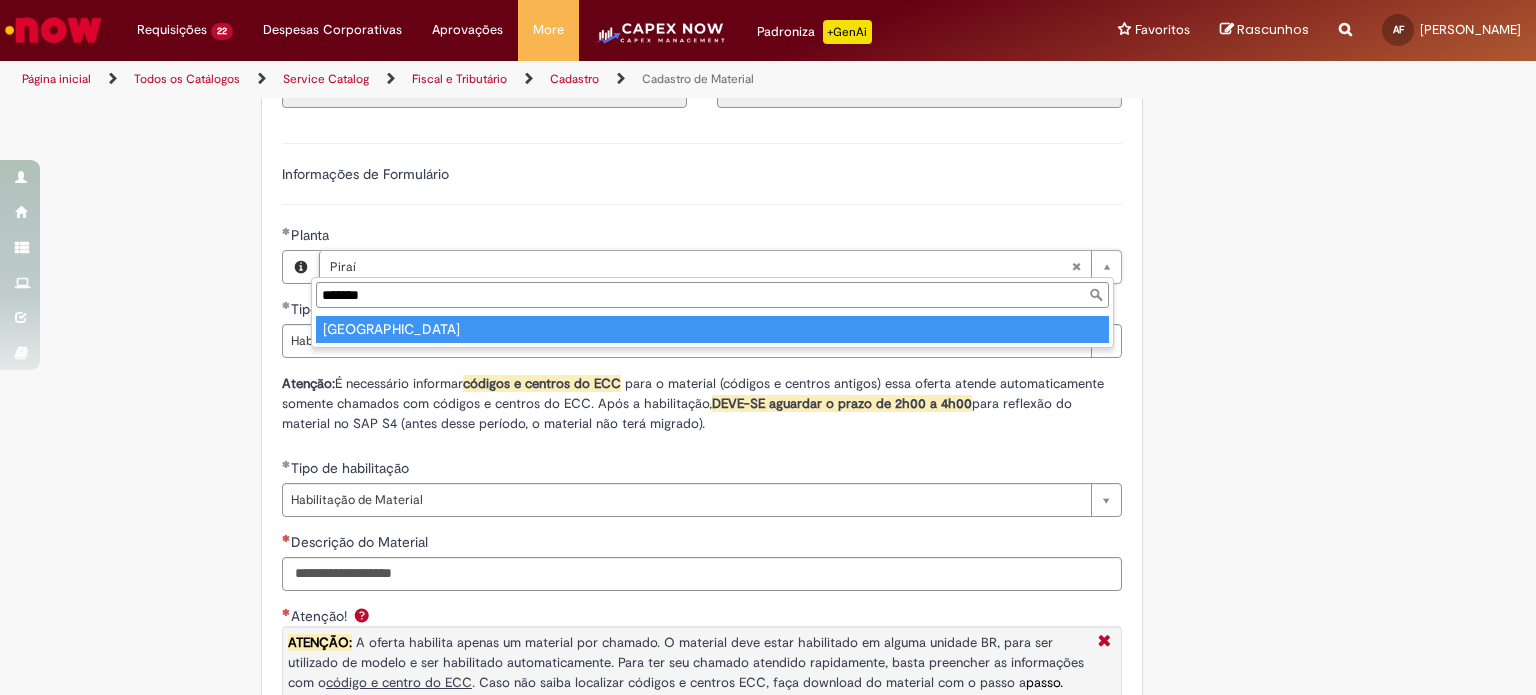type on "*******" 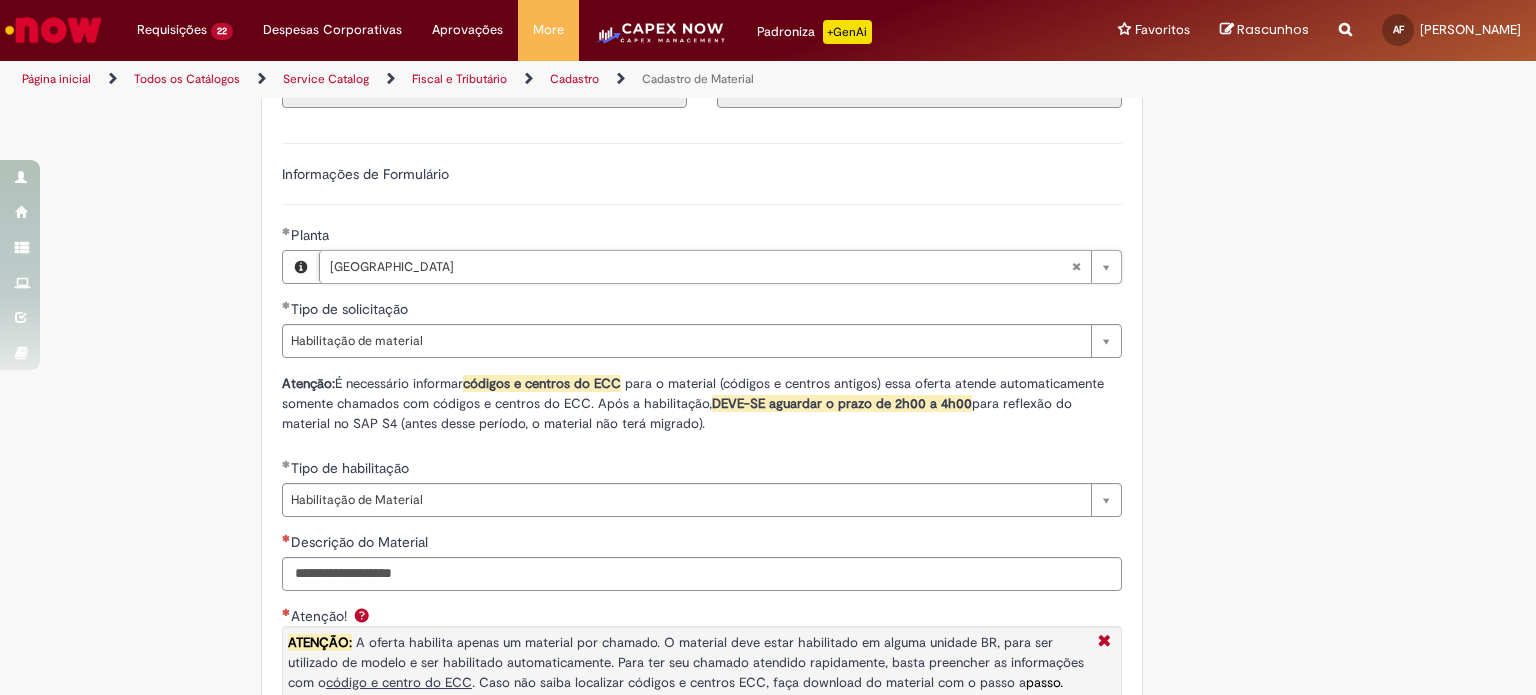 scroll, scrollTop: 0, scrollLeft: 24, axis: horizontal 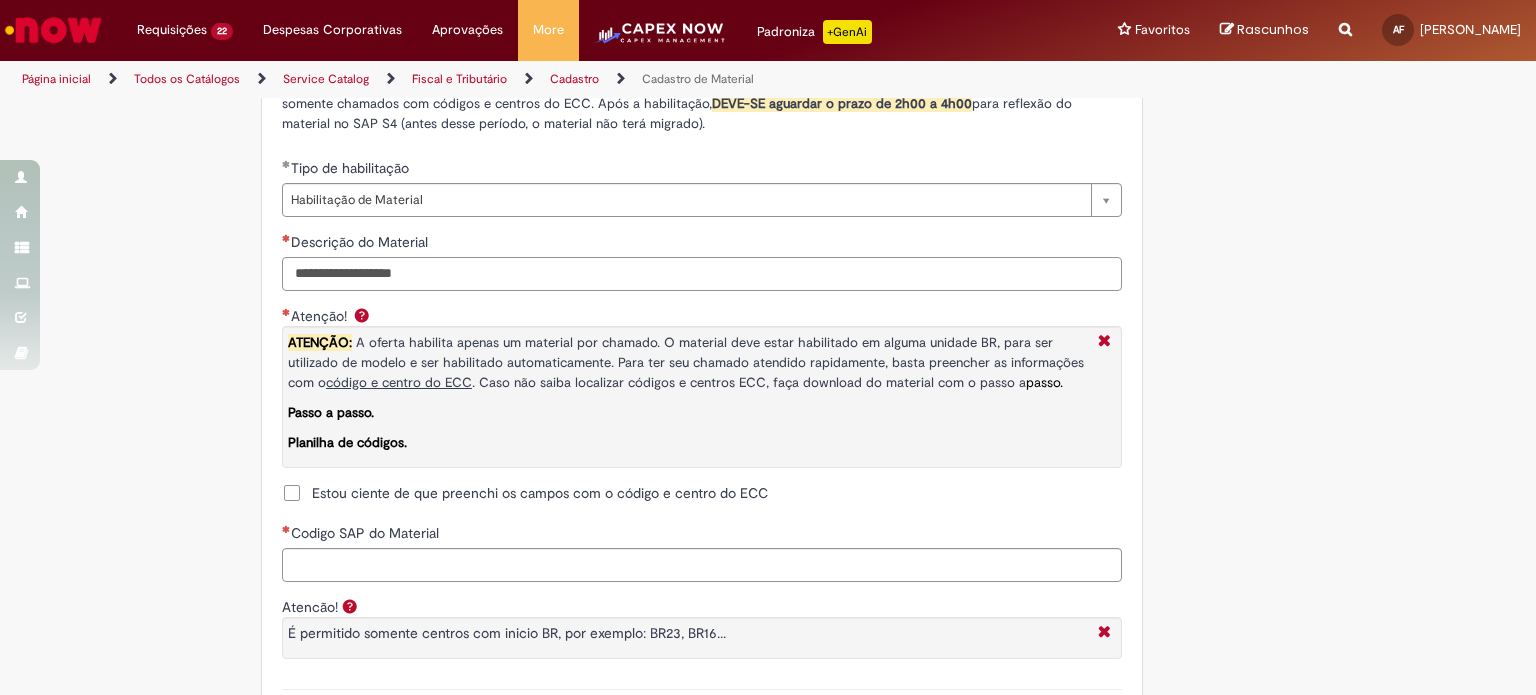 click on "Descrição do Material" at bounding box center [702, 274] 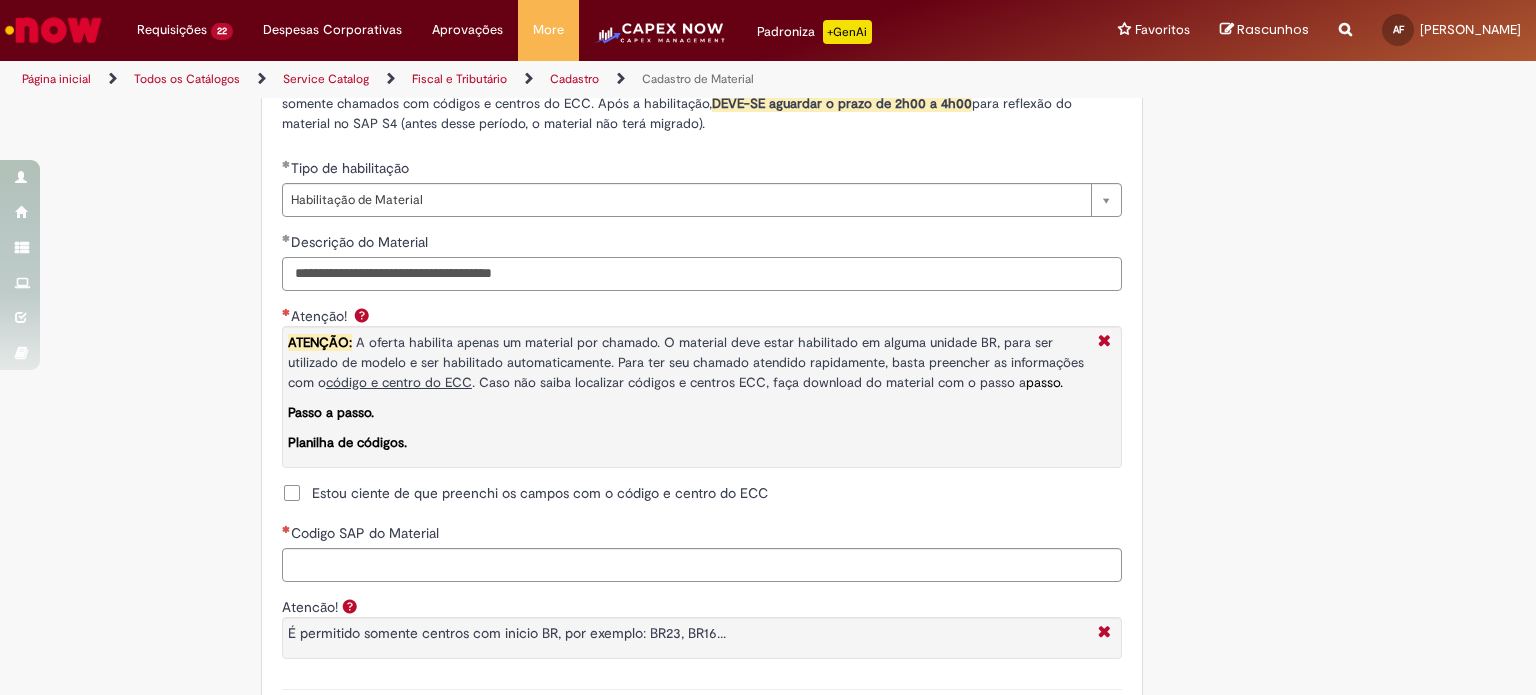 scroll, scrollTop: 1700, scrollLeft: 0, axis: vertical 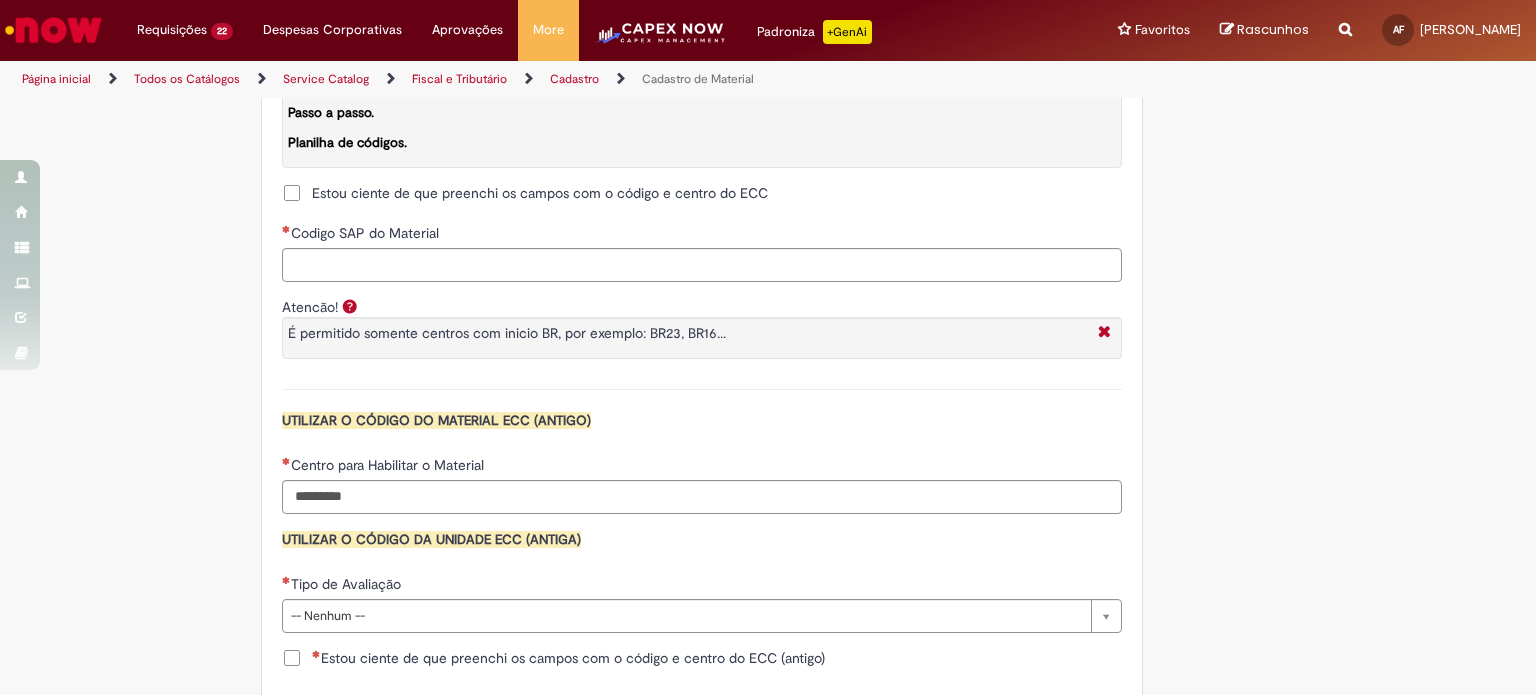 type on "**********" 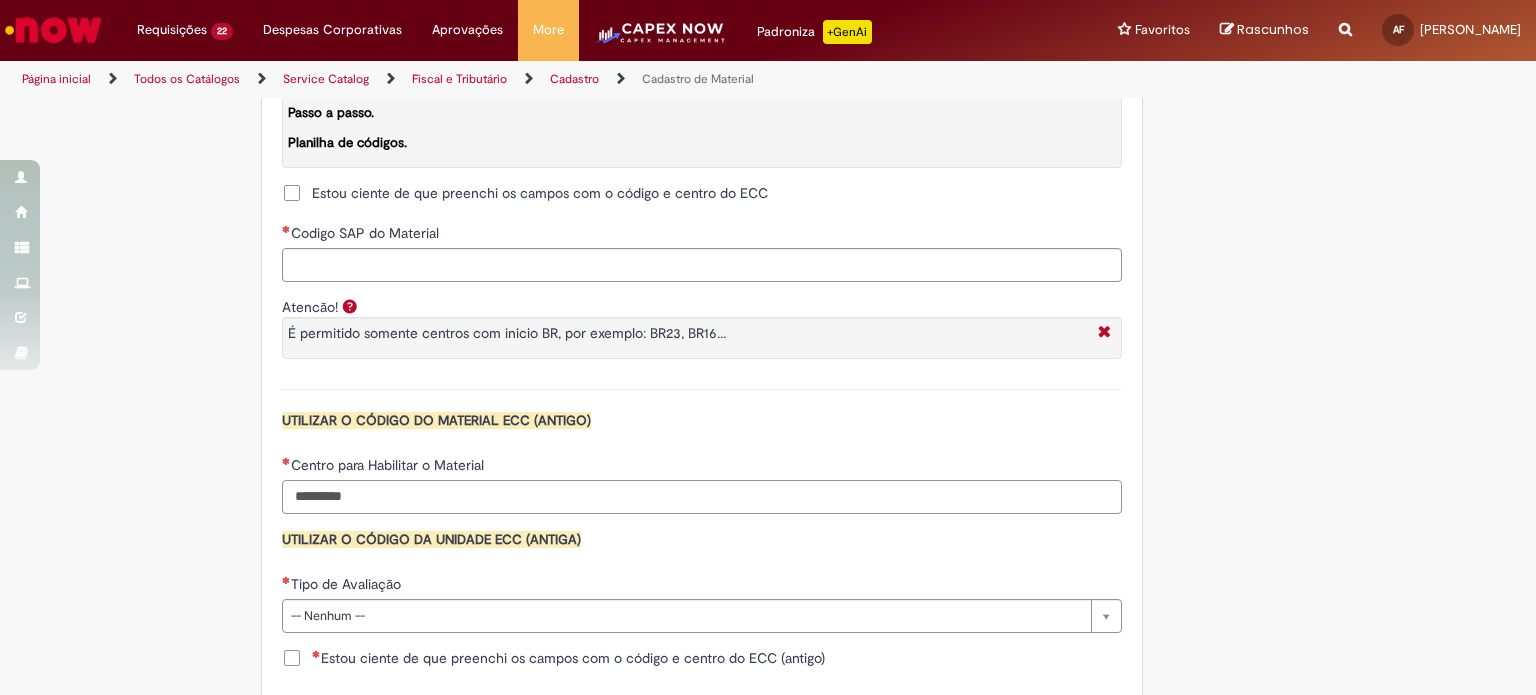 click on "Centro para Habilitar o Material" at bounding box center (702, 497) 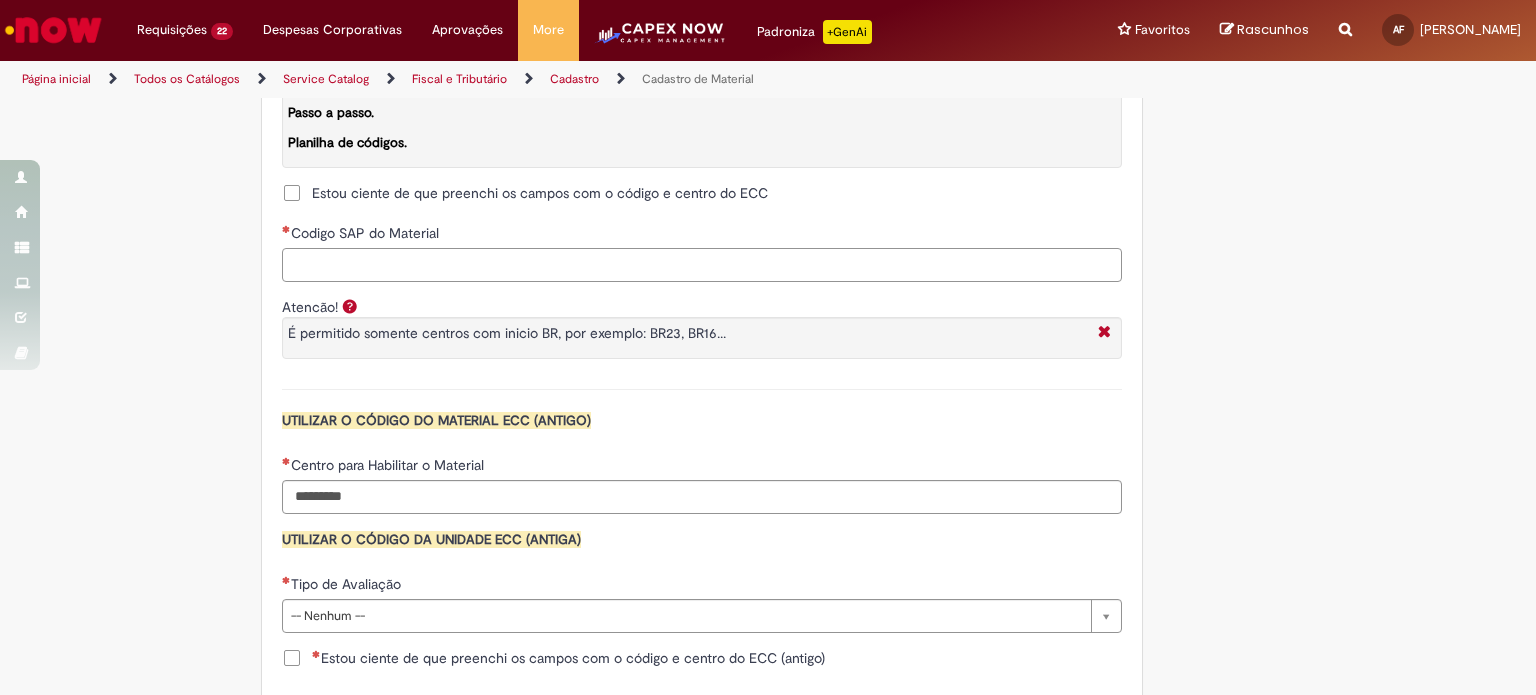 click on "Codigo SAP do Material" at bounding box center [702, 265] 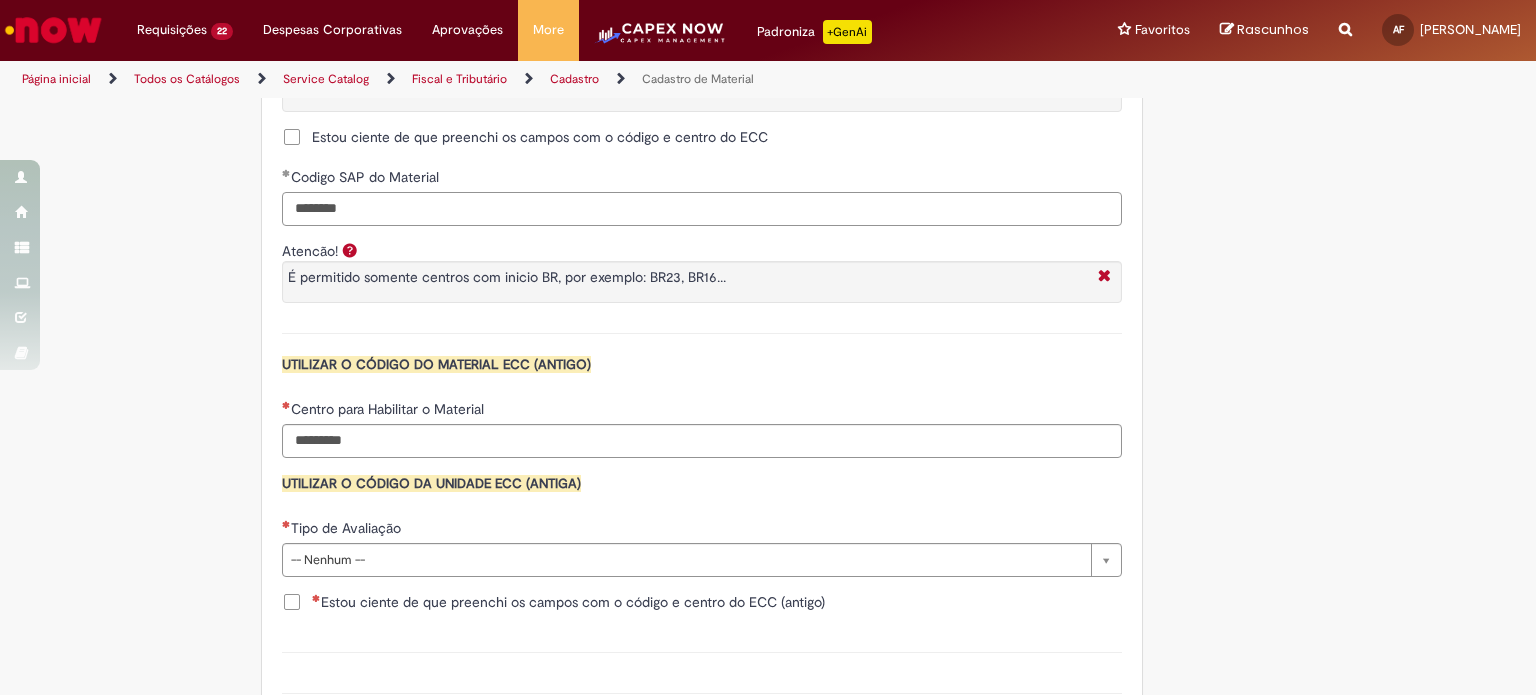 scroll, scrollTop: 1800, scrollLeft: 0, axis: vertical 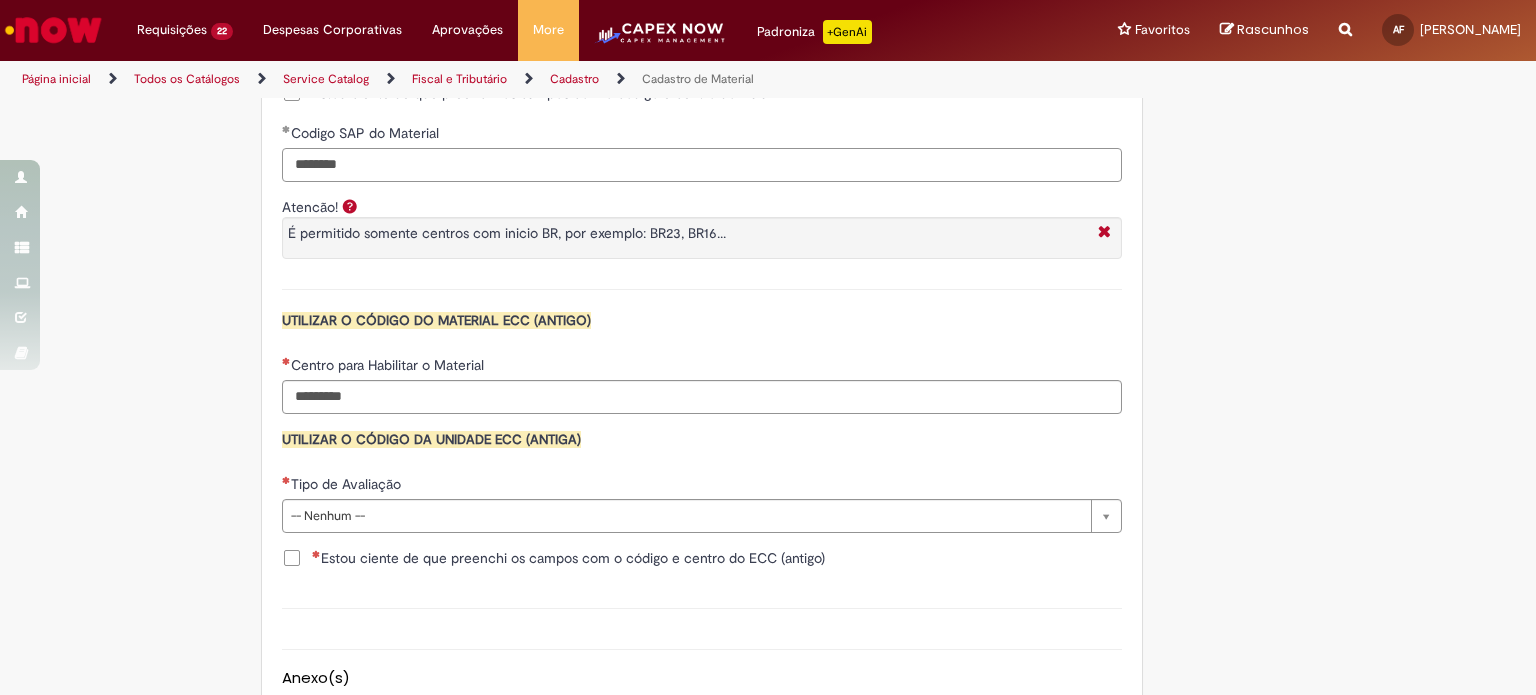 type on "********" 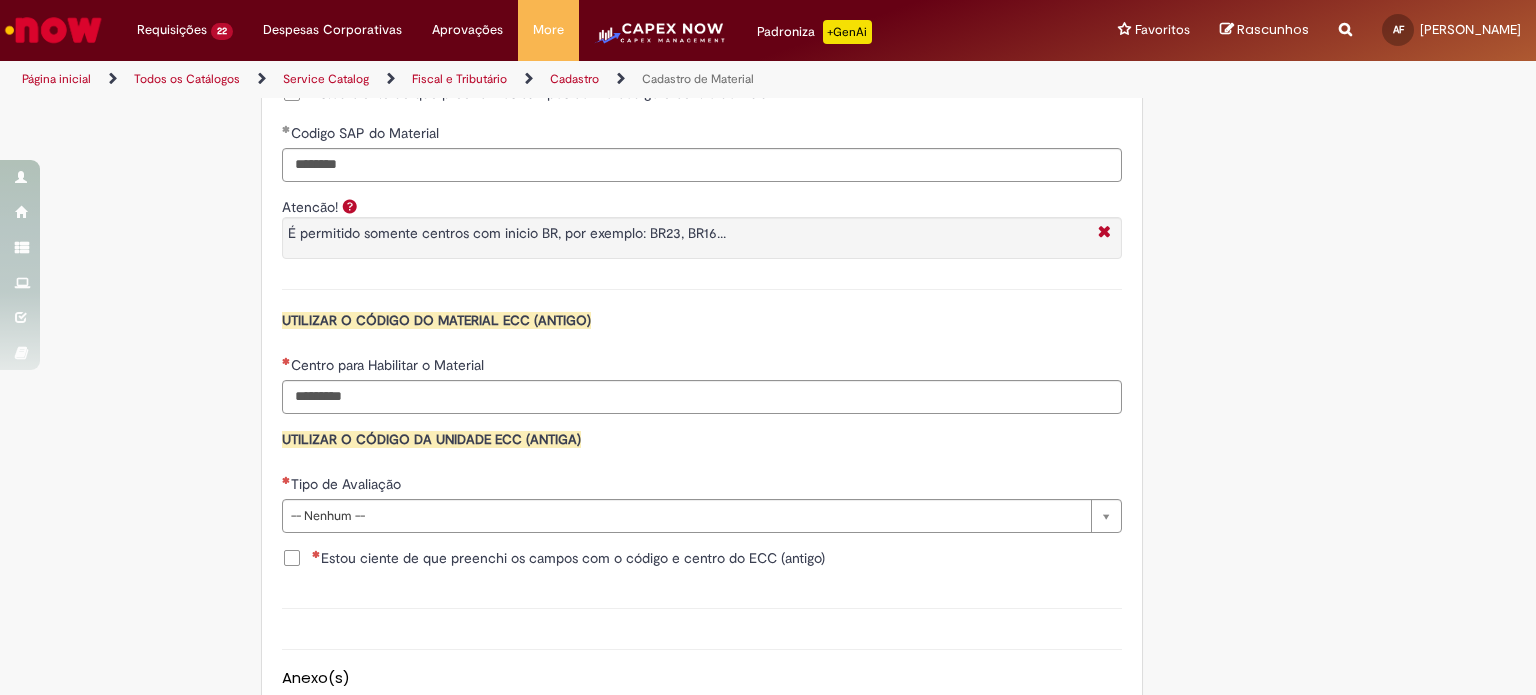 click on "Centro para Habilitar o Material" at bounding box center [702, 367] 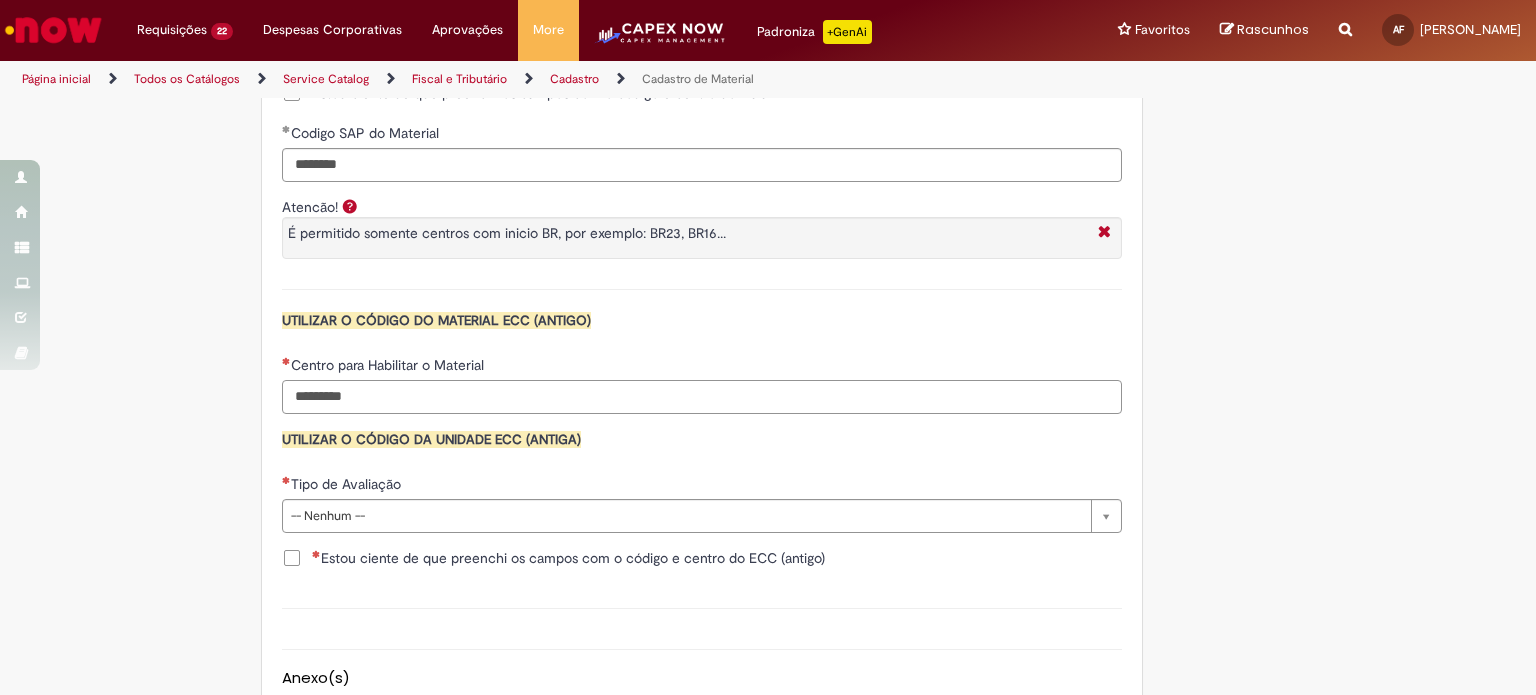 click on "Centro para Habilitar o Material" at bounding box center [702, 397] 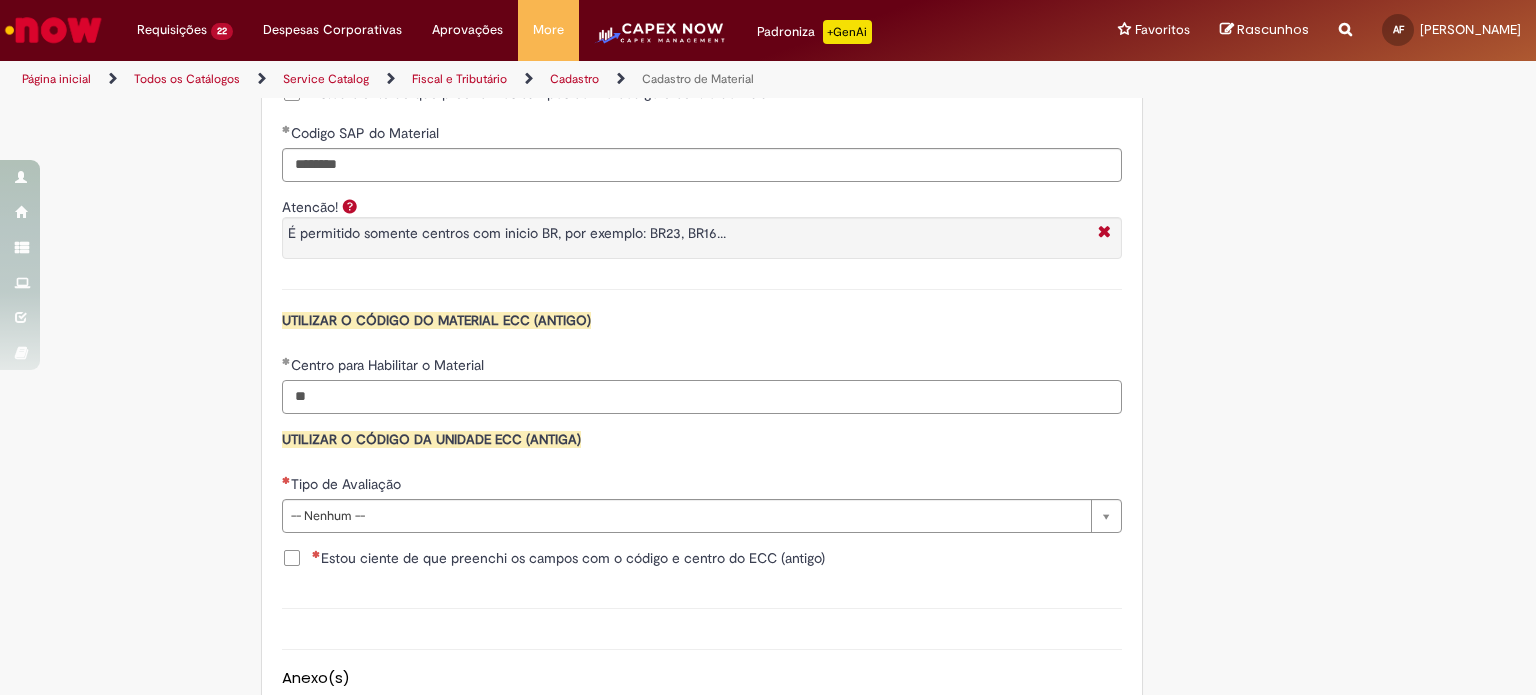 type on "*" 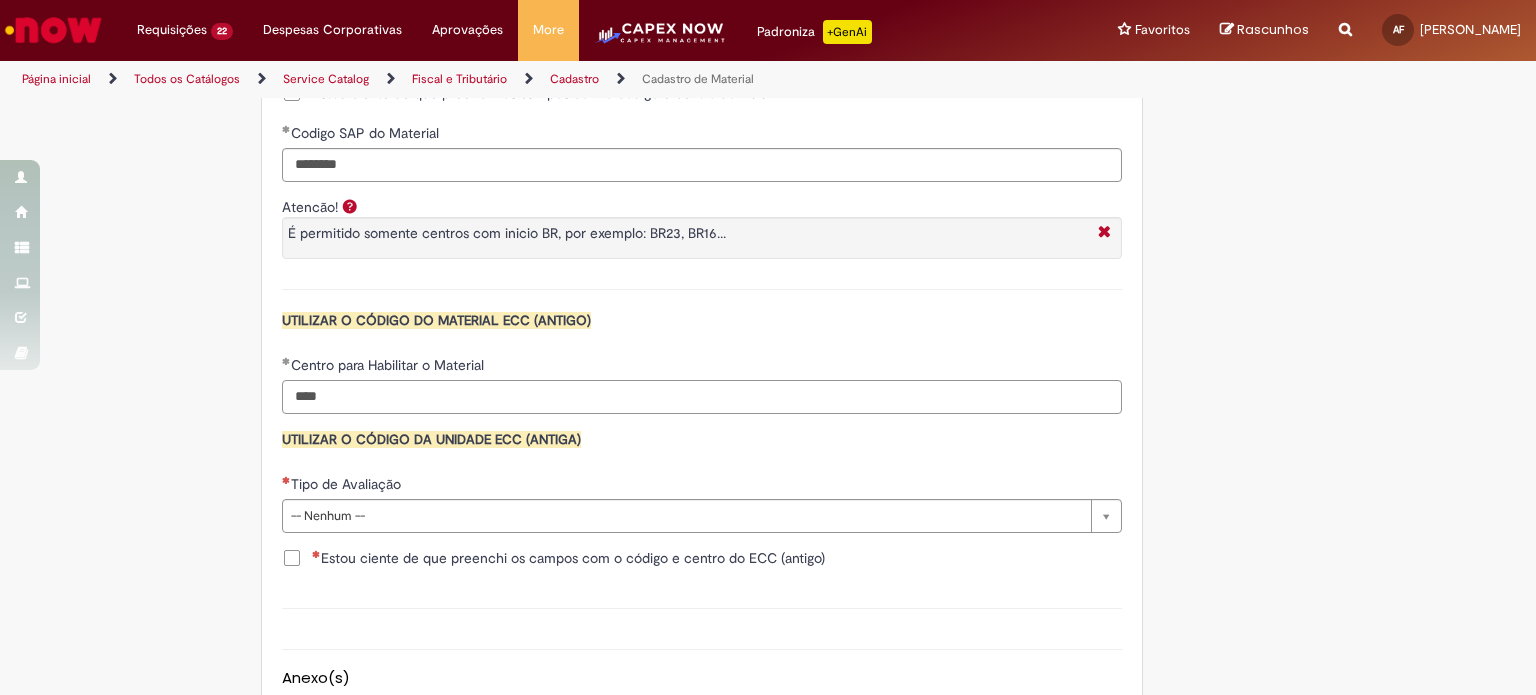 type on "****" 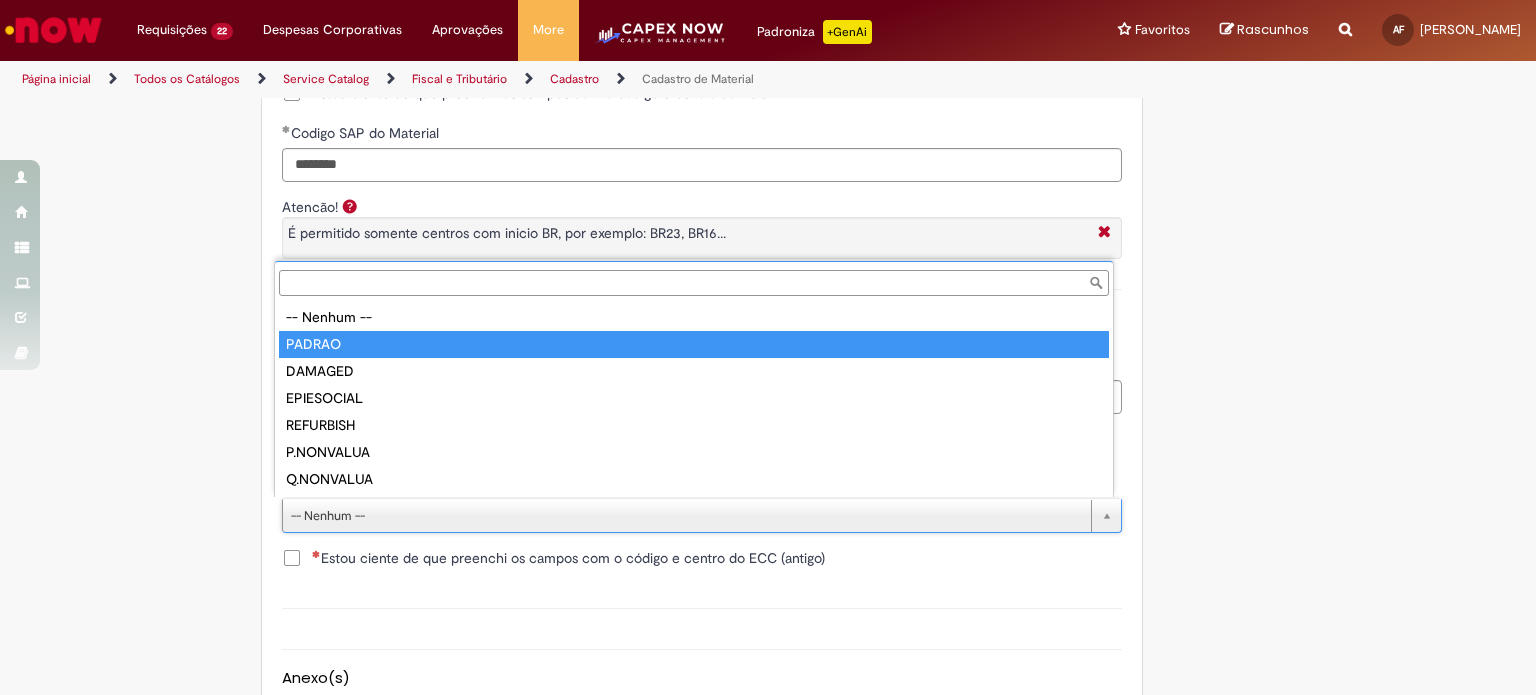 type on "******" 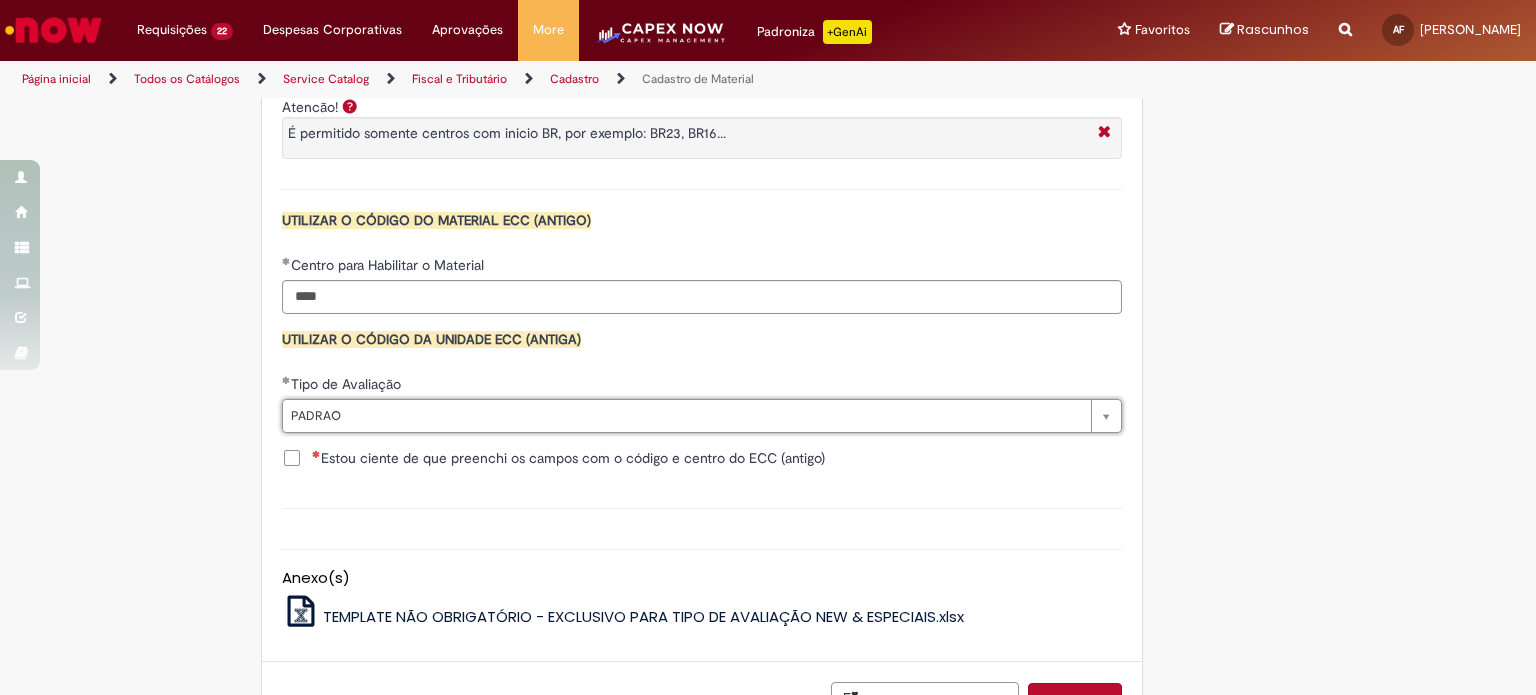 click on "Estou ciente de que preenchi os campos com o código e centro do ECC  (antigo)" at bounding box center (568, 458) 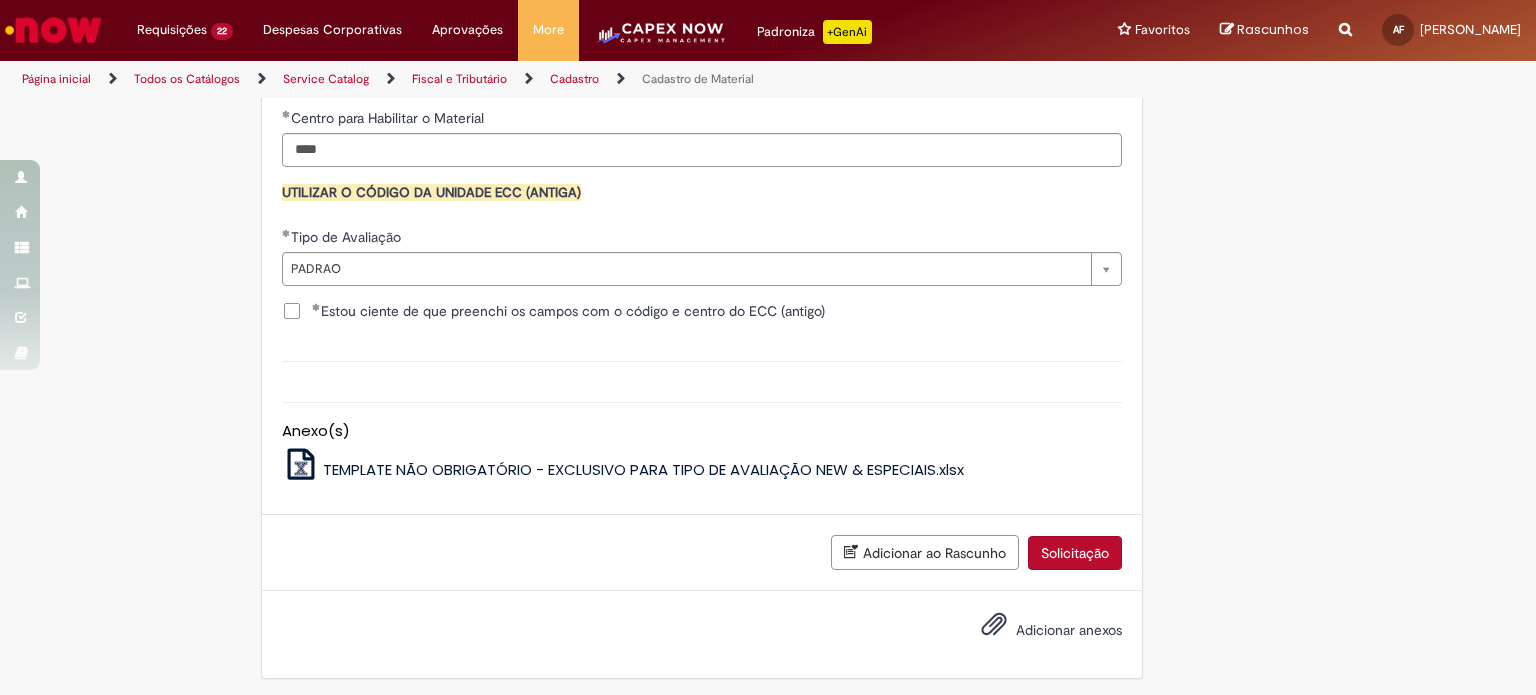 click on "Solicitação" at bounding box center (1075, 553) 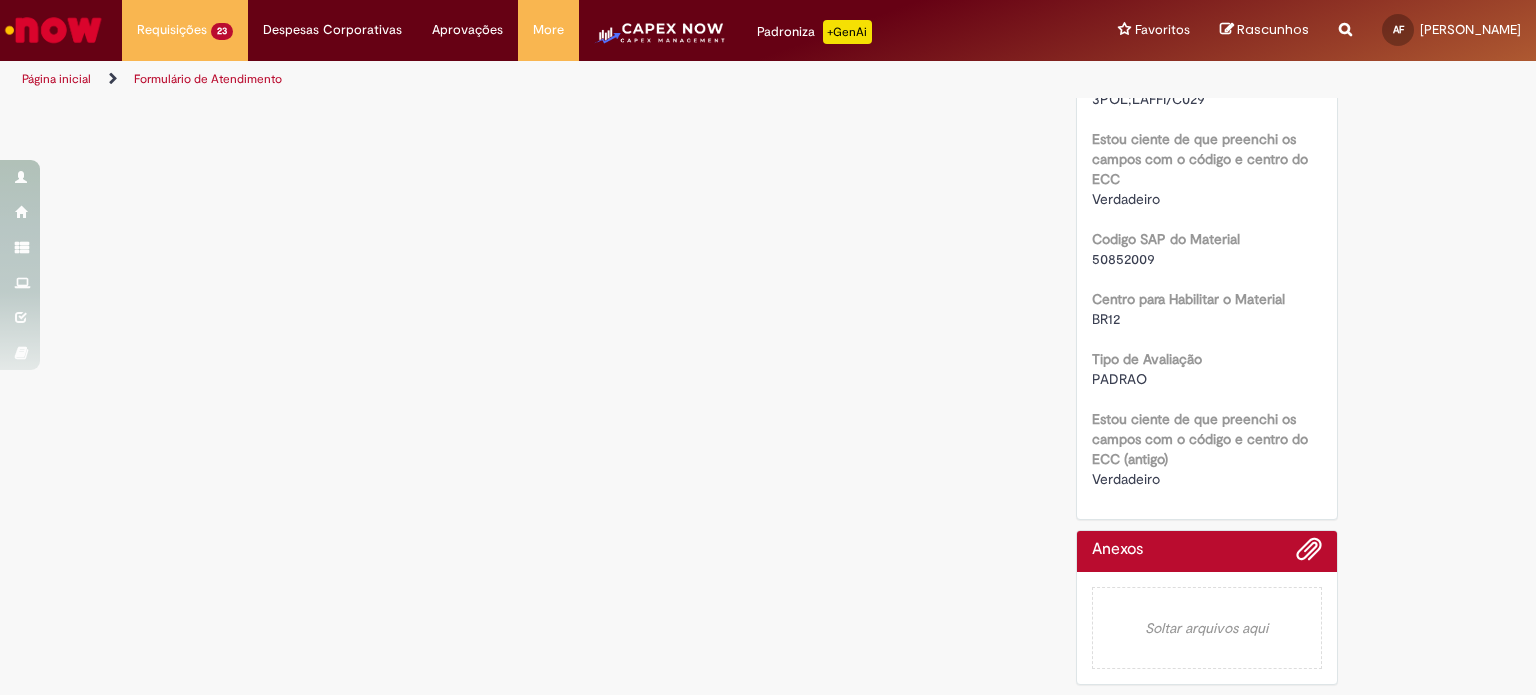 scroll, scrollTop: 0, scrollLeft: 0, axis: both 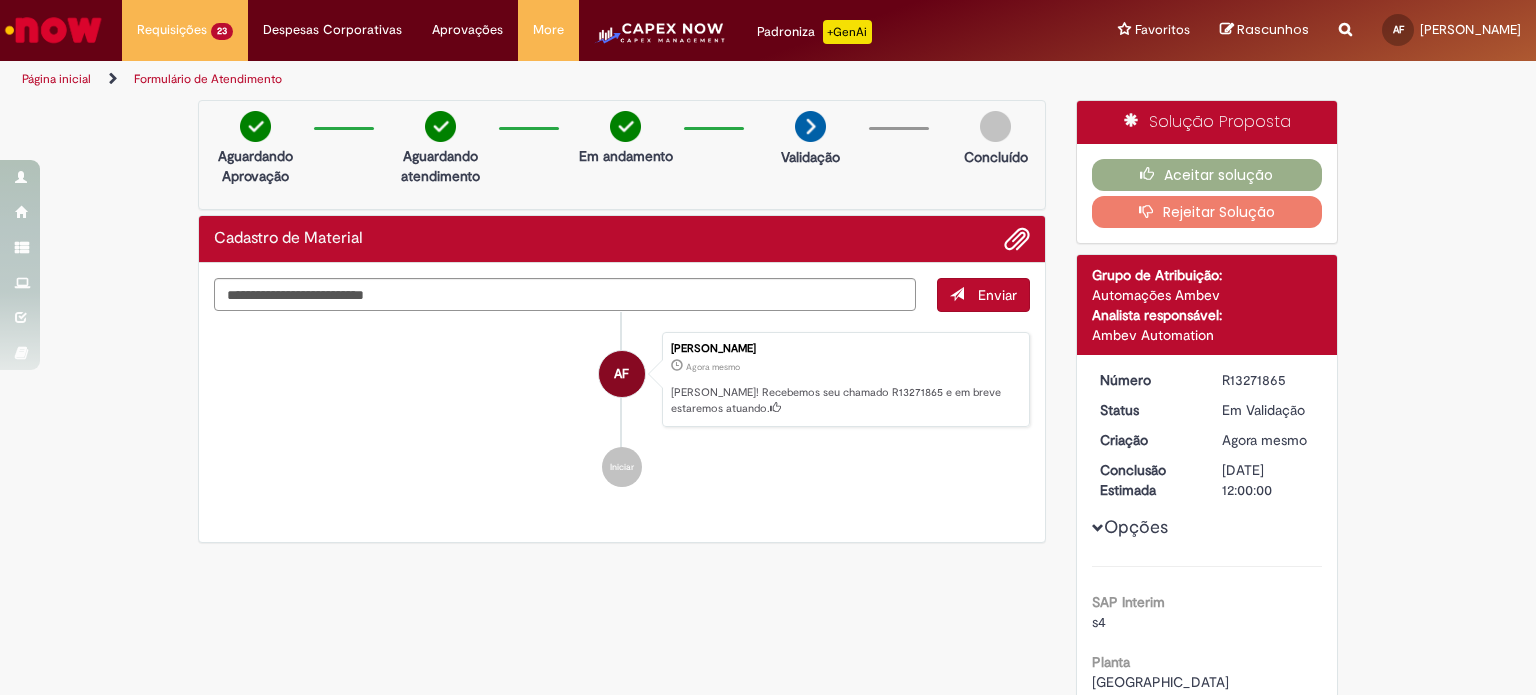 click on "R13271865" at bounding box center [1268, 380] 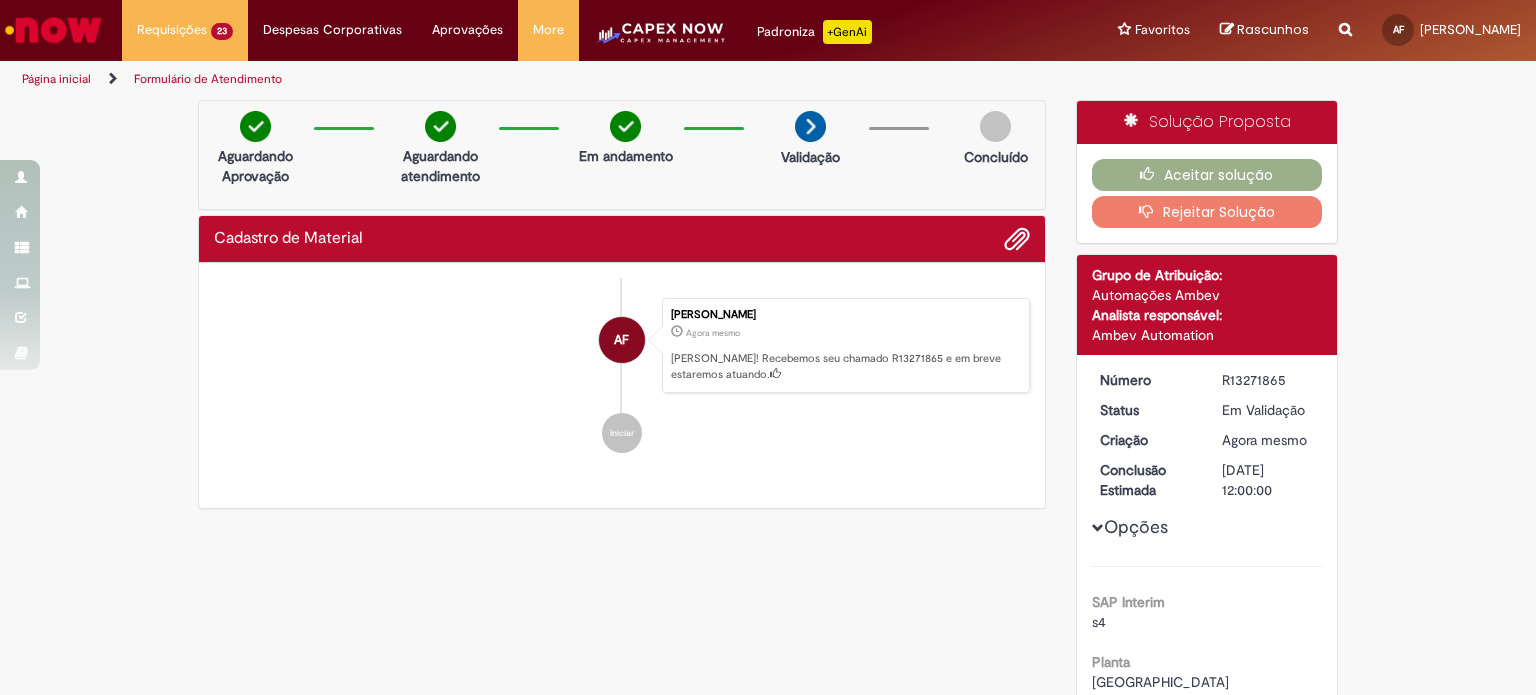 click on "R13271865" at bounding box center (1268, 380) 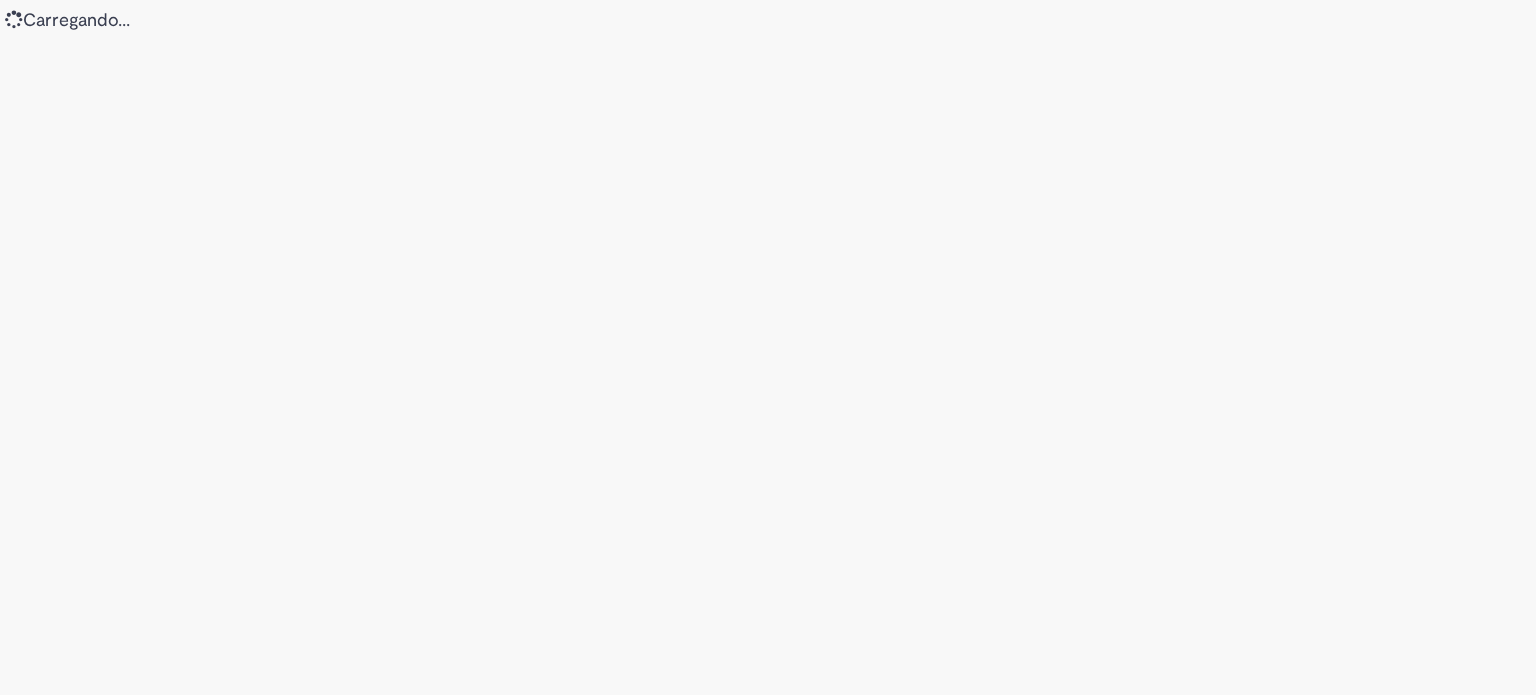 scroll, scrollTop: 0, scrollLeft: 0, axis: both 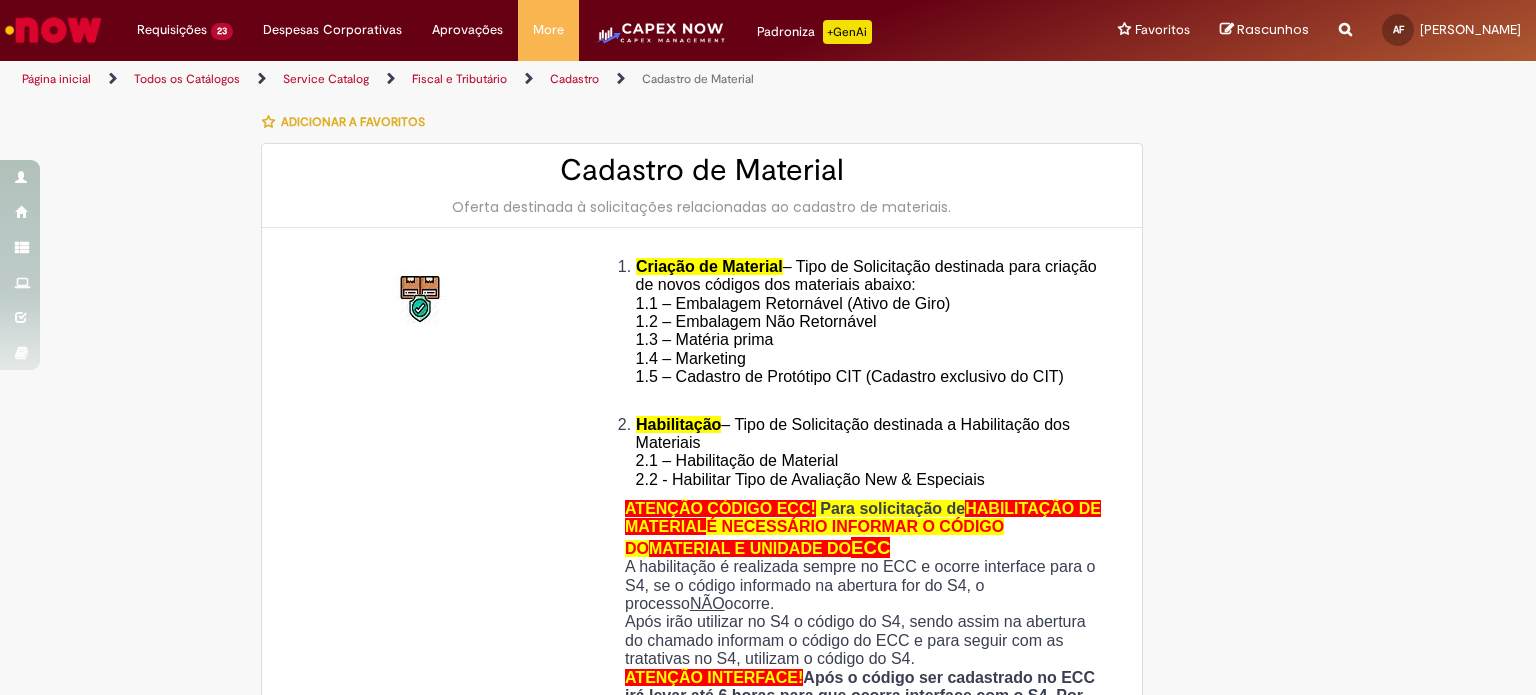type on "**********" 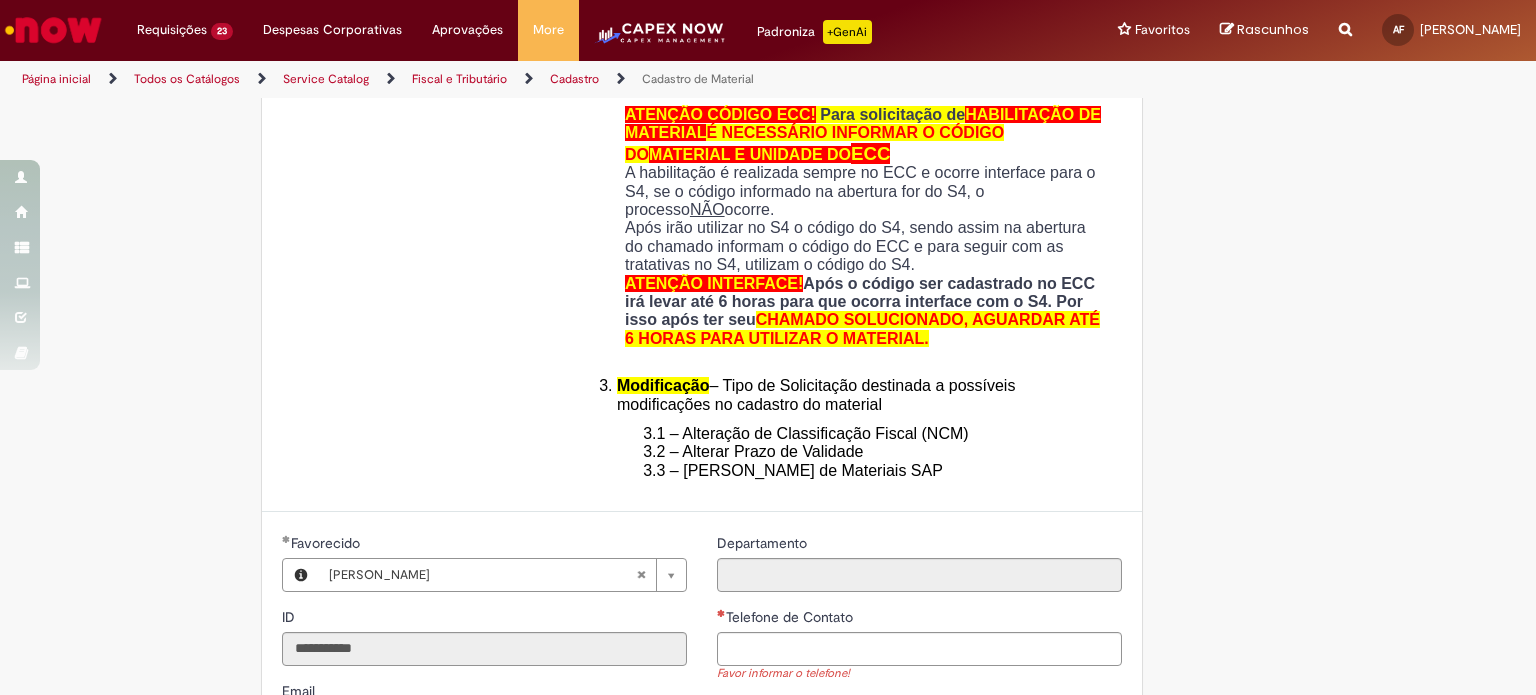 scroll, scrollTop: 700, scrollLeft: 0, axis: vertical 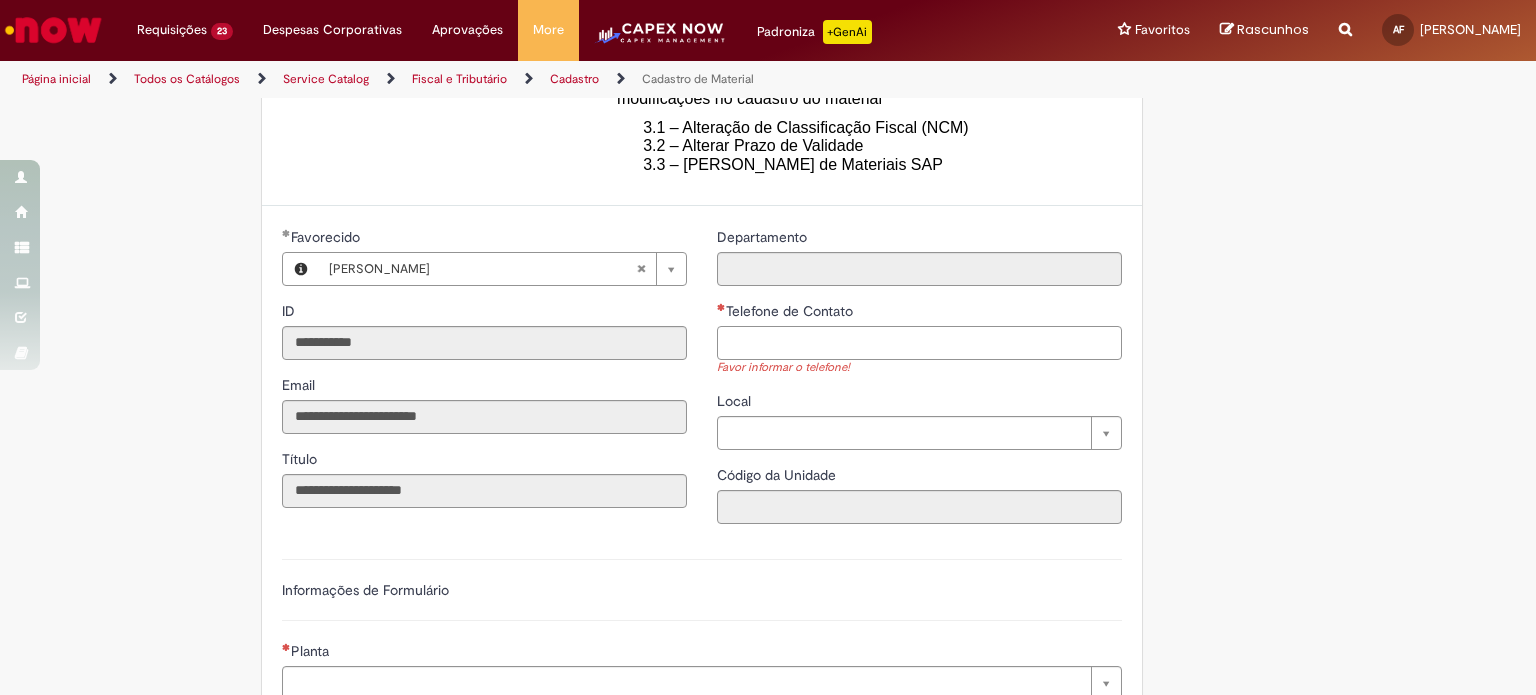 click on "Telefone de Contato" at bounding box center (919, 343) 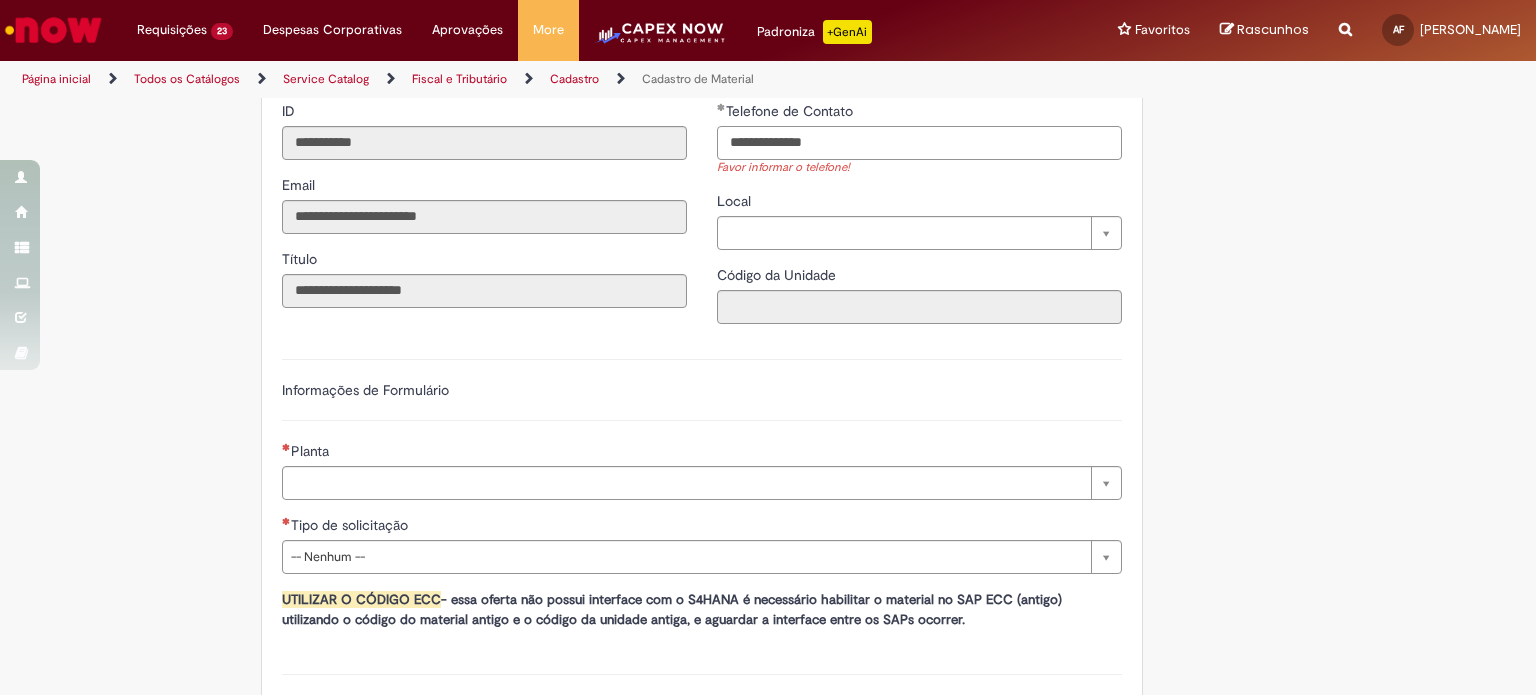 scroll, scrollTop: 1000, scrollLeft: 0, axis: vertical 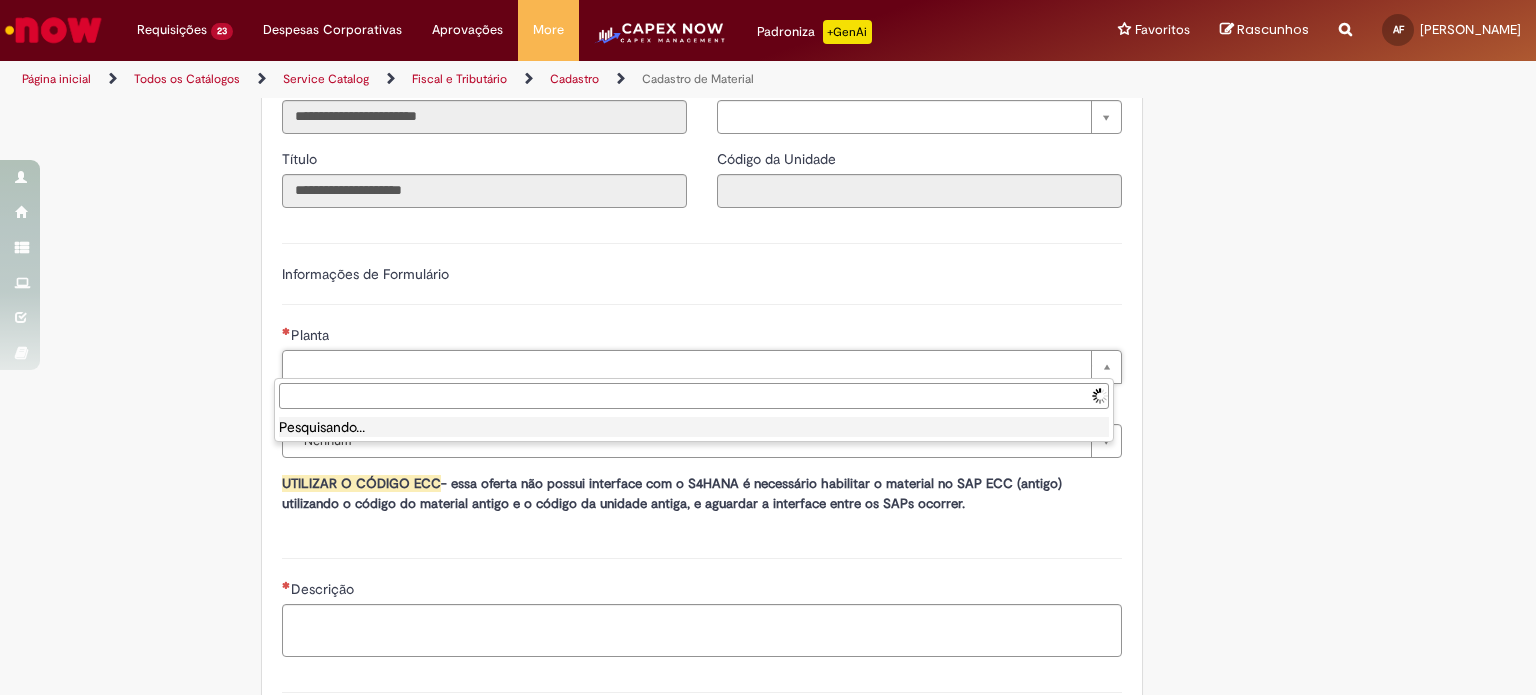 type on "**********" 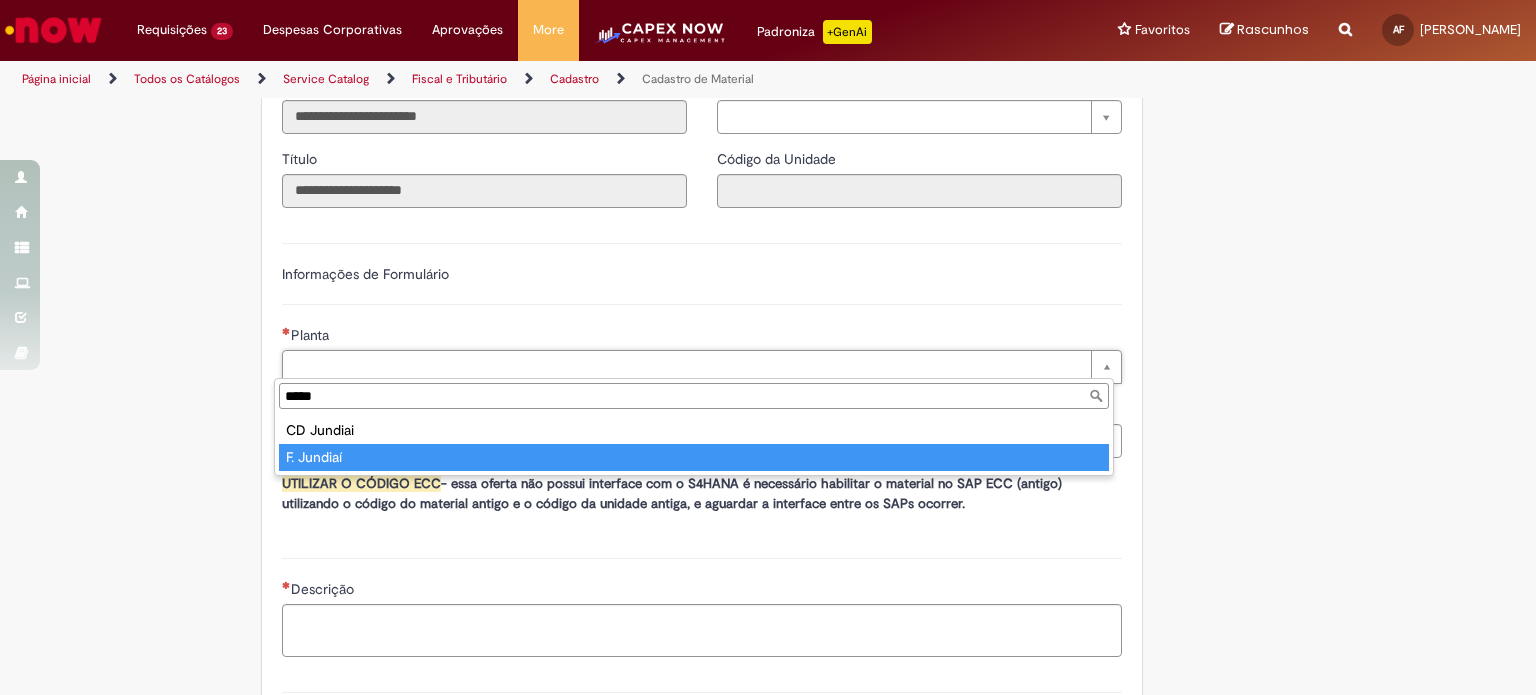 type on "*****" 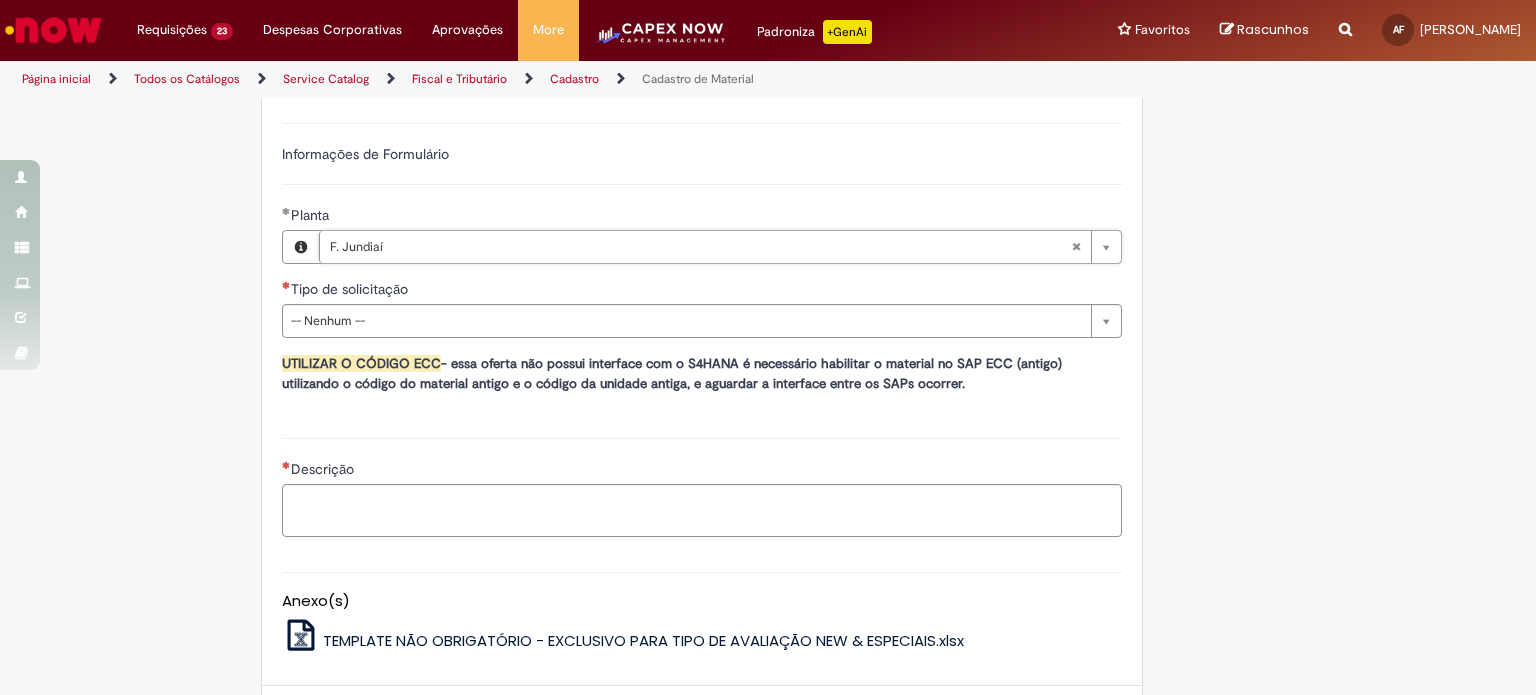 scroll, scrollTop: 1292, scrollLeft: 0, axis: vertical 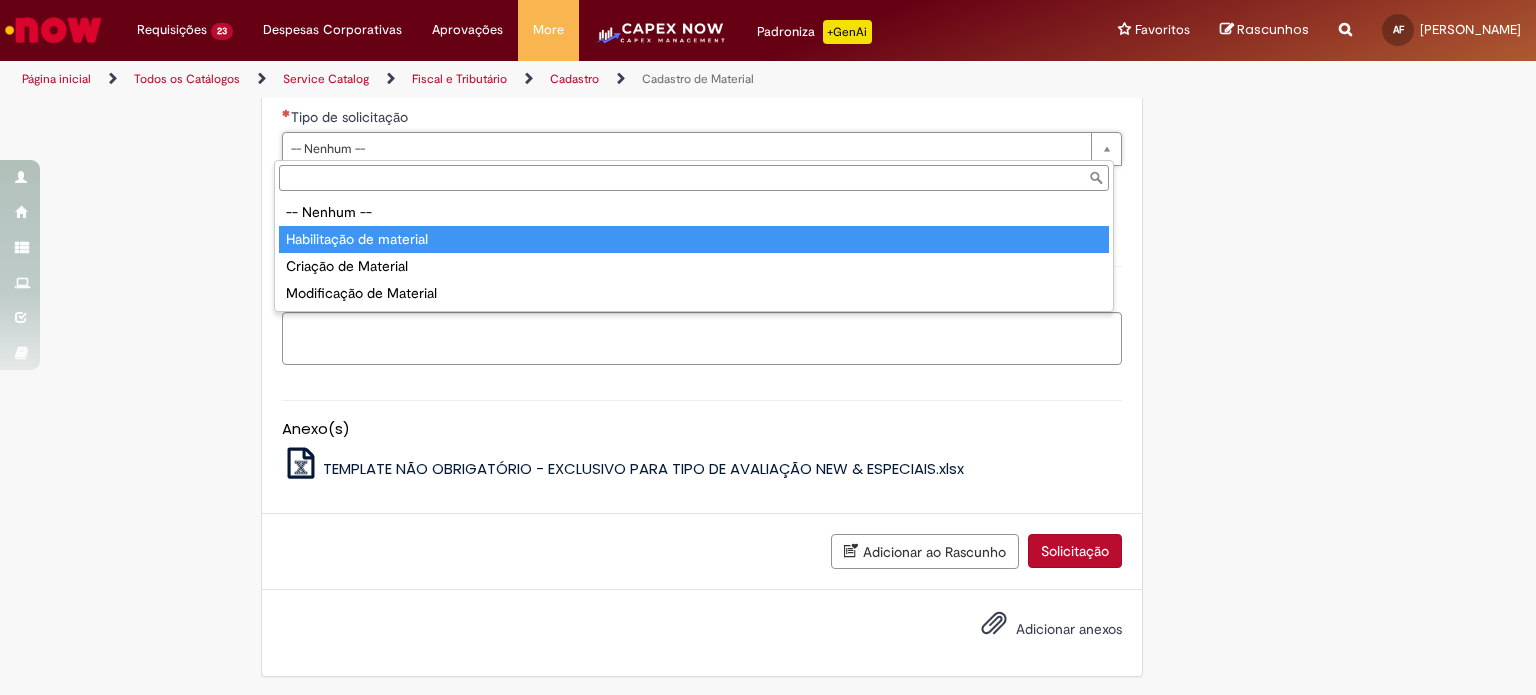type on "**********" 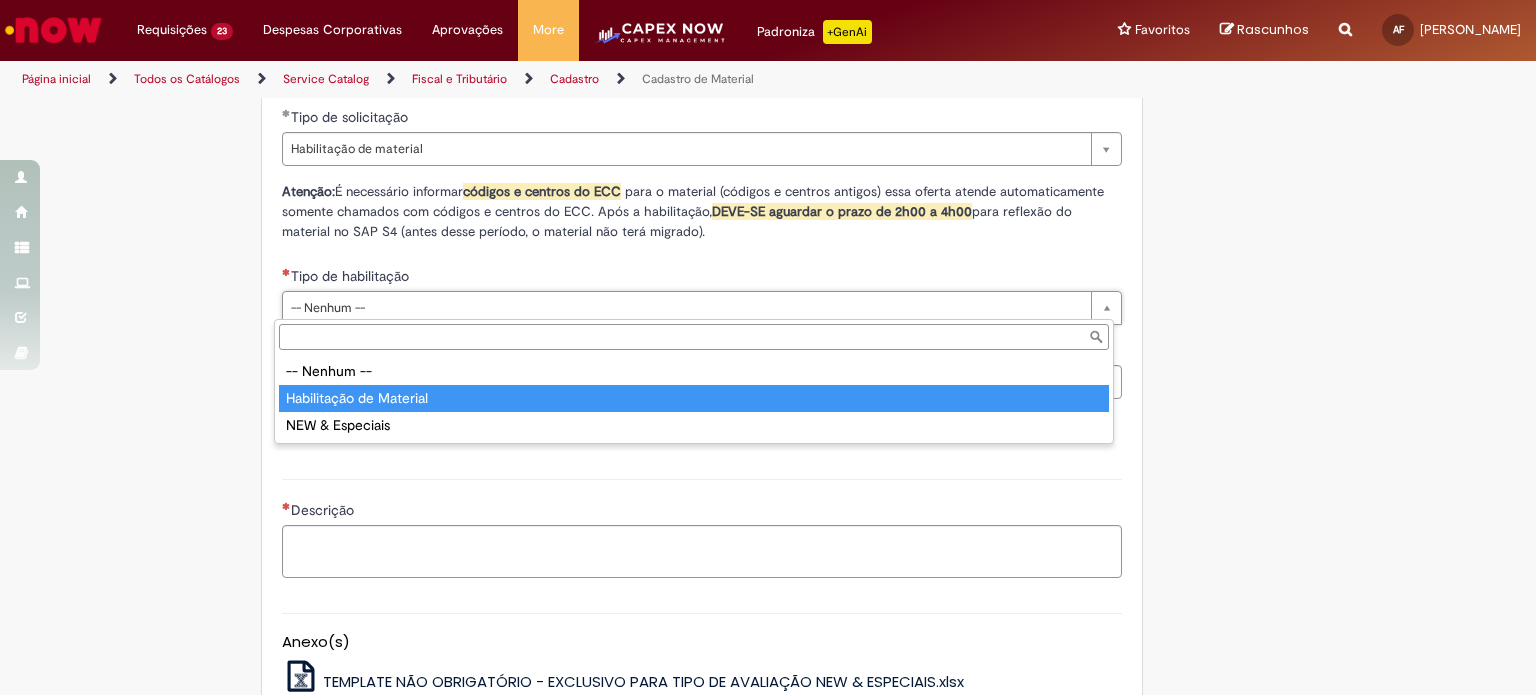 type on "**********" 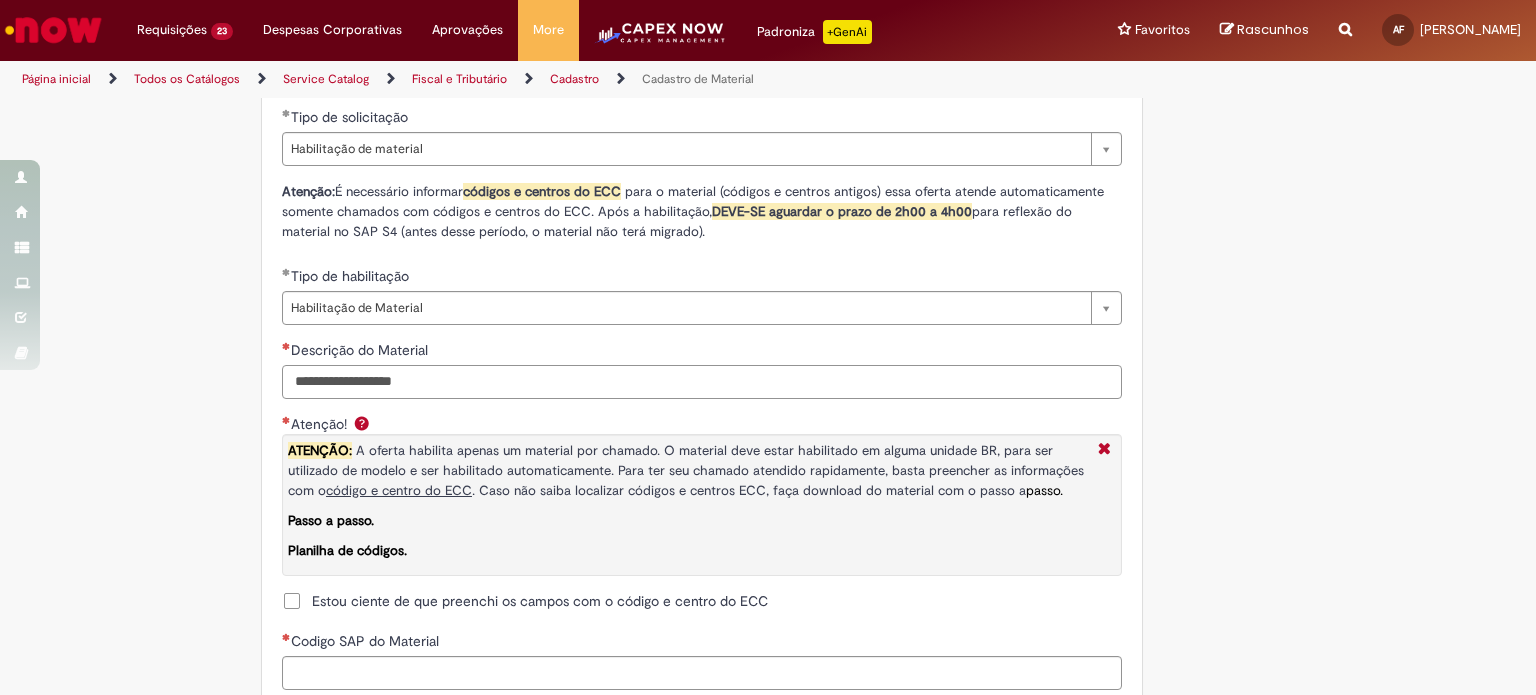 click on "Descrição do Material" at bounding box center (702, 382) 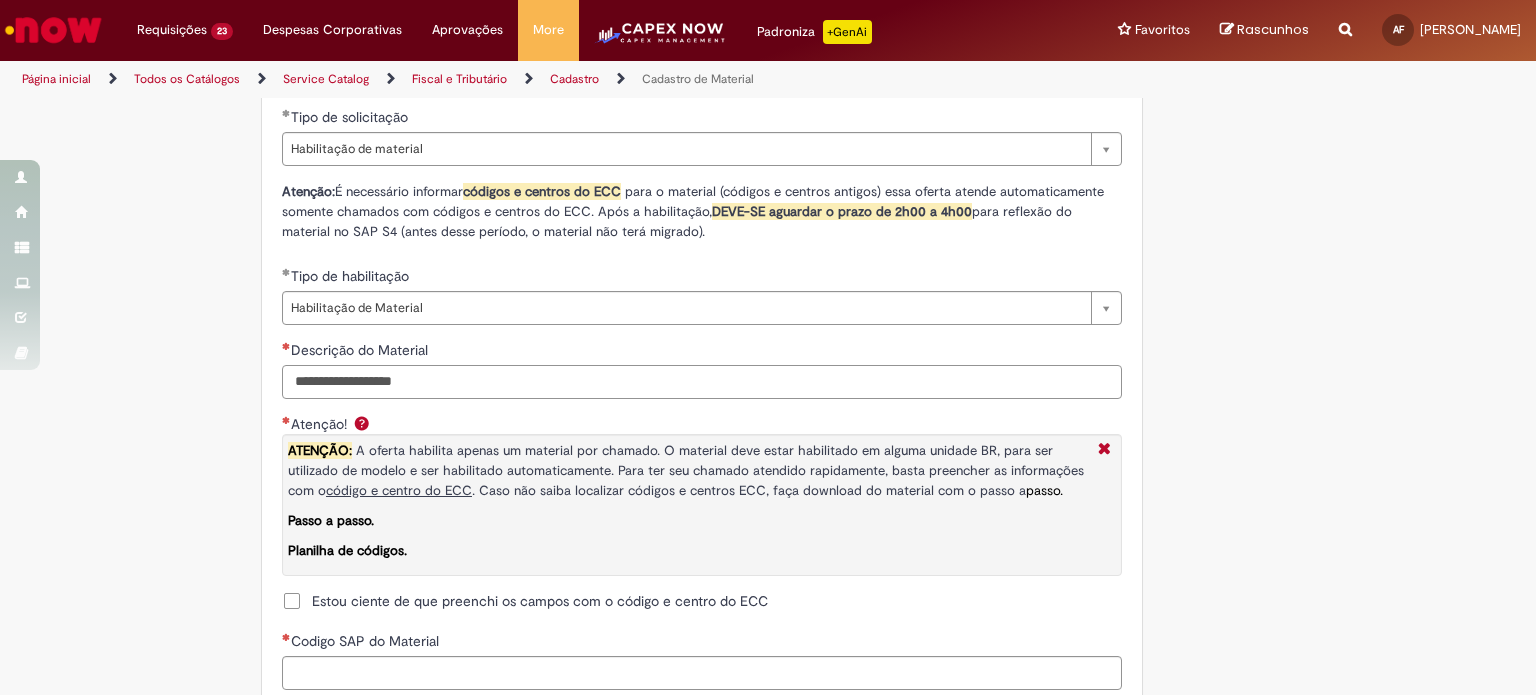 click on "Descrição do Material" at bounding box center (702, 382) 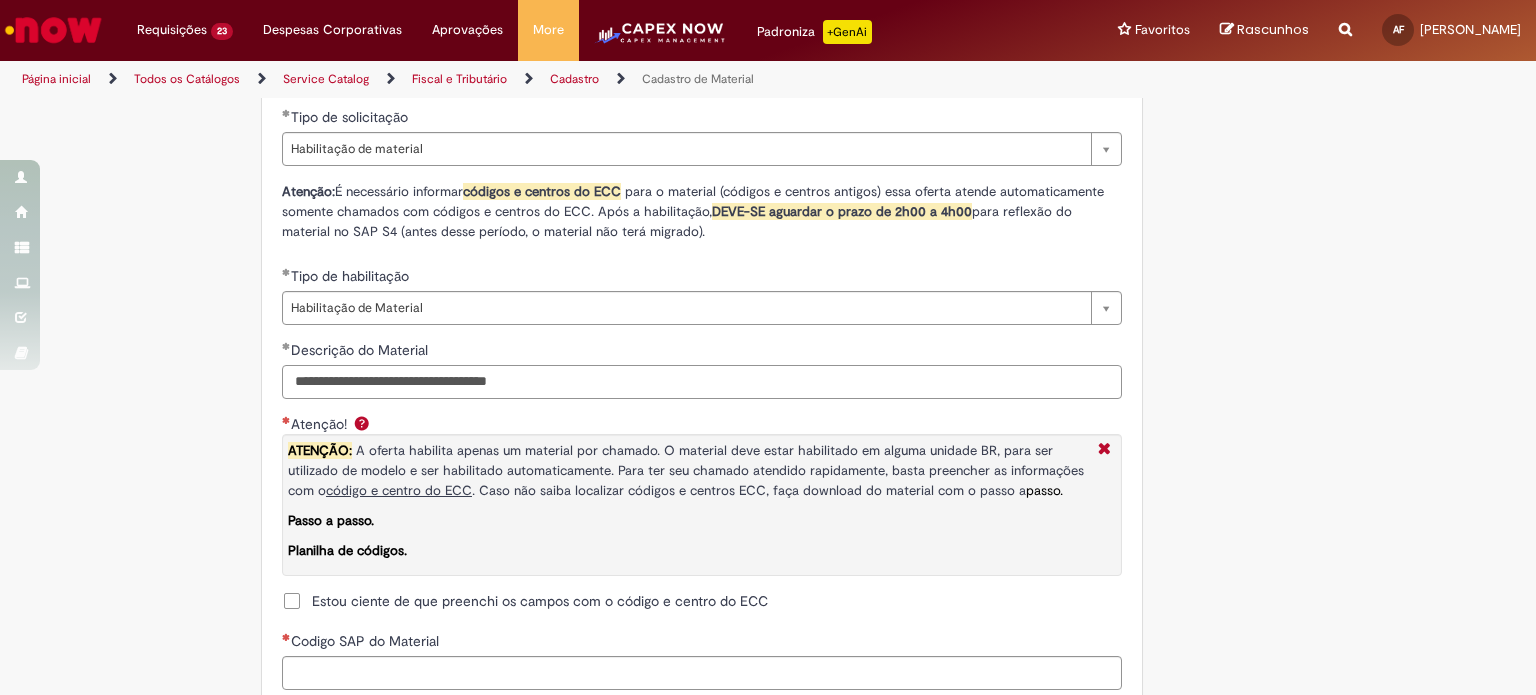 type on "**********" 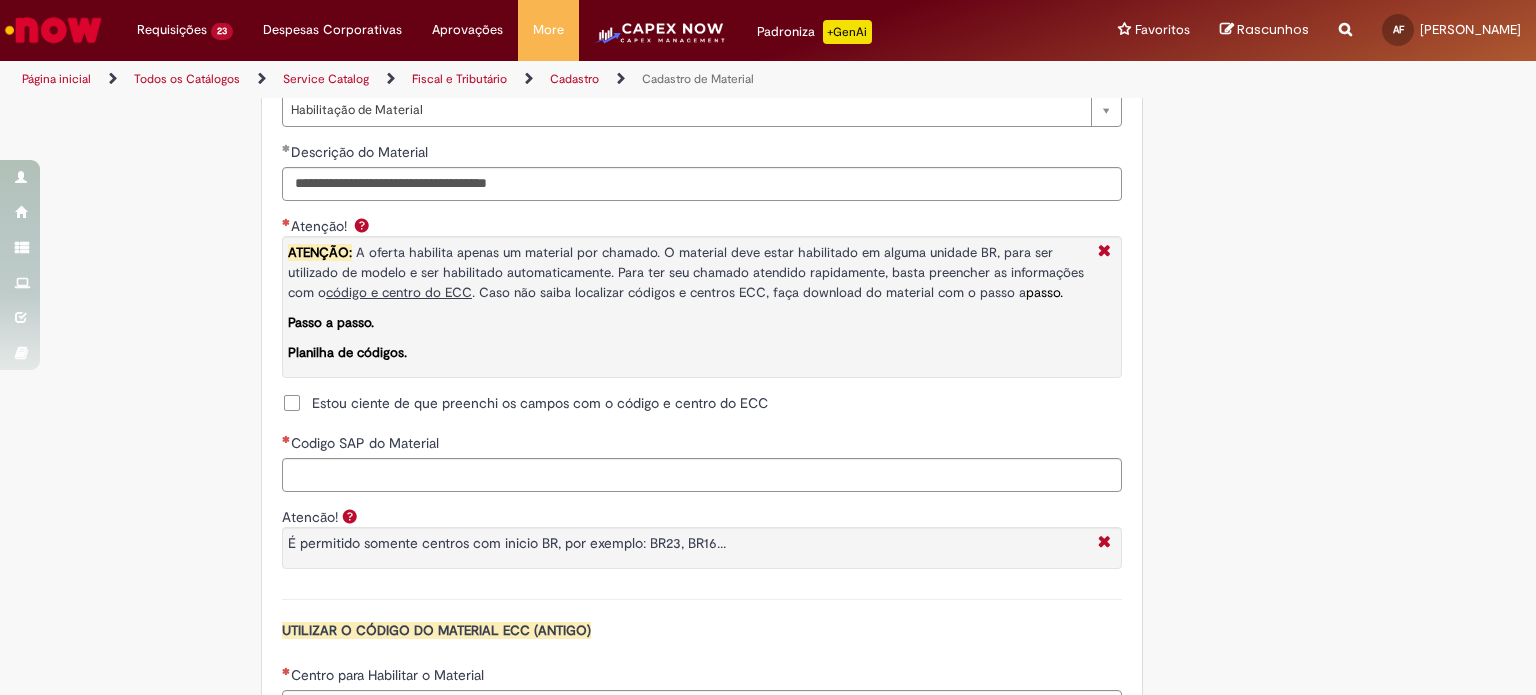 scroll, scrollTop: 1492, scrollLeft: 0, axis: vertical 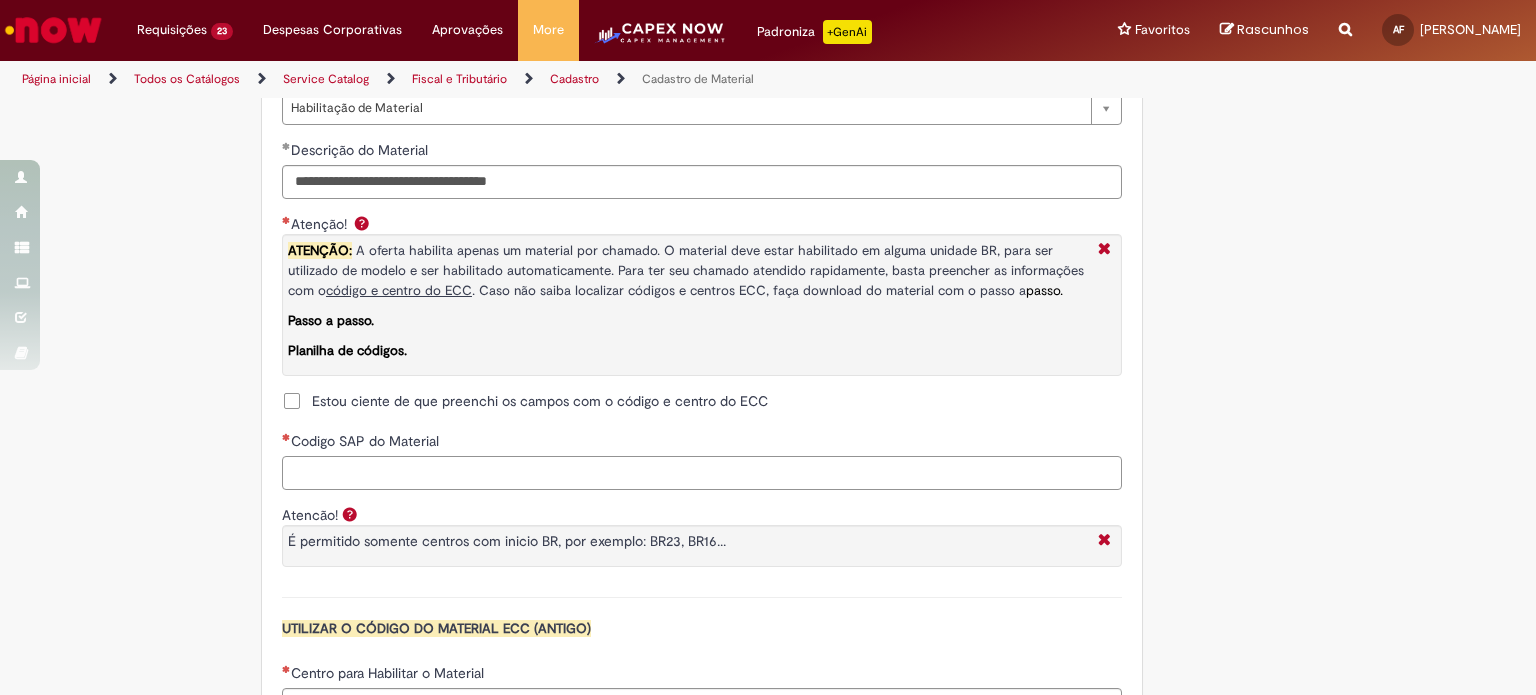 click on "Codigo SAP do Material" at bounding box center [702, 473] 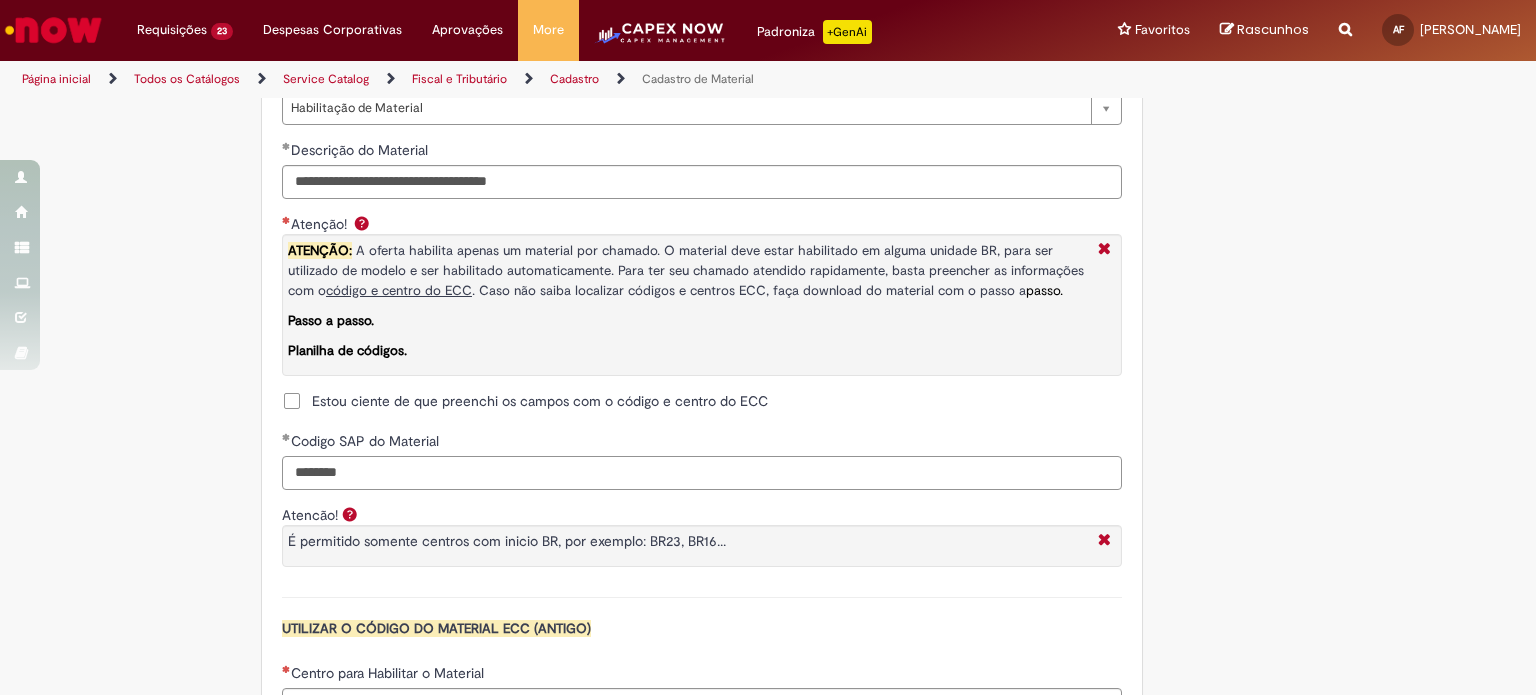 type on "********" 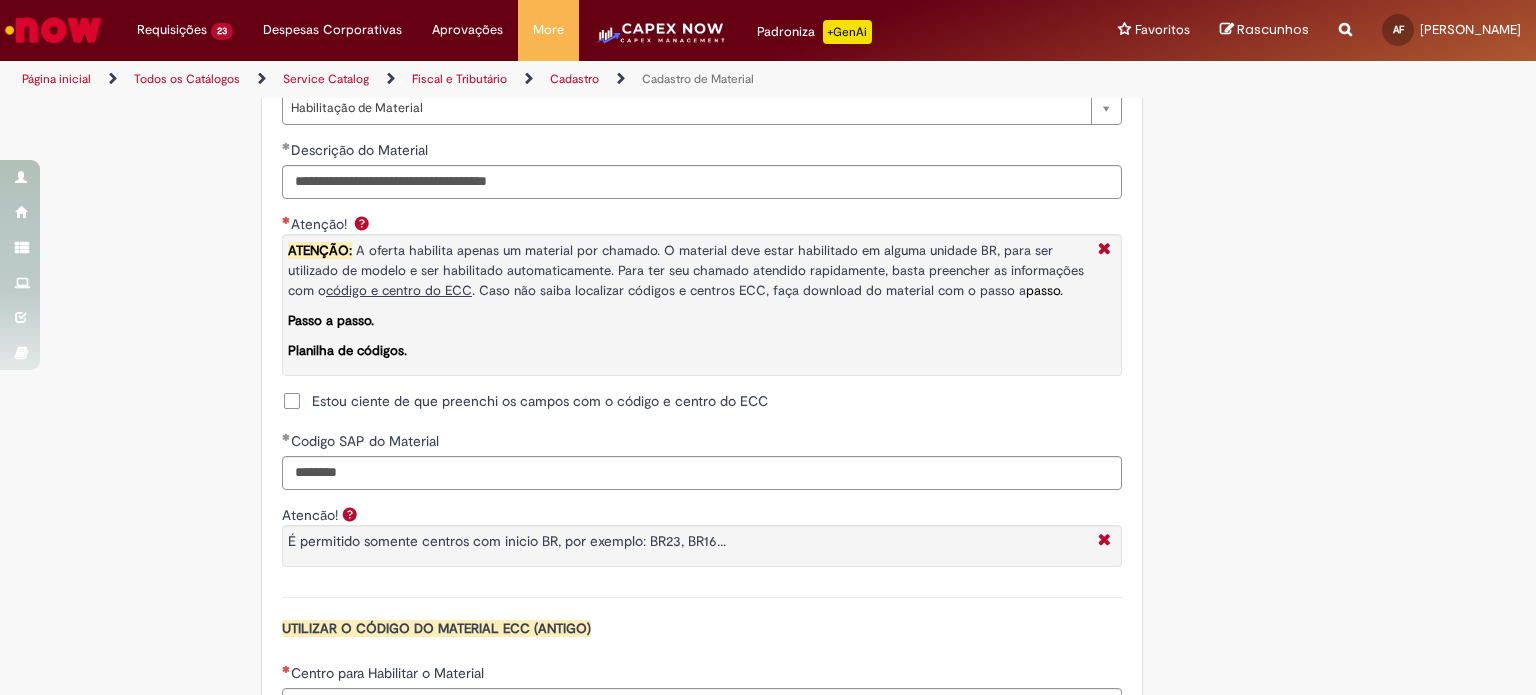 click on "Estou ciente de que preenchi os campos com o código e centro do ECC" at bounding box center (540, 401) 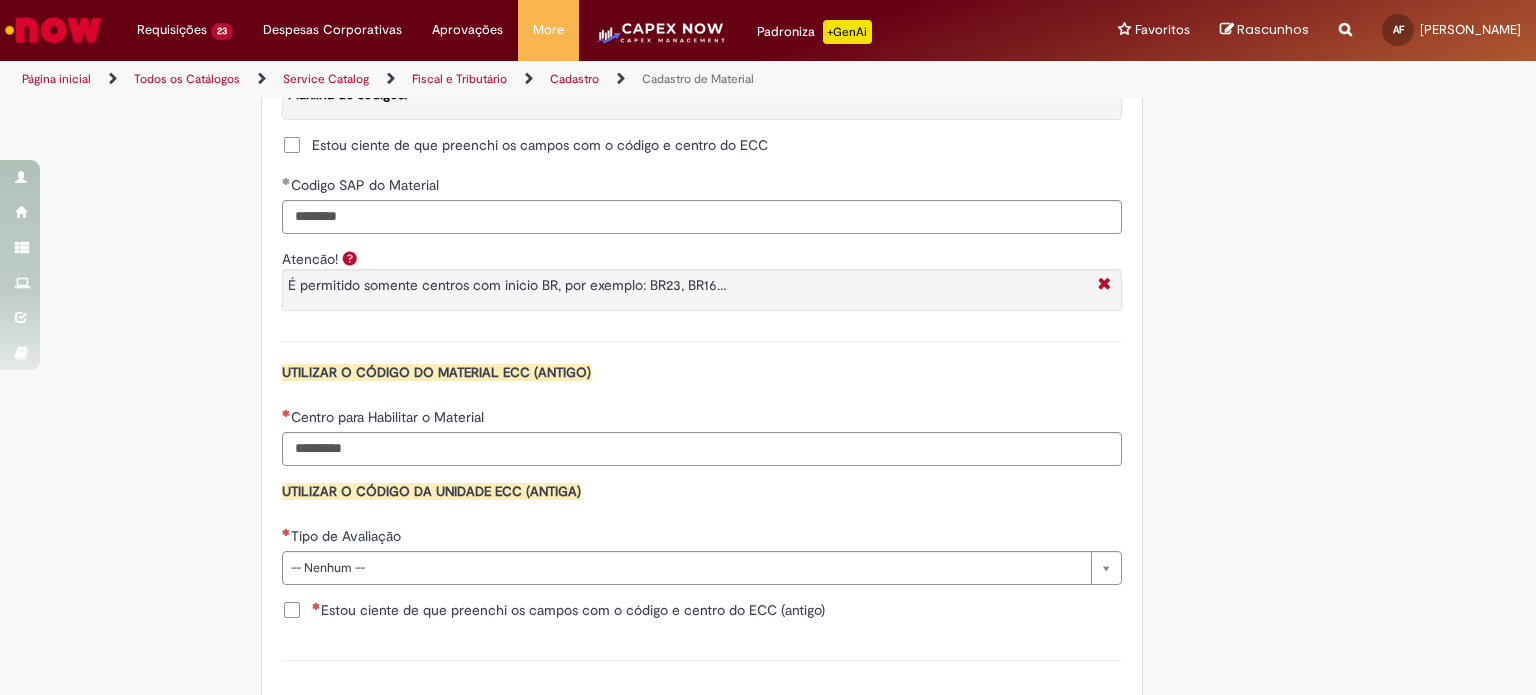 scroll, scrollTop: 1892, scrollLeft: 0, axis: vertical 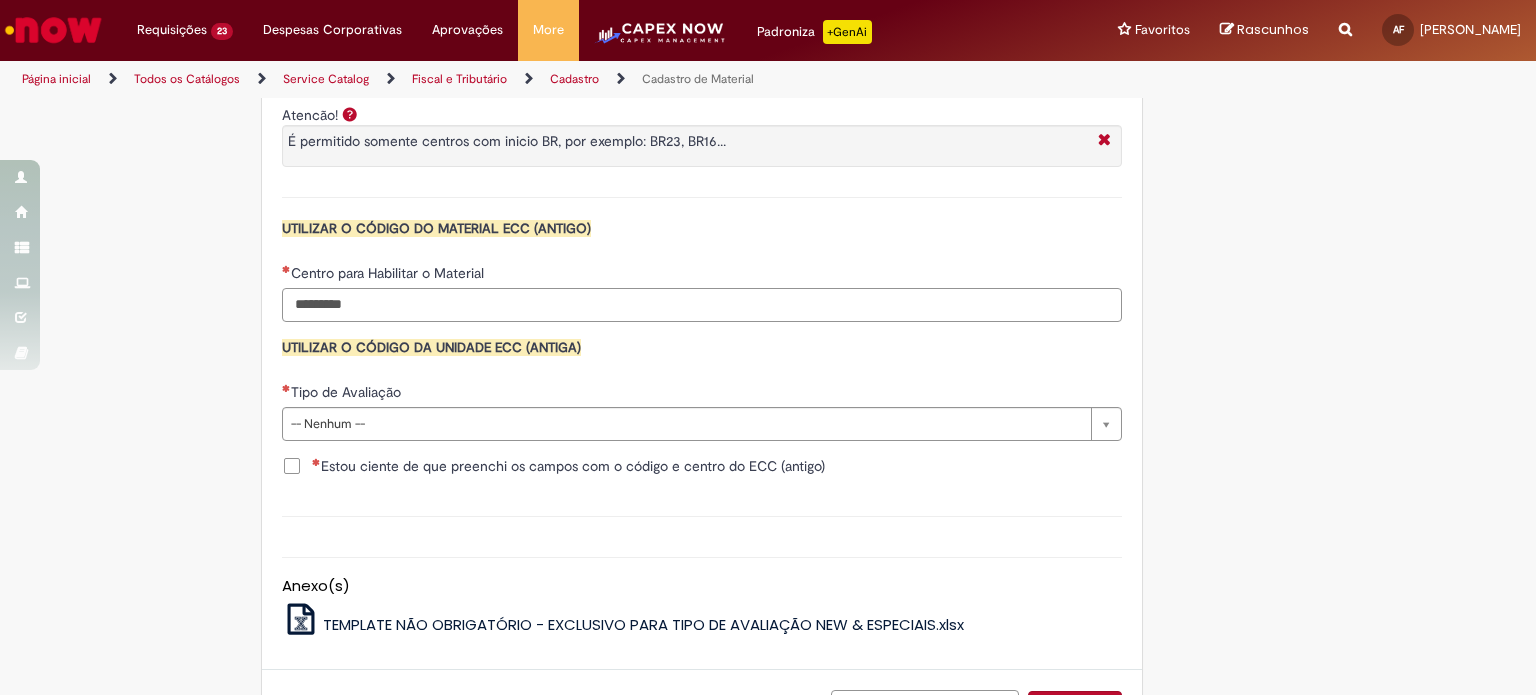 click on "Centro para Habilitar o Material" at bounding box center [702, 305] 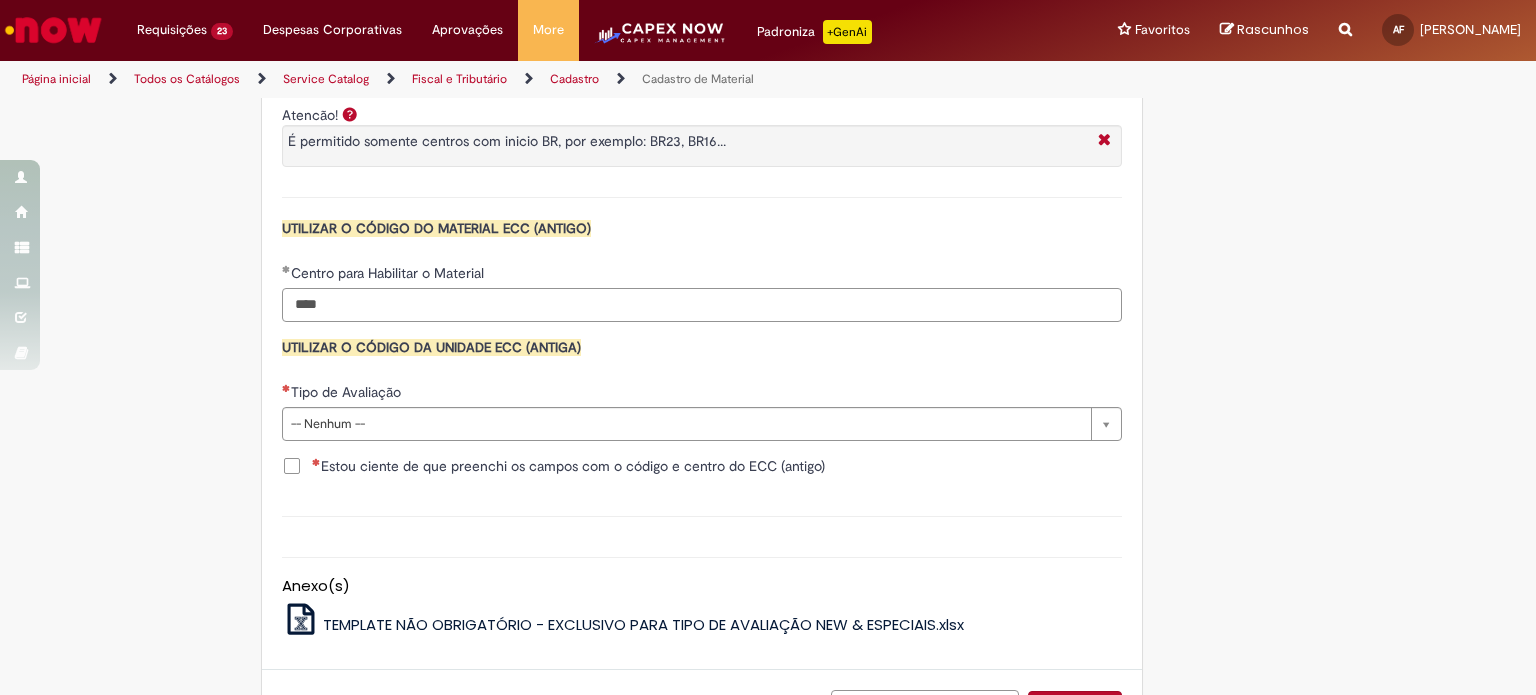 type on "****" 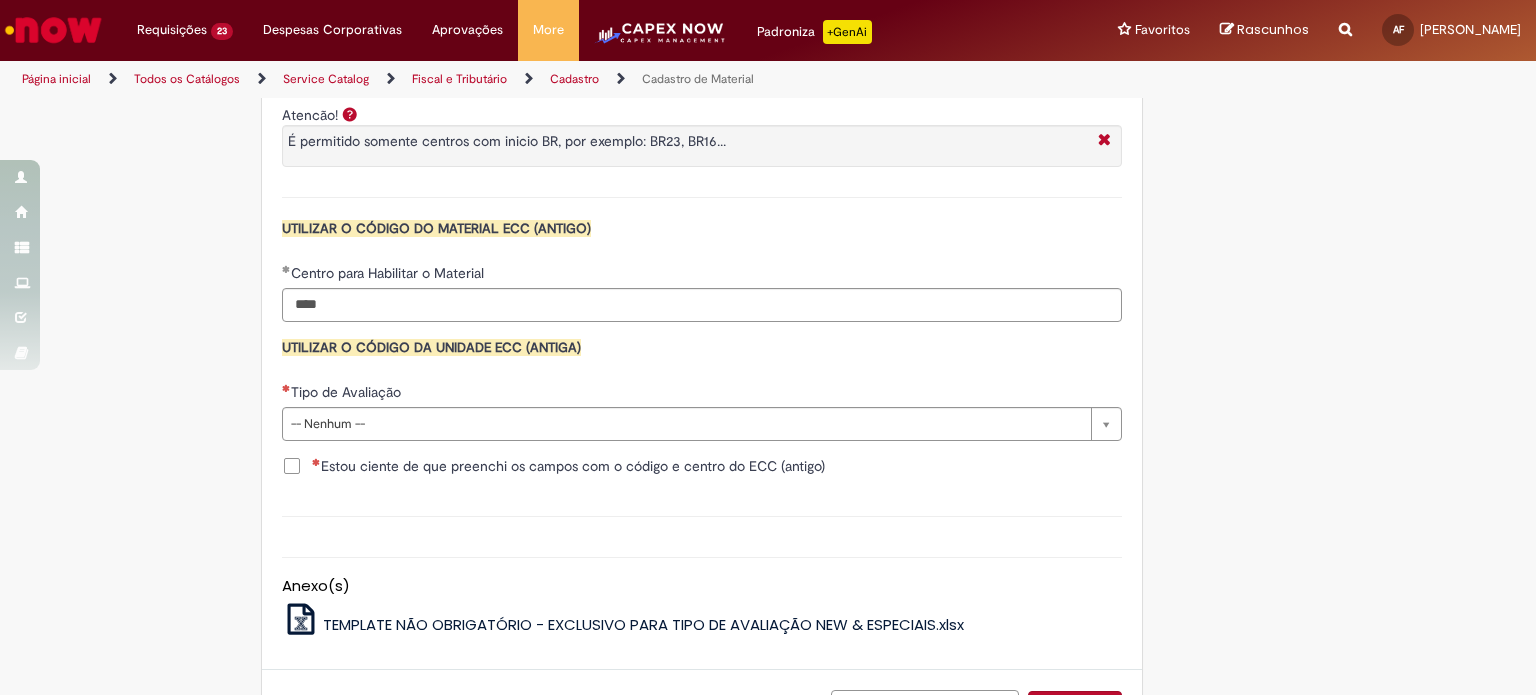 click on "Tipo de Avaliação" at bounding box center (702, 394) 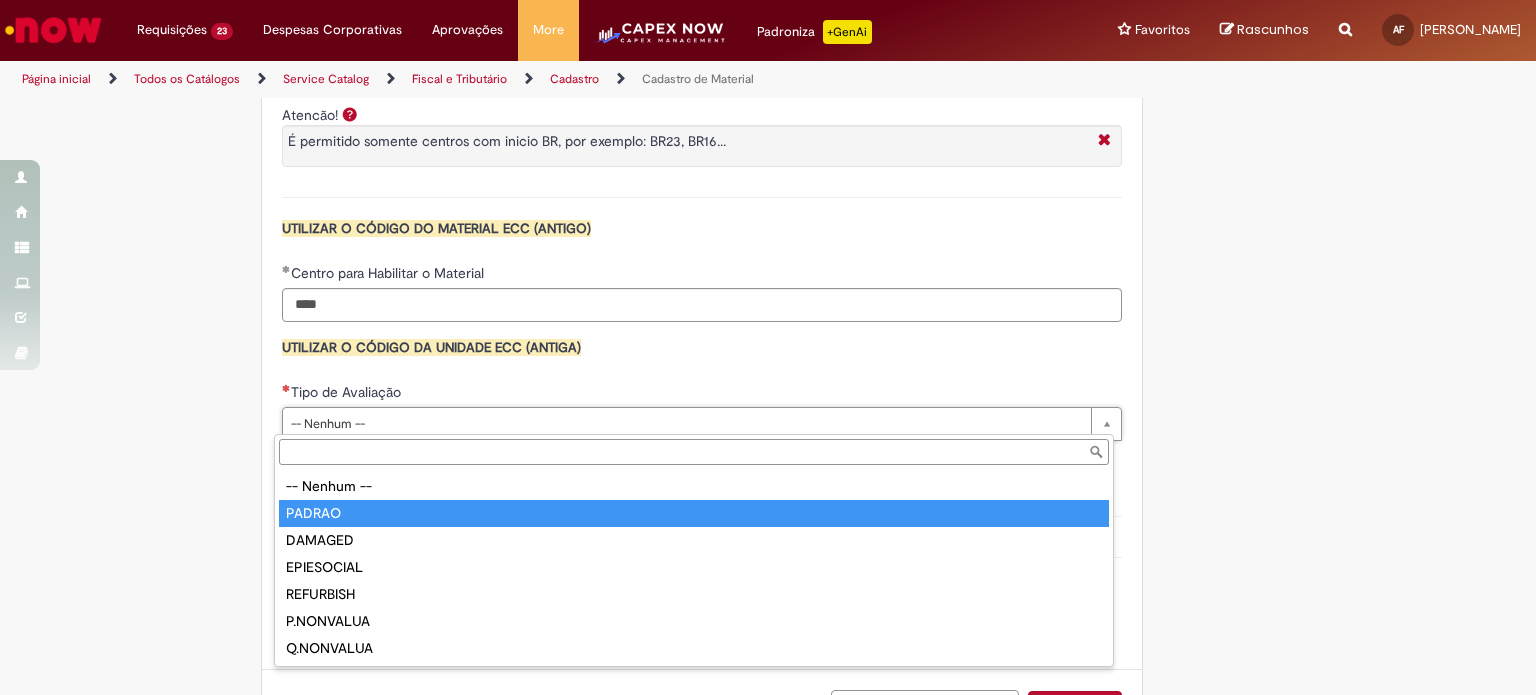 type on "******" 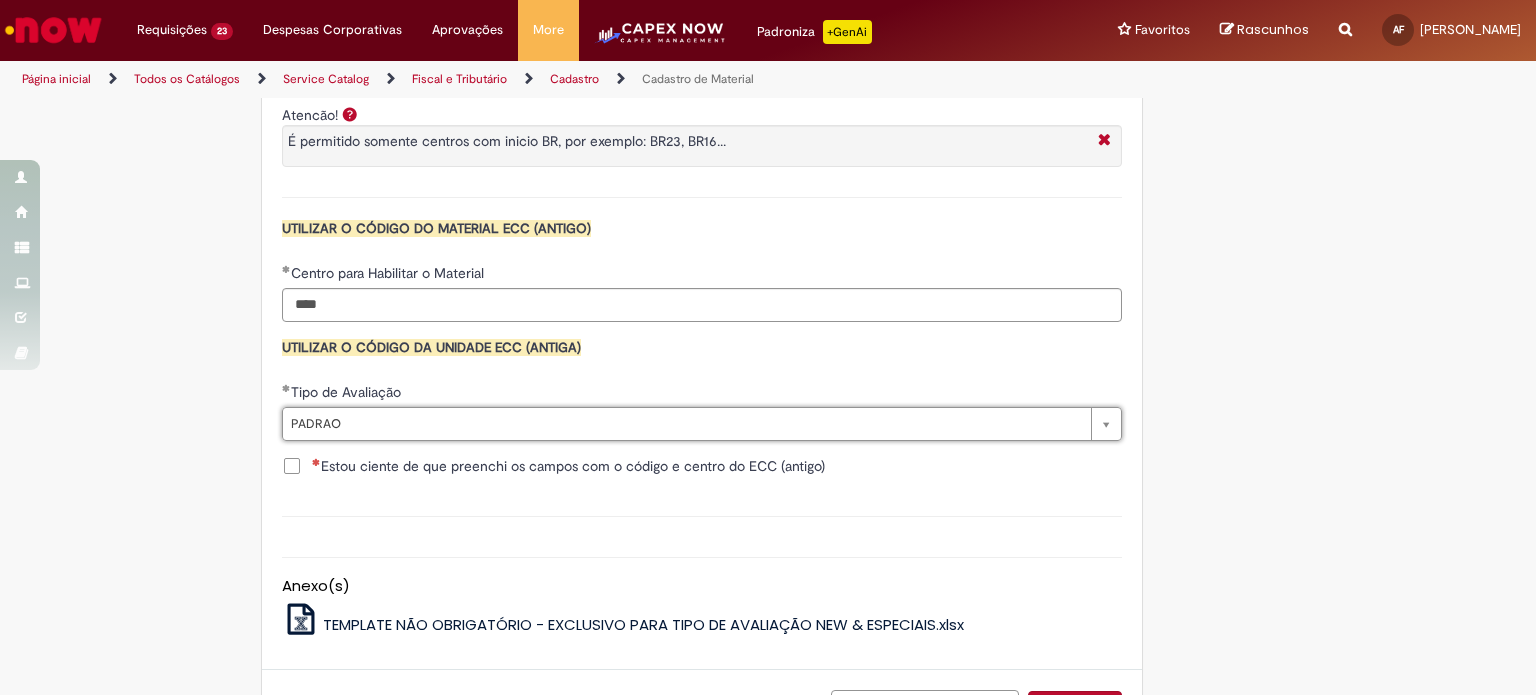 click on "Estou ciente de que preenchi os campos com o código e centro do ECC  (antigo)" at bounding box center [568, 466] 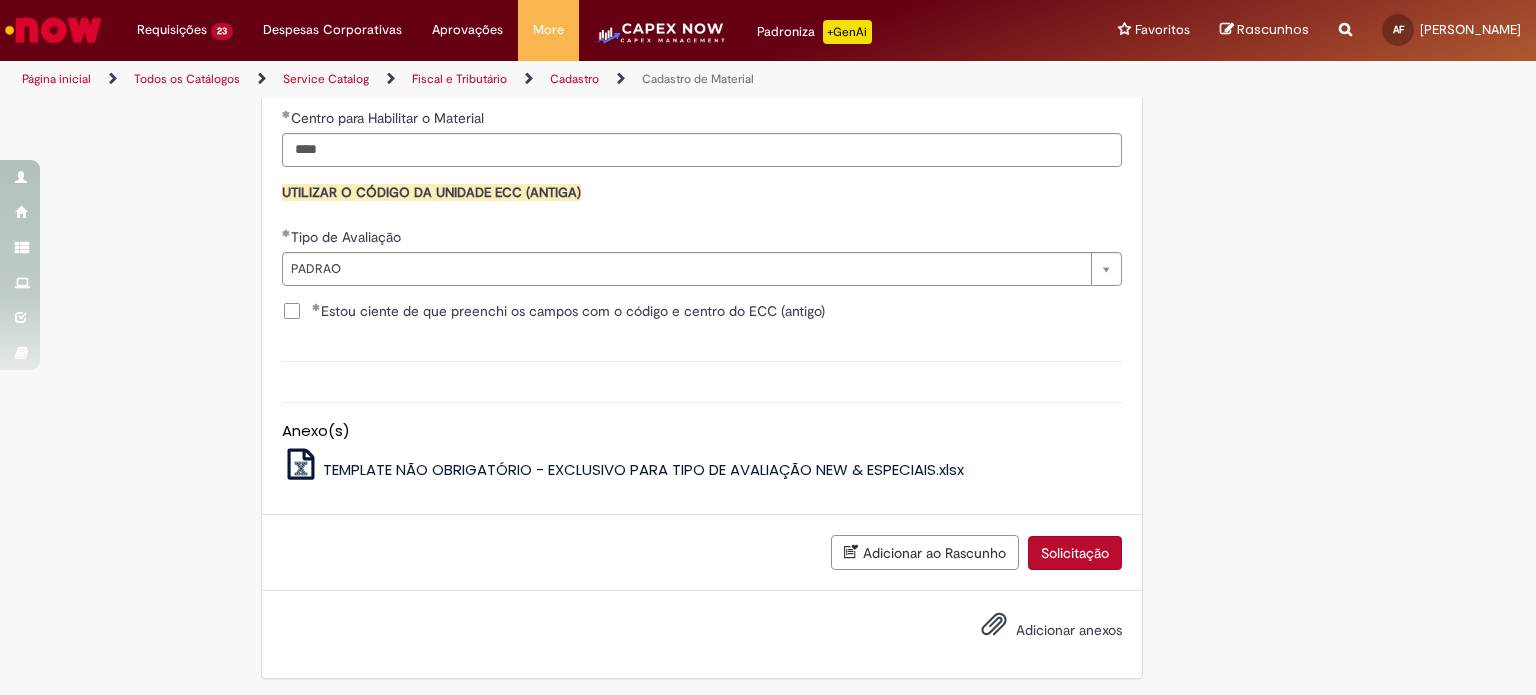 click on "Solicitação" at bounding box center (1075, 553) 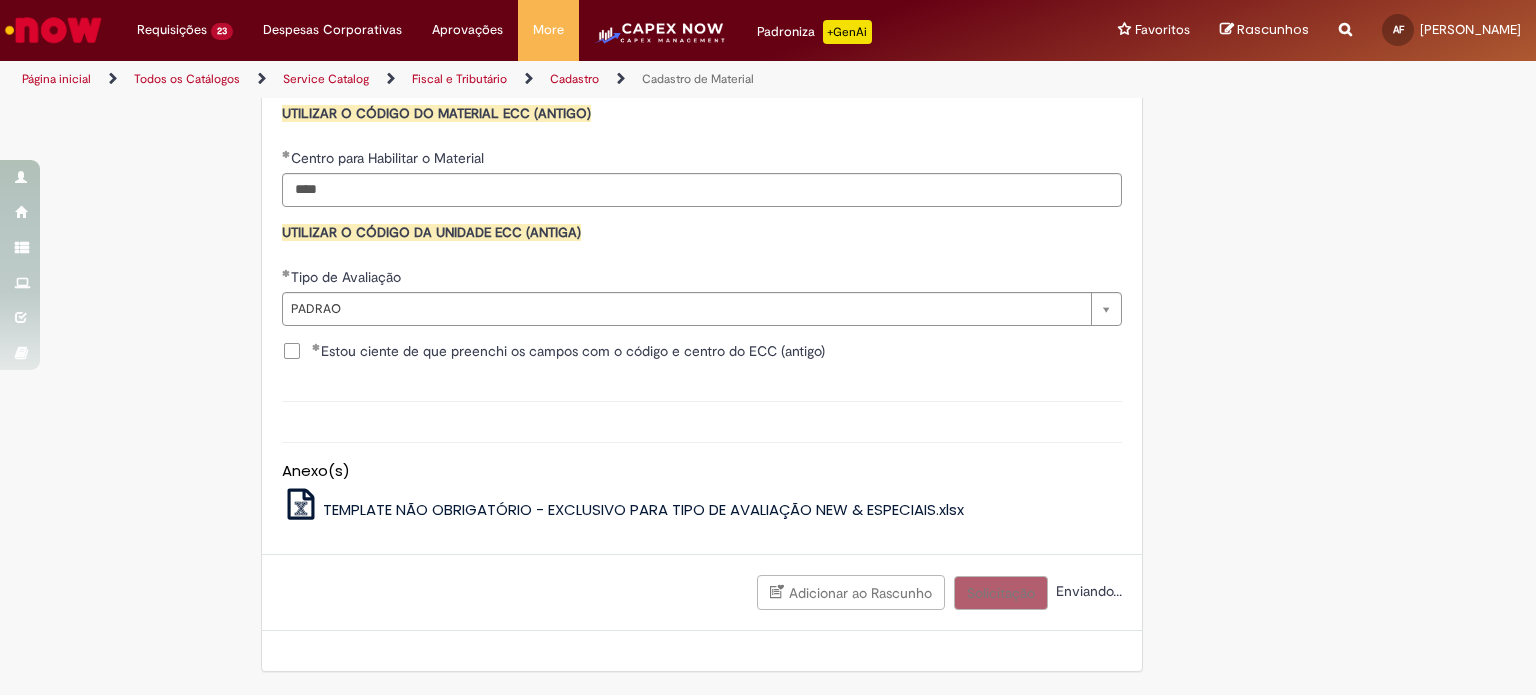 scroll, scrollTop: 2001, scrollLeft: 0, axis: vertical 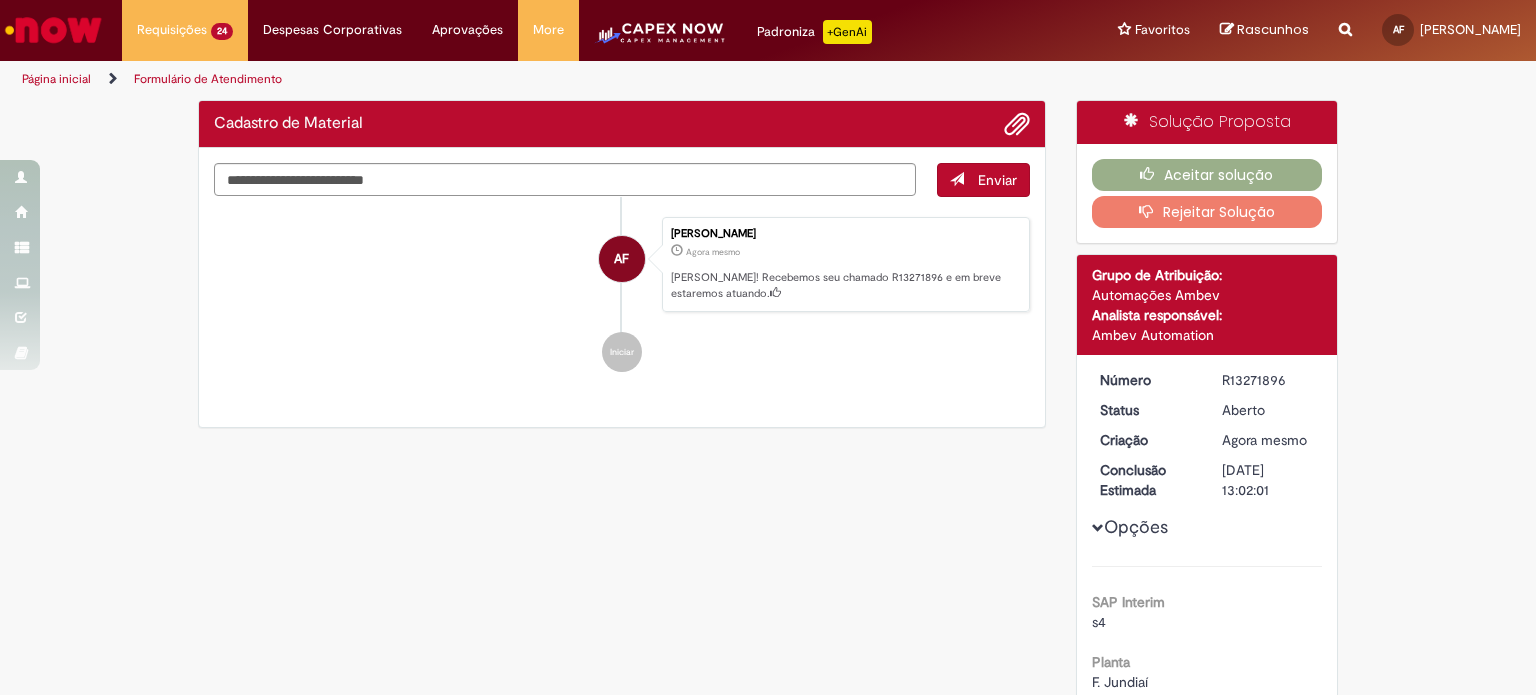 click on "R13271896" at bounding box center (1268, 380) 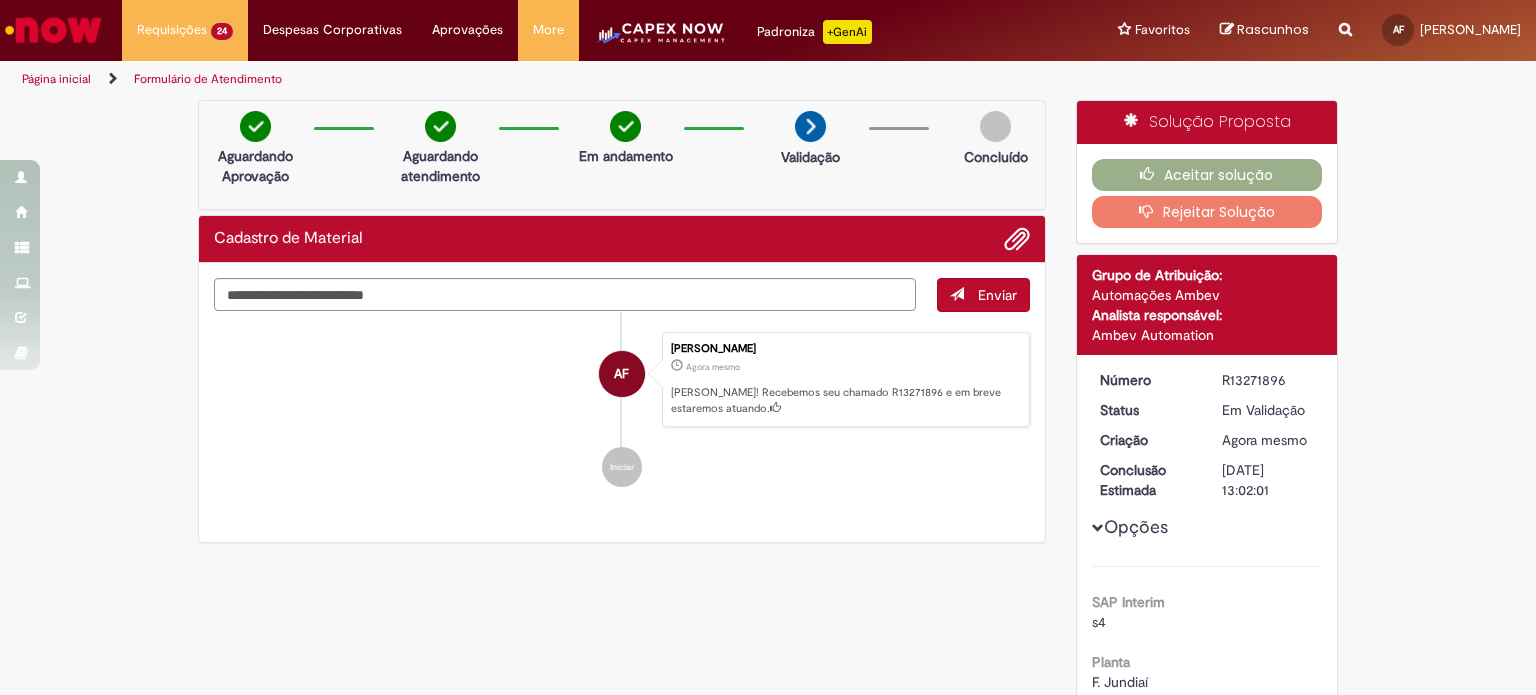 click on "R13271896" at bounding box center (1268, 380) 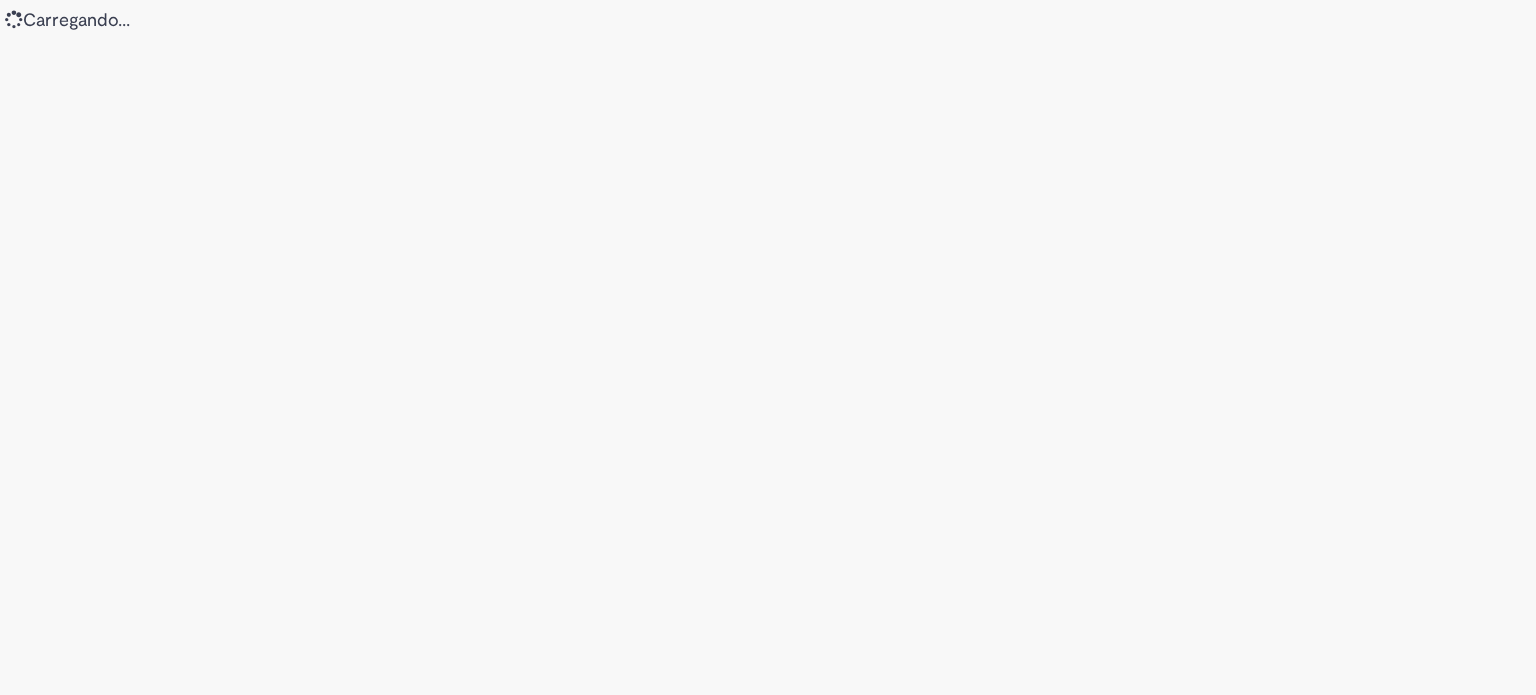 scroll, scrollTop: 0, scrollLeft: 0, axis: both 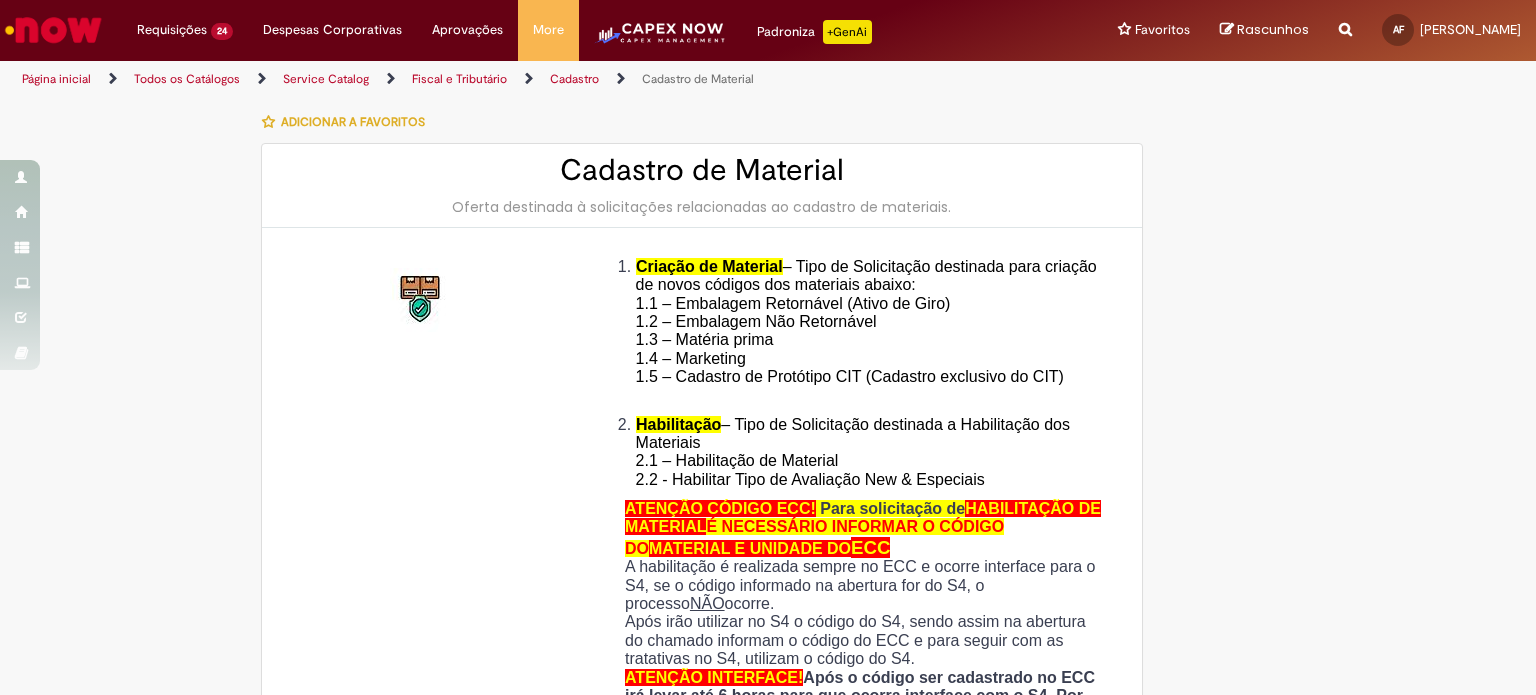 type on "**********" 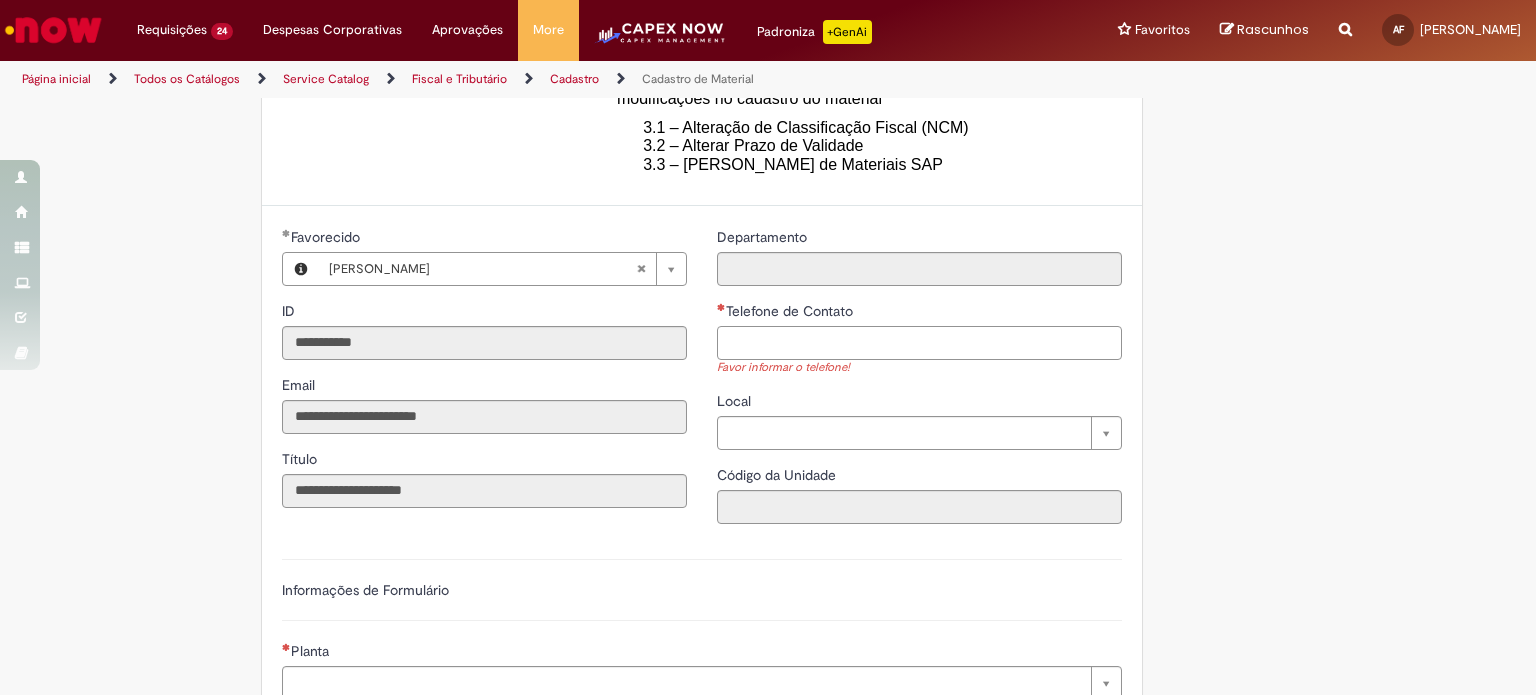 click on "Telefone de Contato" at bounding box center [919, 343] 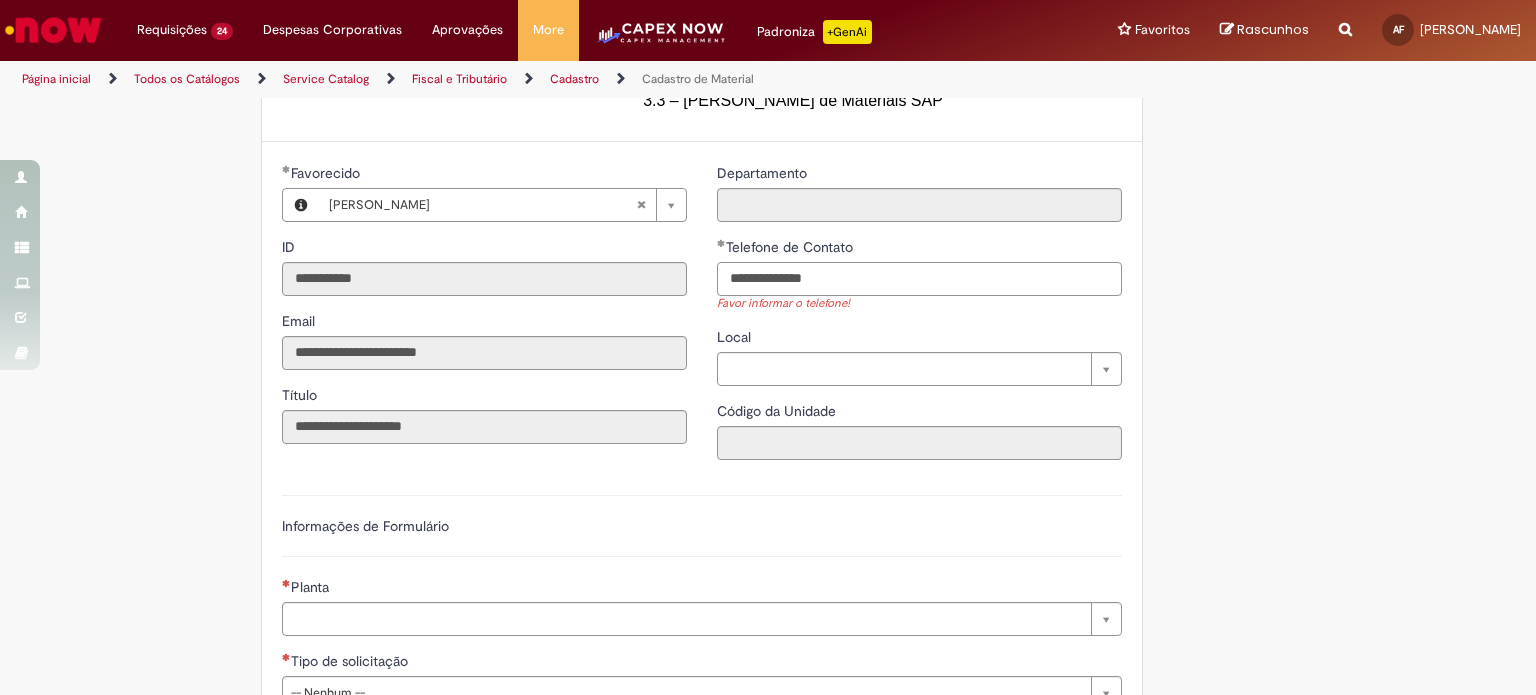 scroll, scrollTop: 900, scrollLeft: 0, axis: vertical 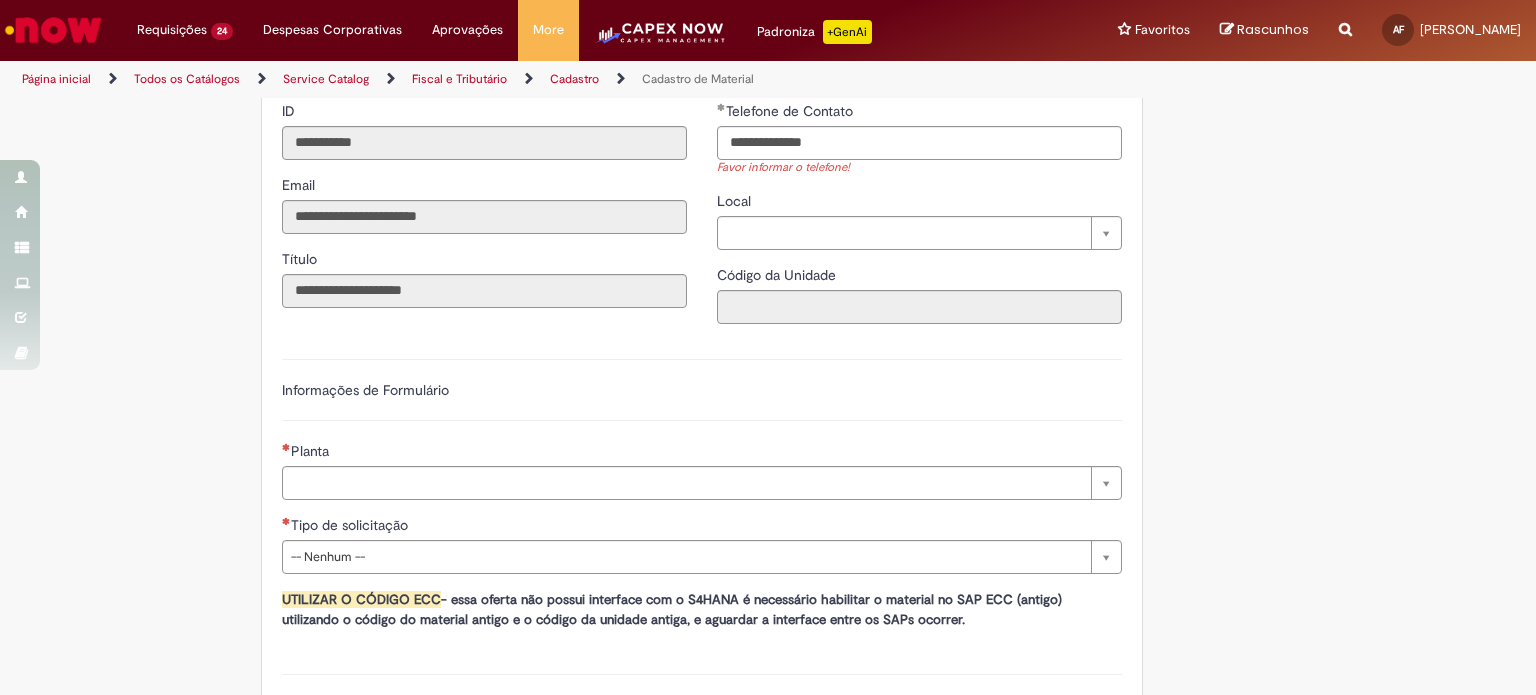 type on "**********" 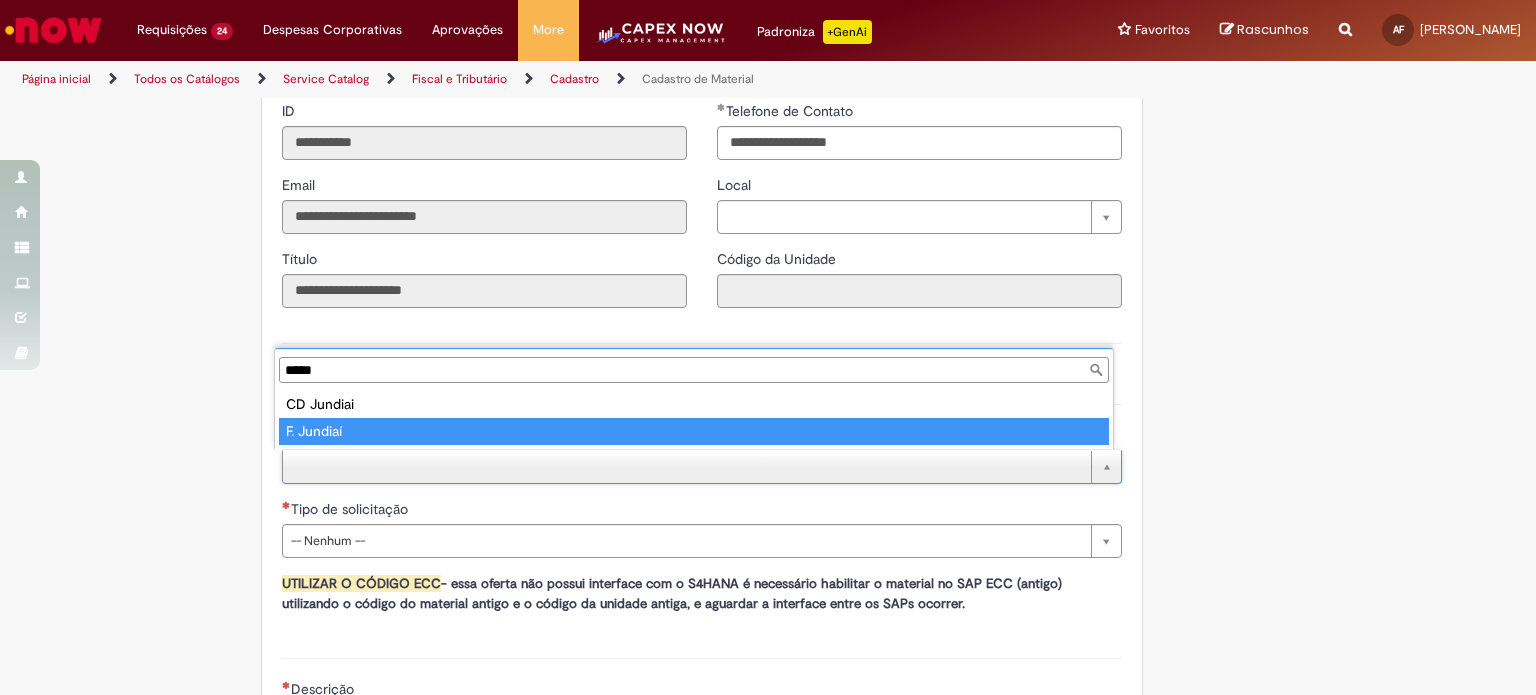 type on "*****" 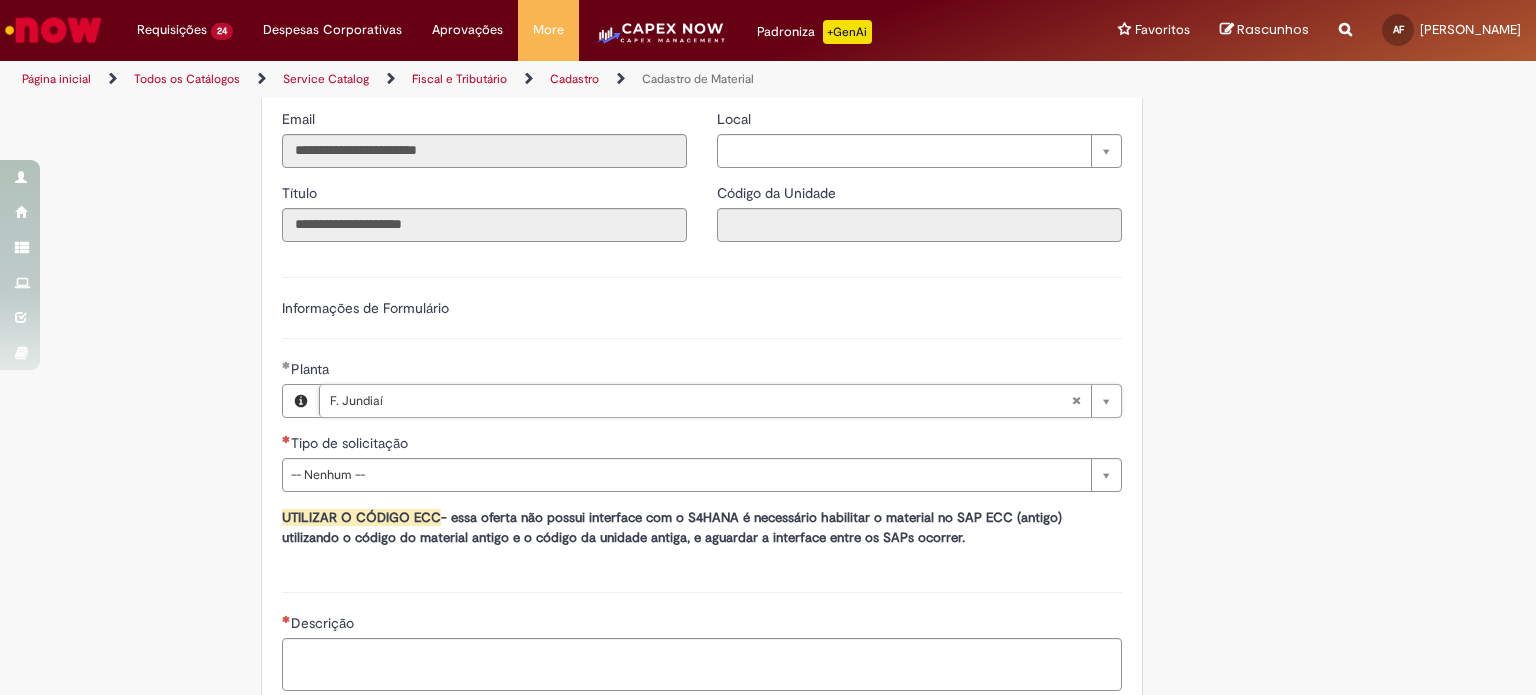 scroll, scrollTop: 1000, scrollLeft: 0, axis: vertical 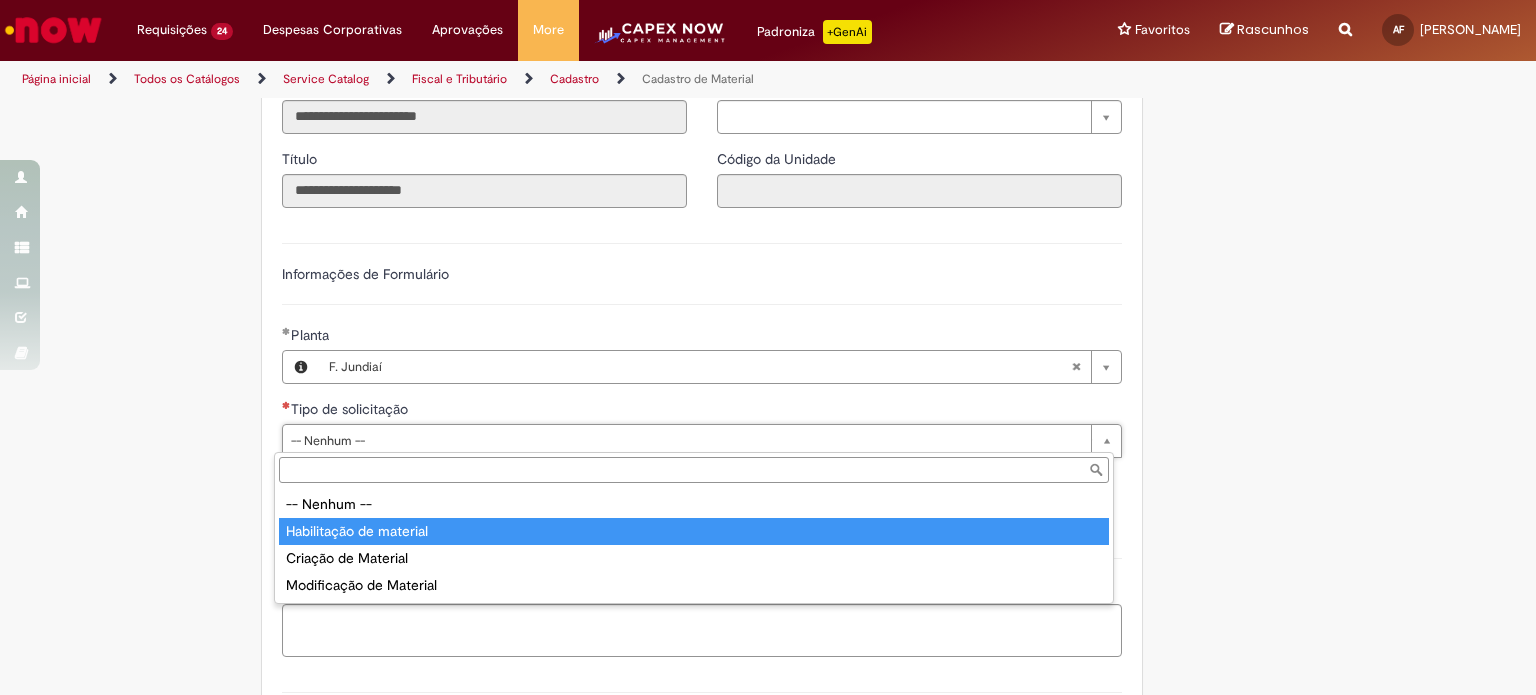 type on "**********" 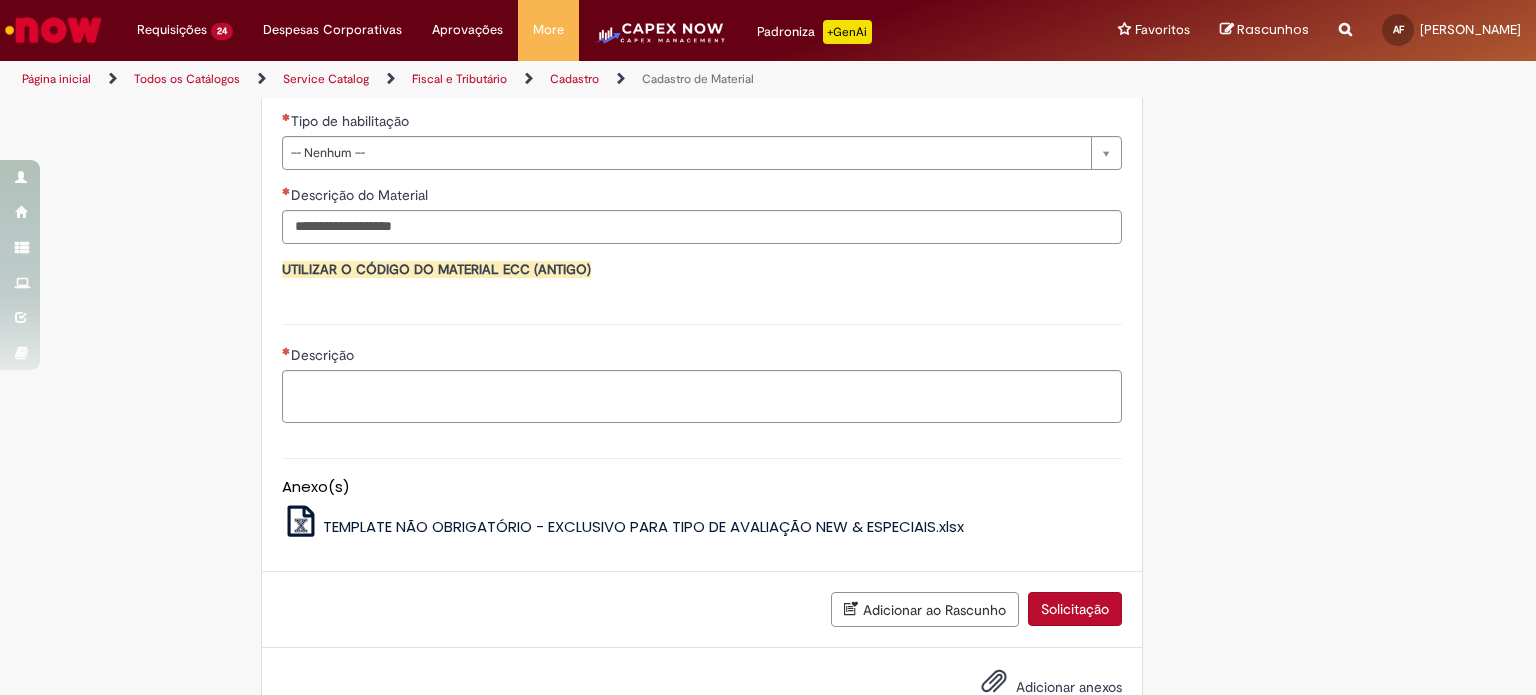 scroll, scrollTop: 1400, scrollLeft: 0, axis: vertical 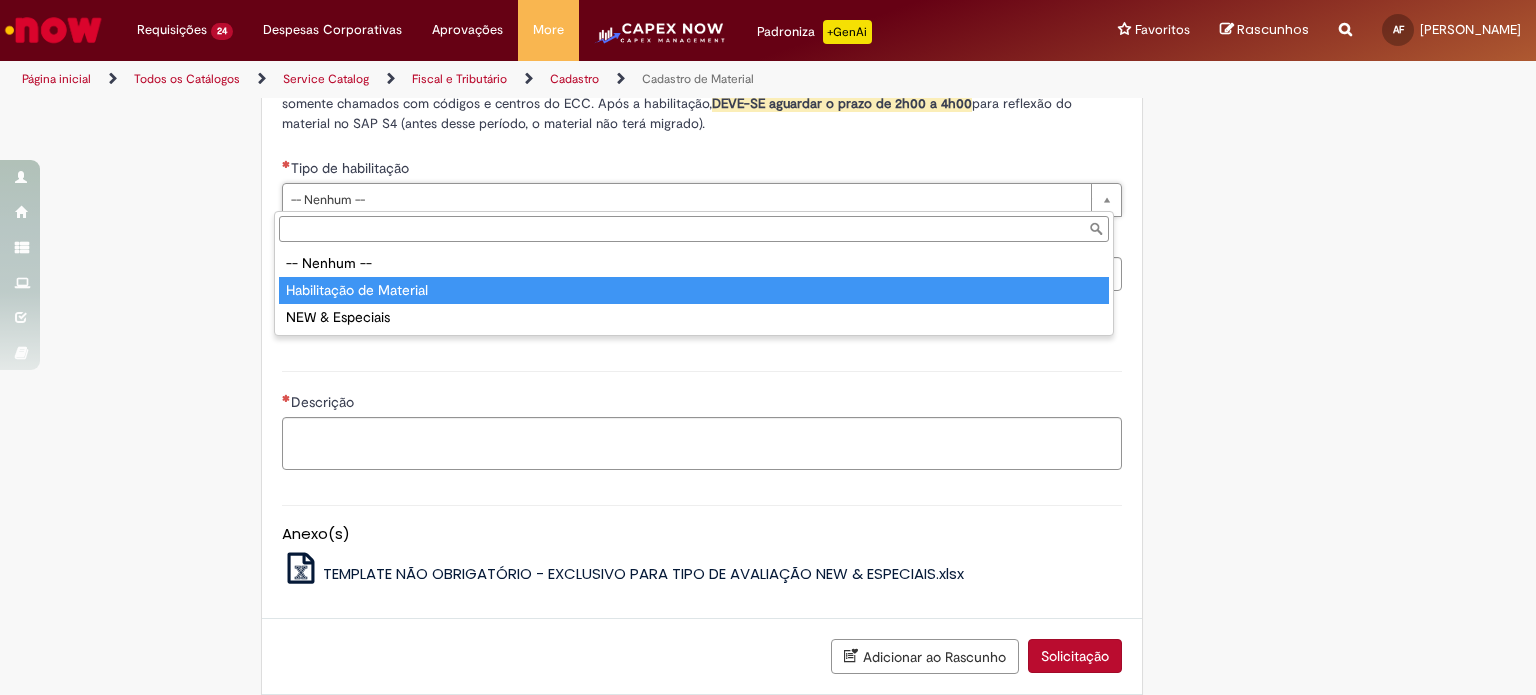type on "**********" 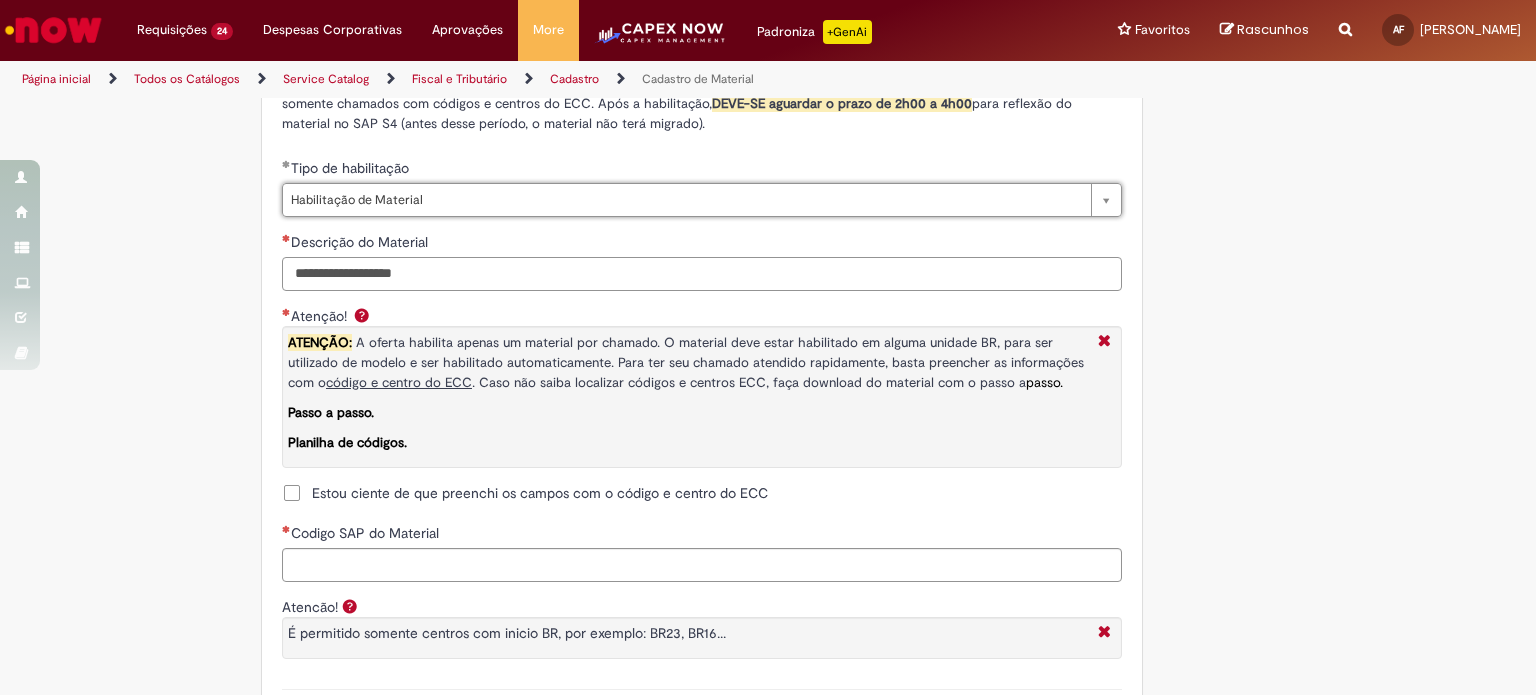click on "Descrição do Material" at bounding box center [702, 274] 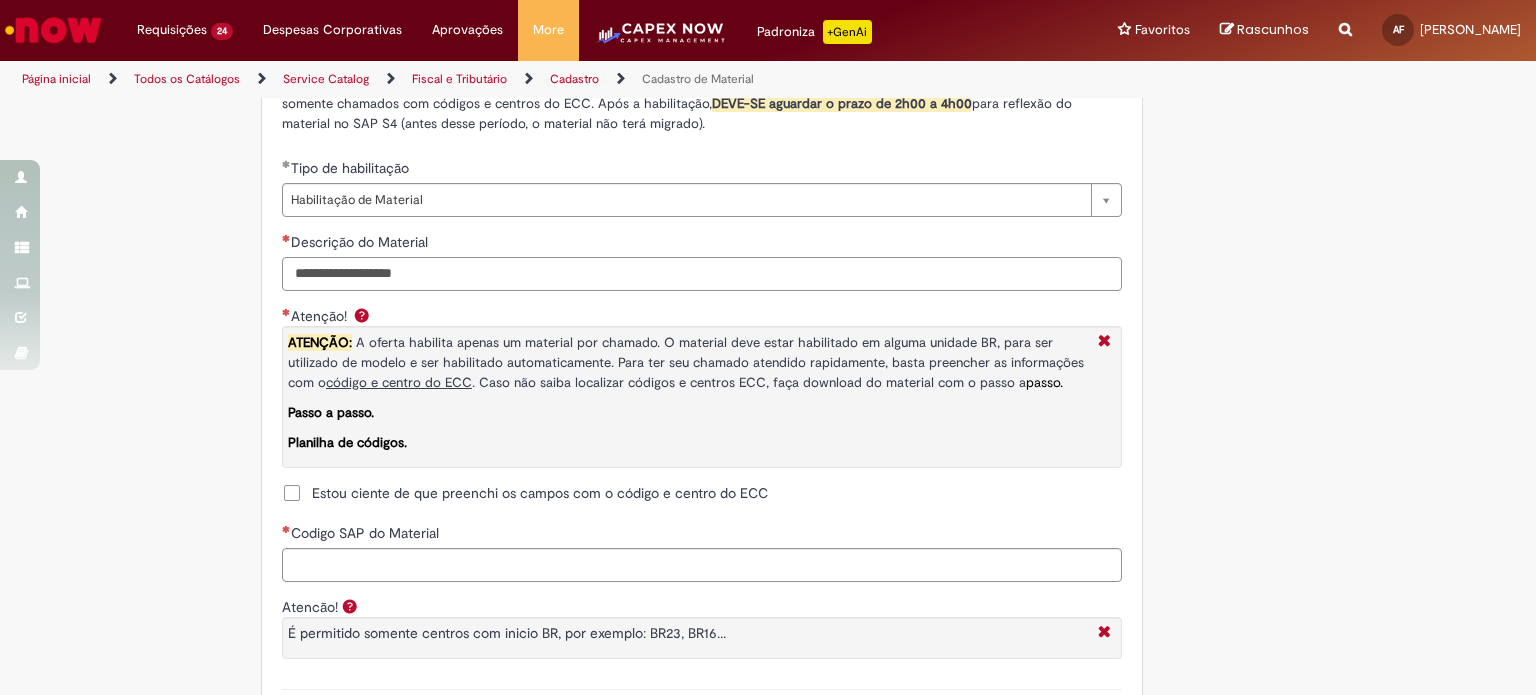 click on "Descrição do Material" at bounding box center [702, 274] 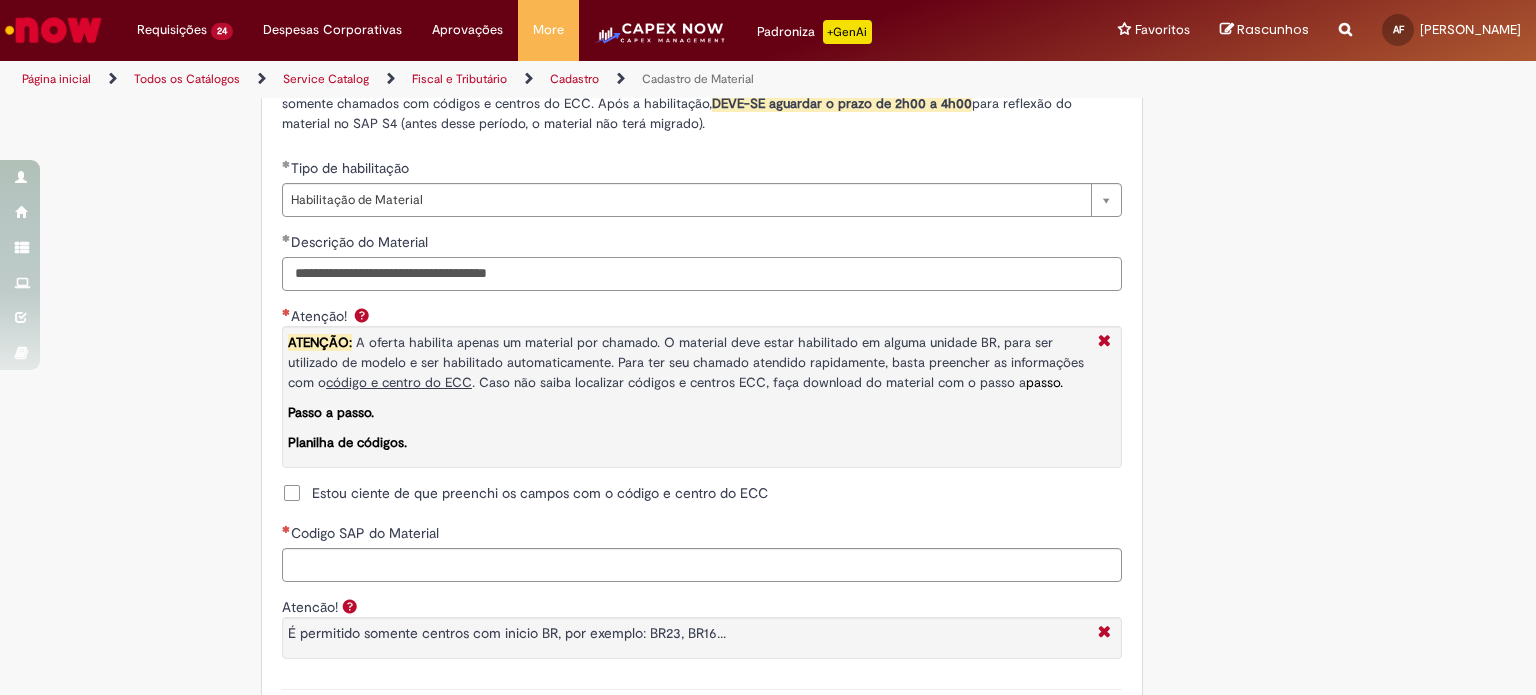 type on "**********" 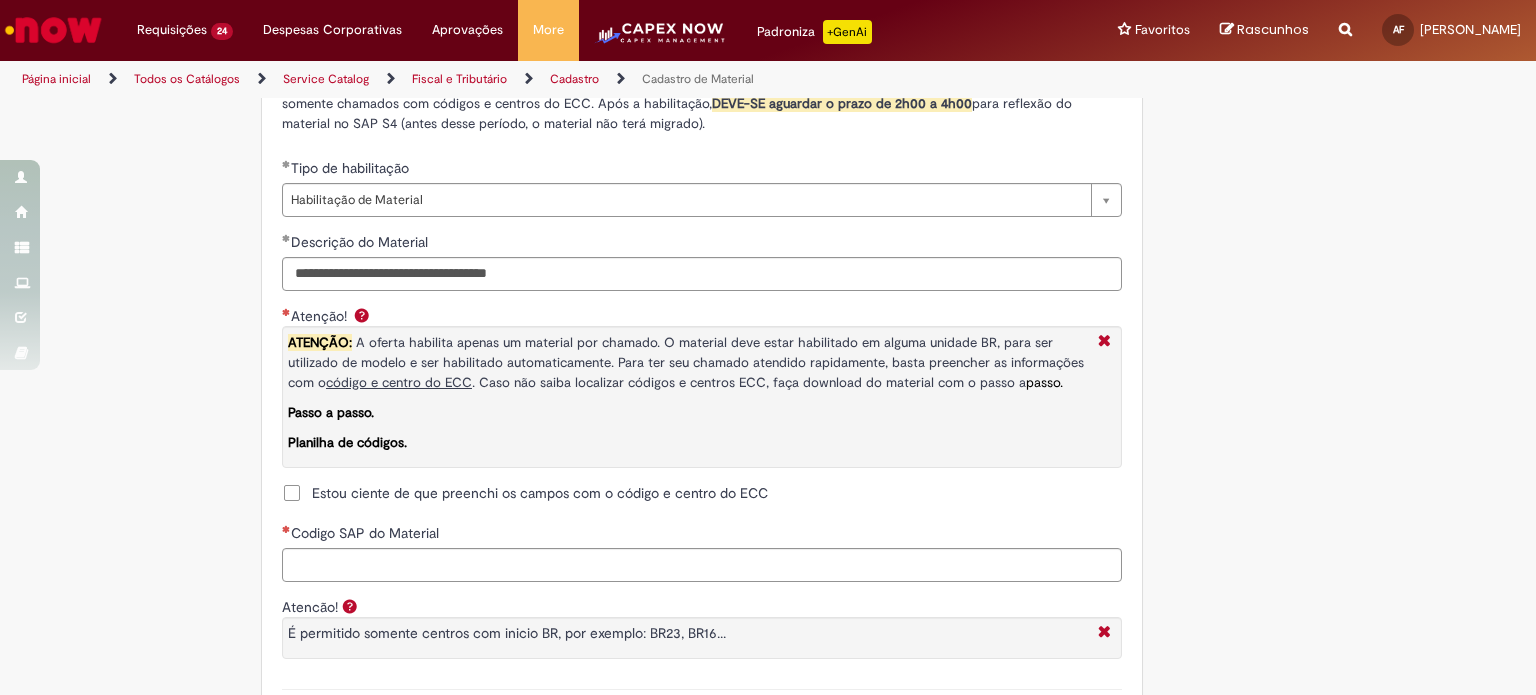 click on "Estou ciente de que preenchi os campos com o código e centro do ECC" at bounding box center [540, 493] 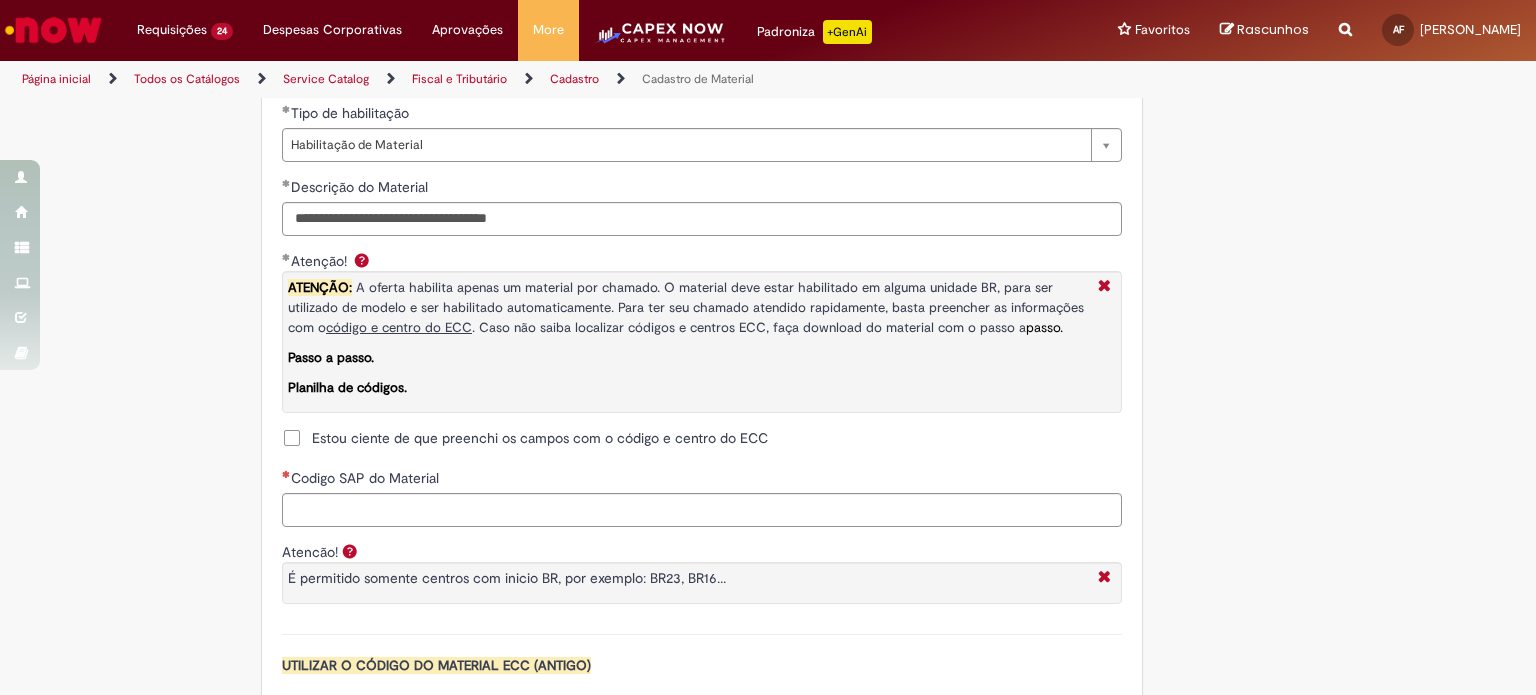 scroll, scrollTop: 1500, scrollLeft: 0, axis: vertical 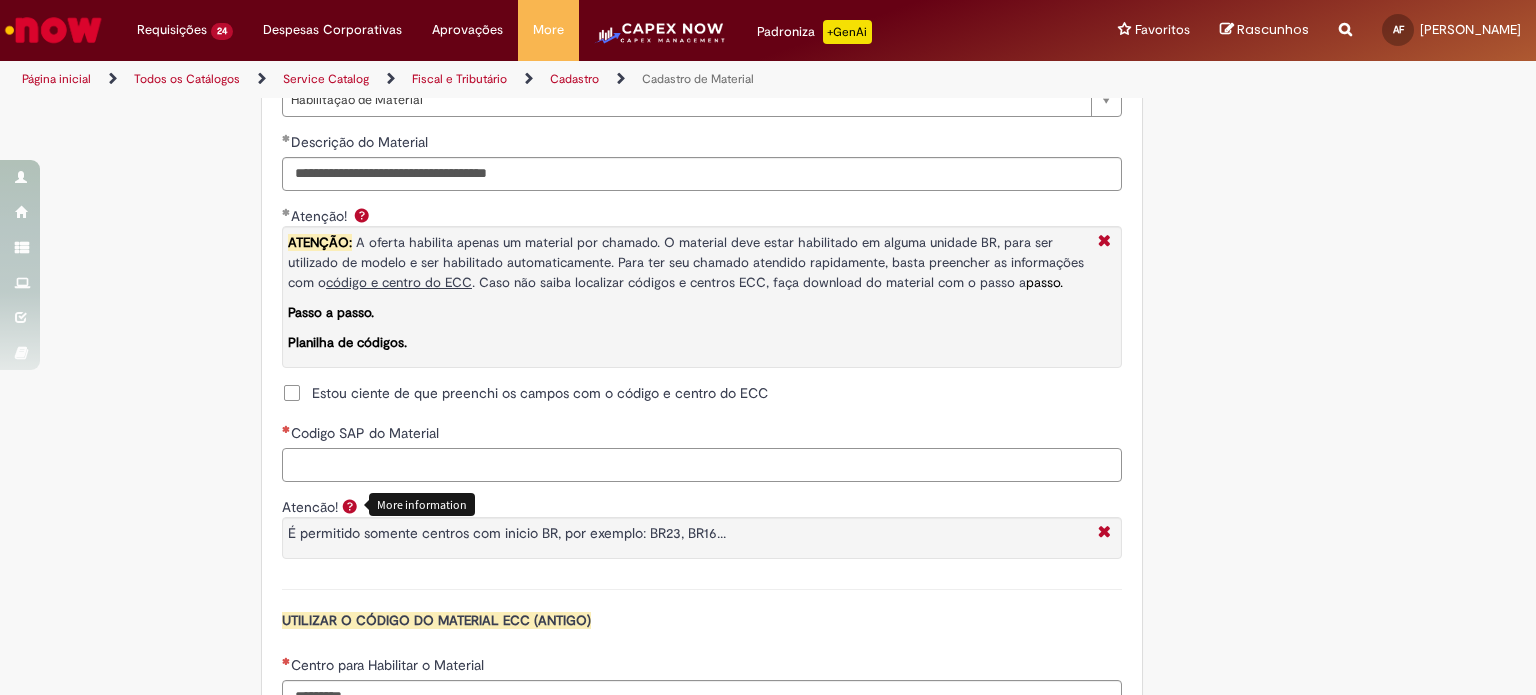 click on "**********" at bounding box center [702, 305] 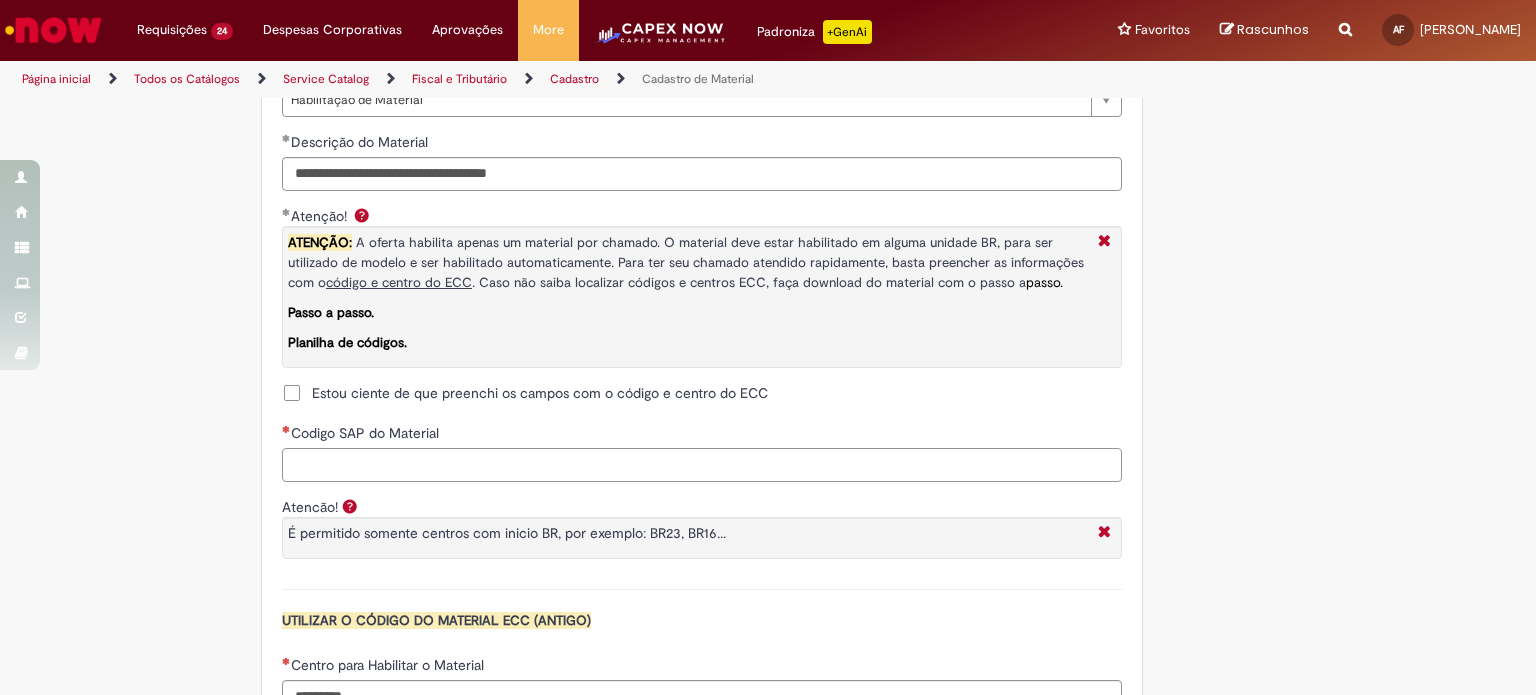 paste on "********" 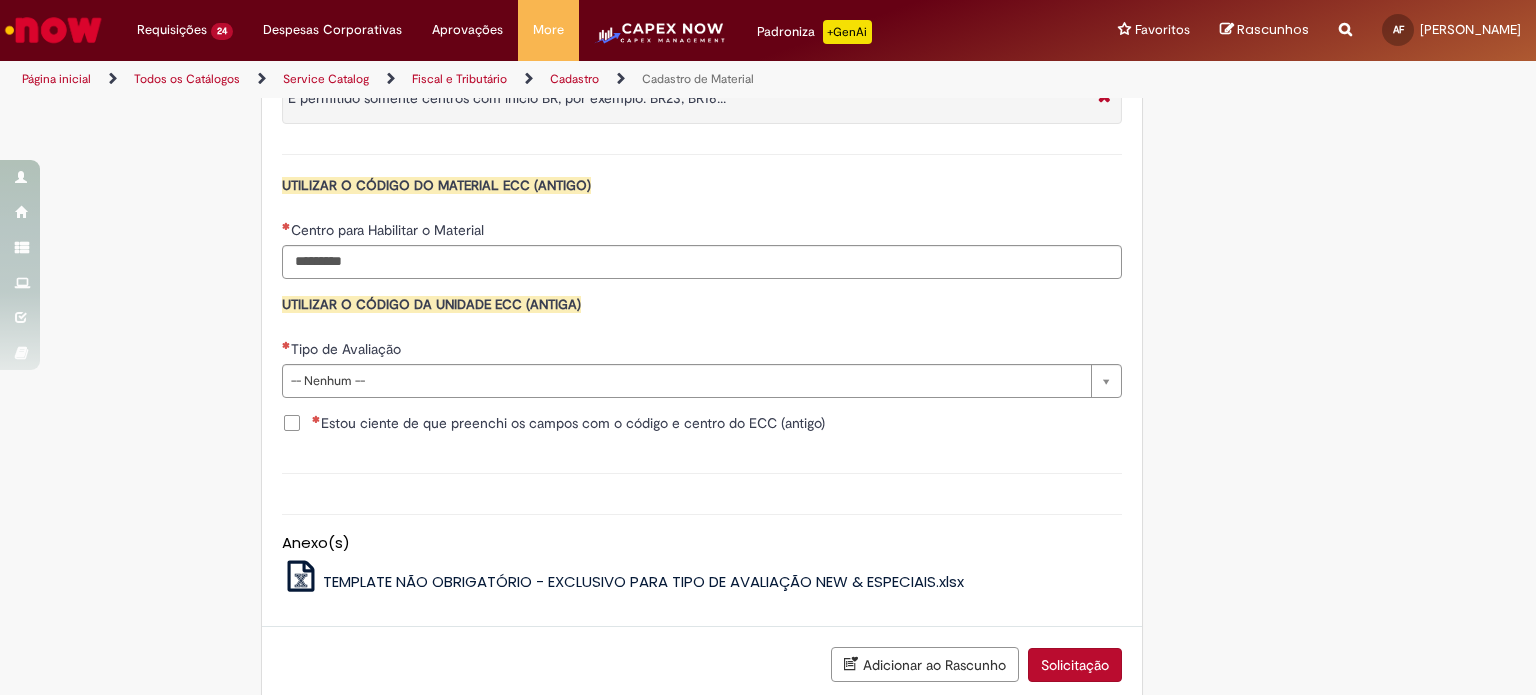 scroll, scrollTop: 1900, scrollLeft: 0, axis: vertical 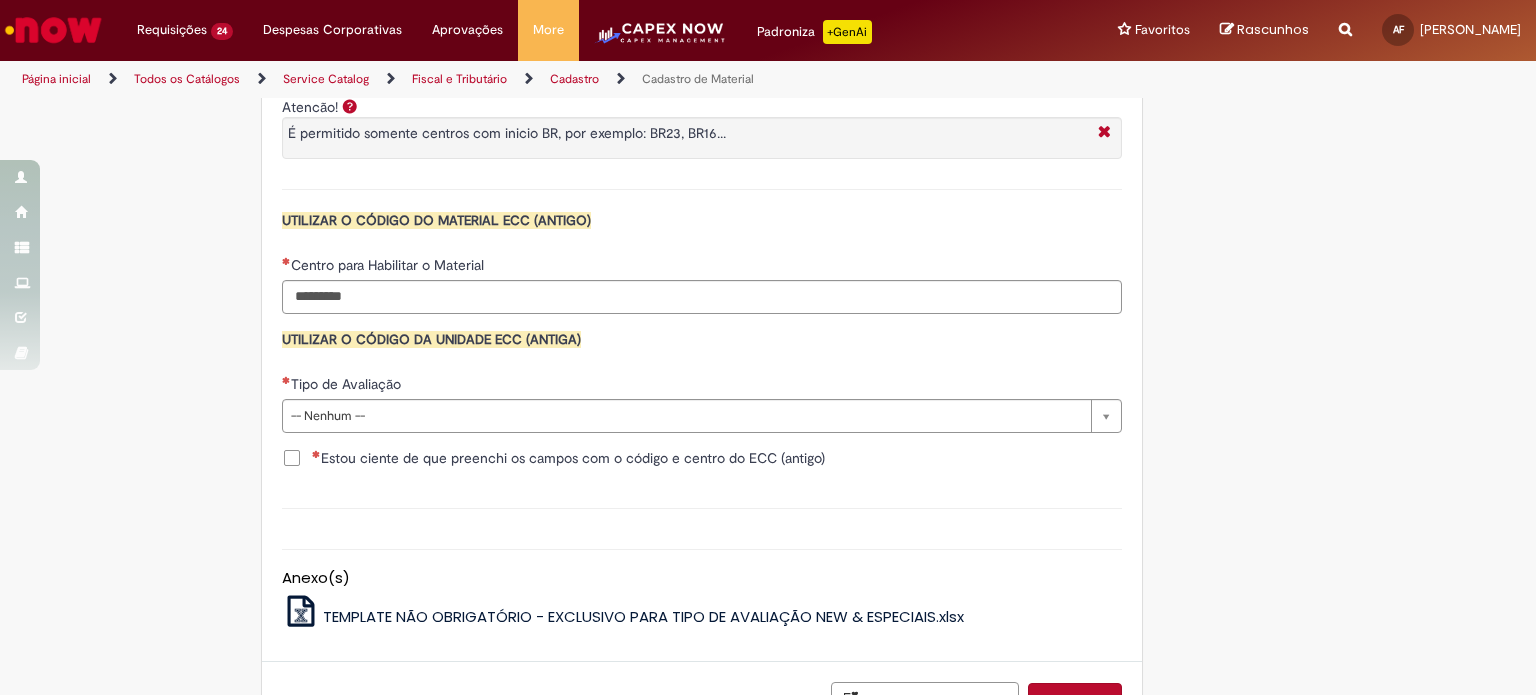 type on "********" 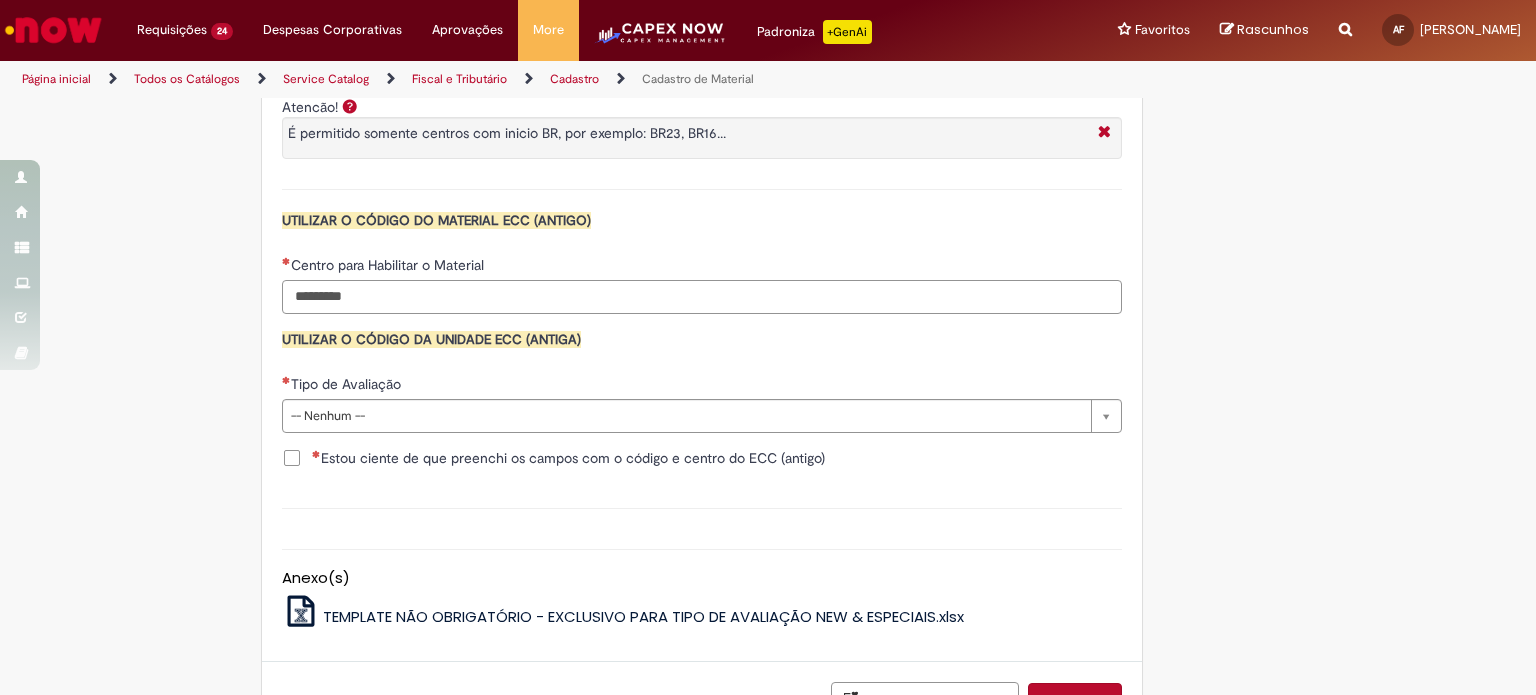 click on "Centro para Habilitar o Material" at bounding box center [702, 297] 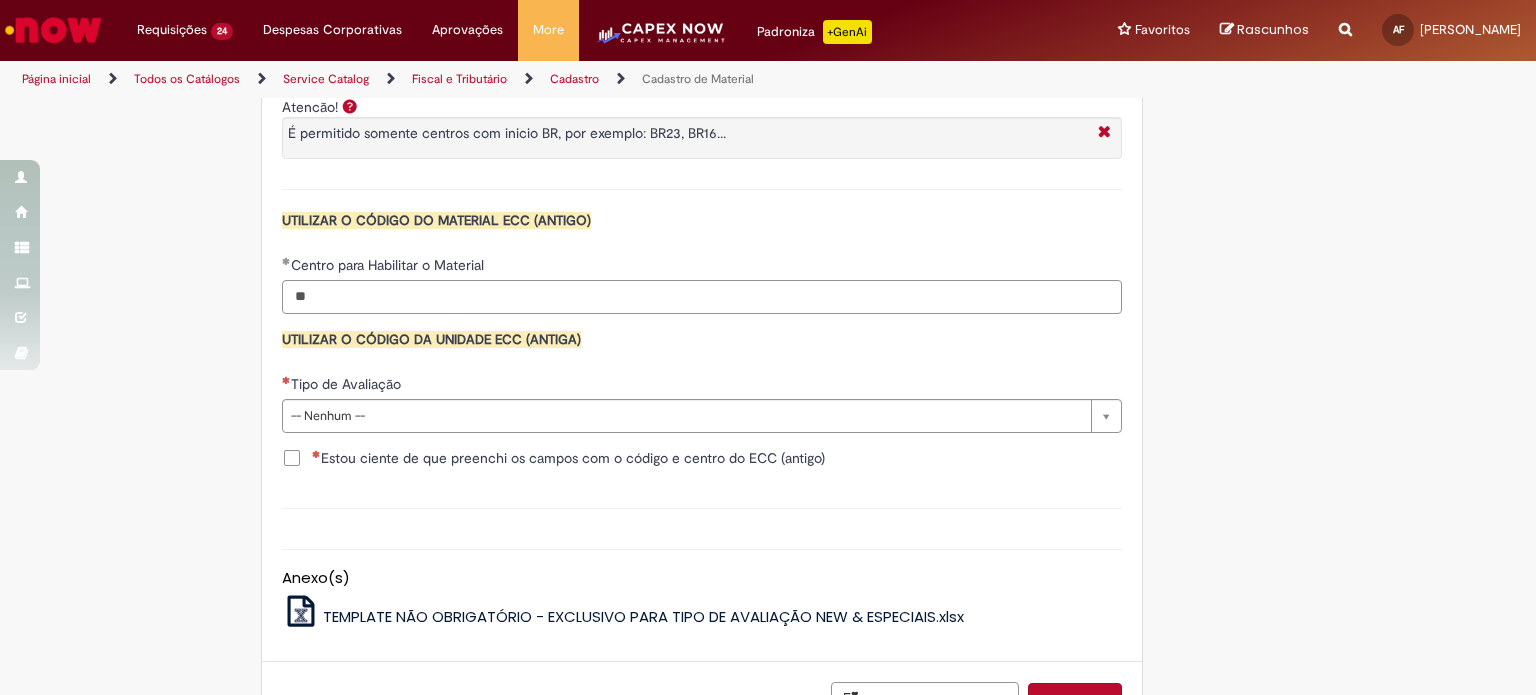 type on "*" 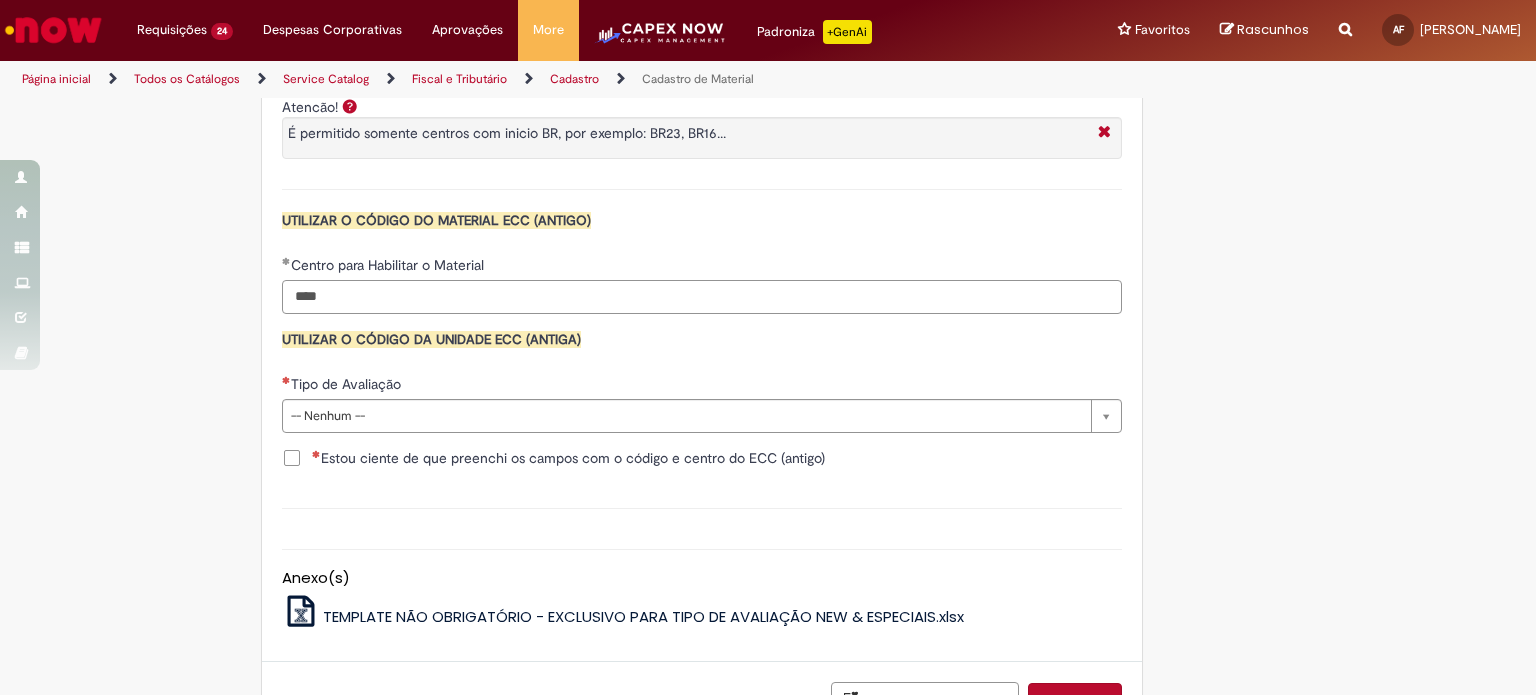 type on "****" 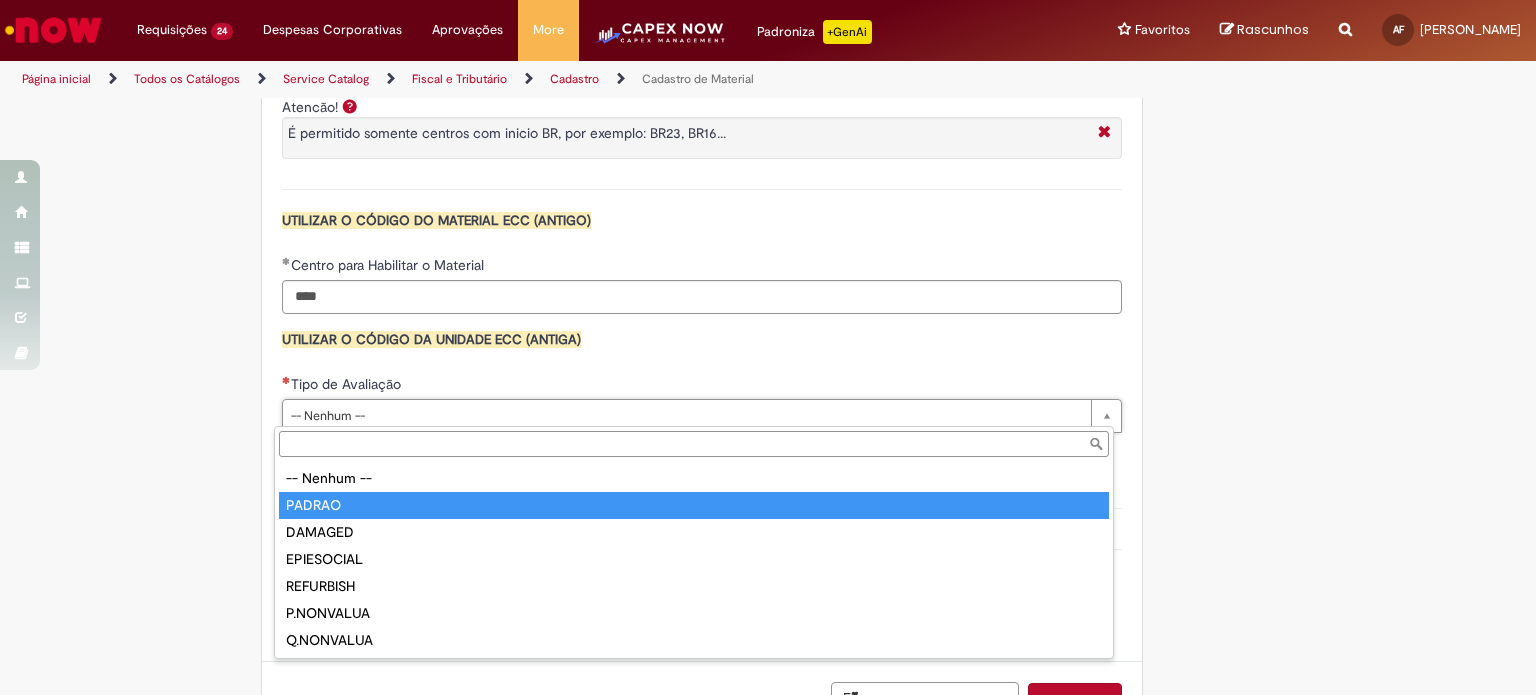 type on "******" 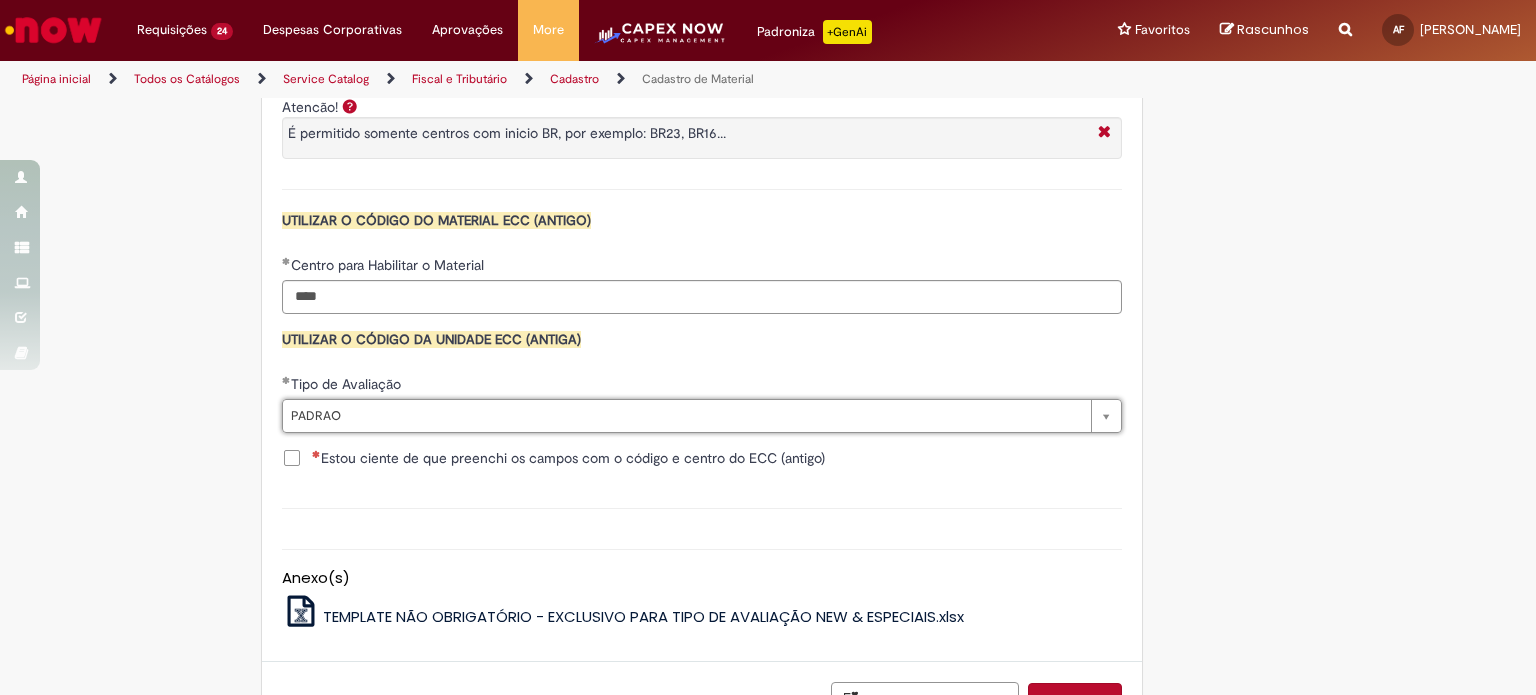 click on "Estou ciente de que preenchi os campos com o código e centro do ECC  (antigo)" at bounding box center (568, 458) 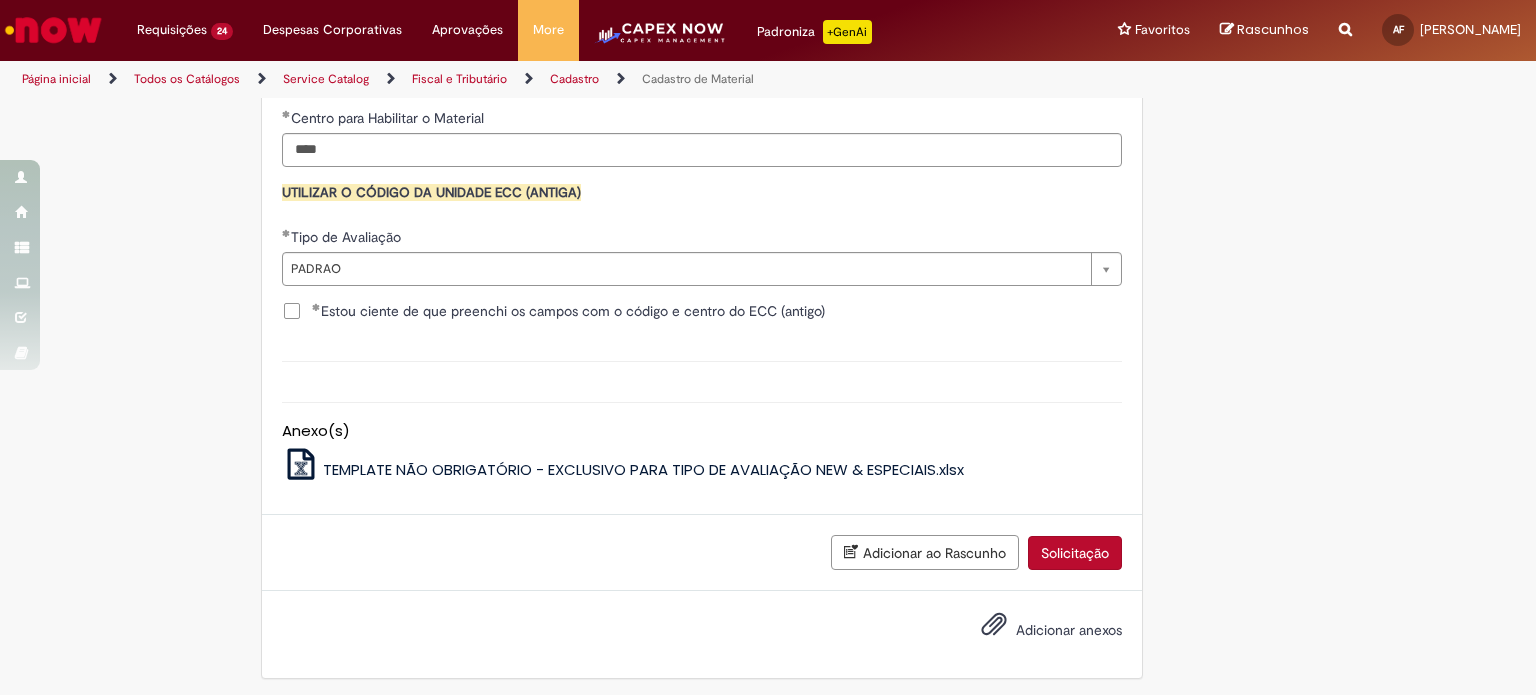 click on "Solicitação" at bounding box center (1075, 553) 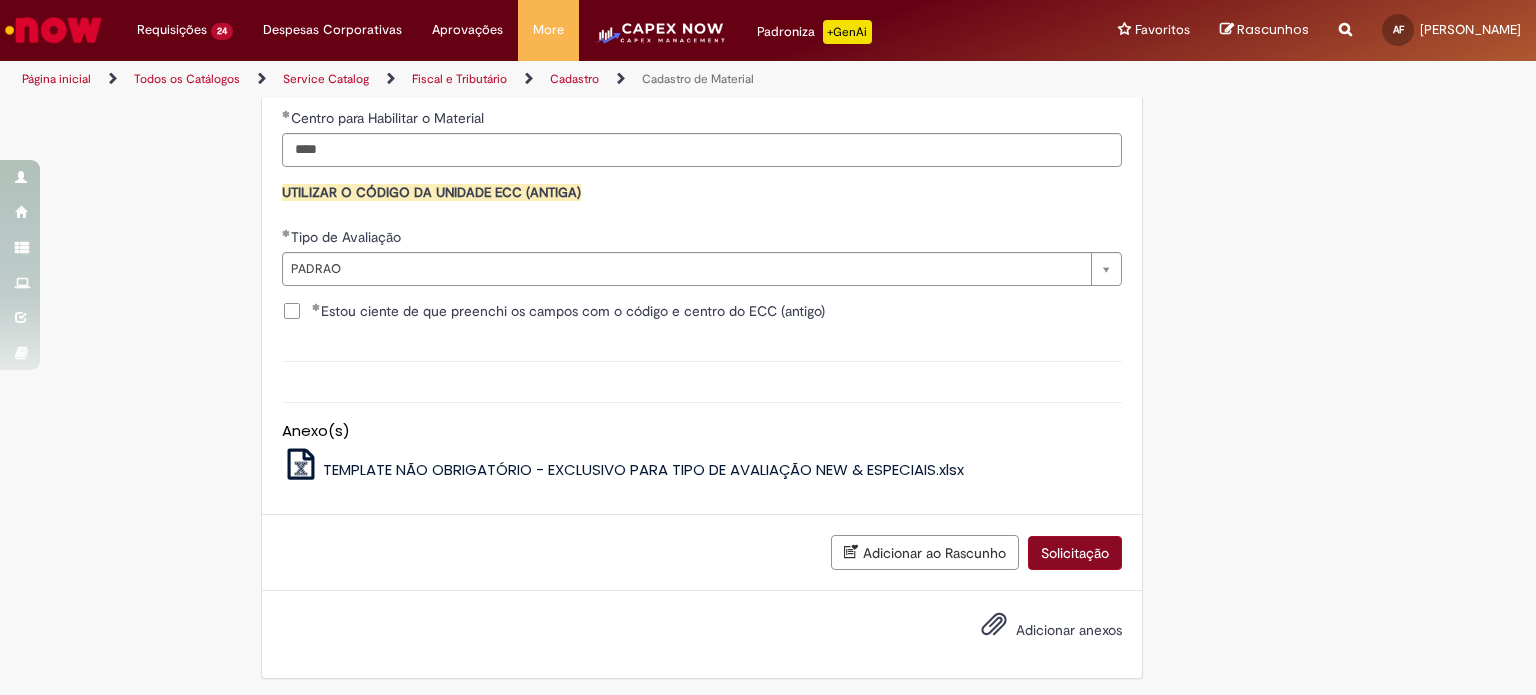 scroll, scrollTop: 2001, scrollLeft: 0, axis: vertical 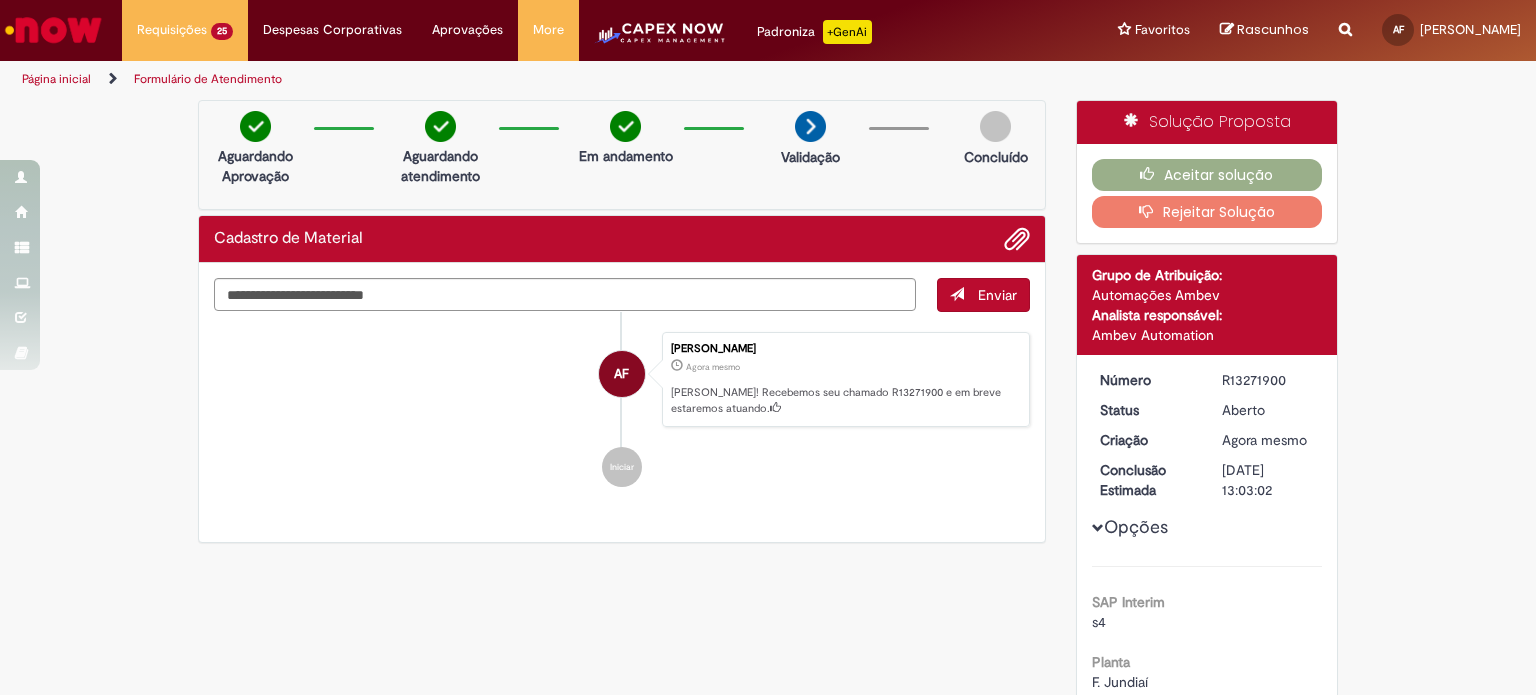 click on "Ambev Automation" at bounding box center [1207, 335] 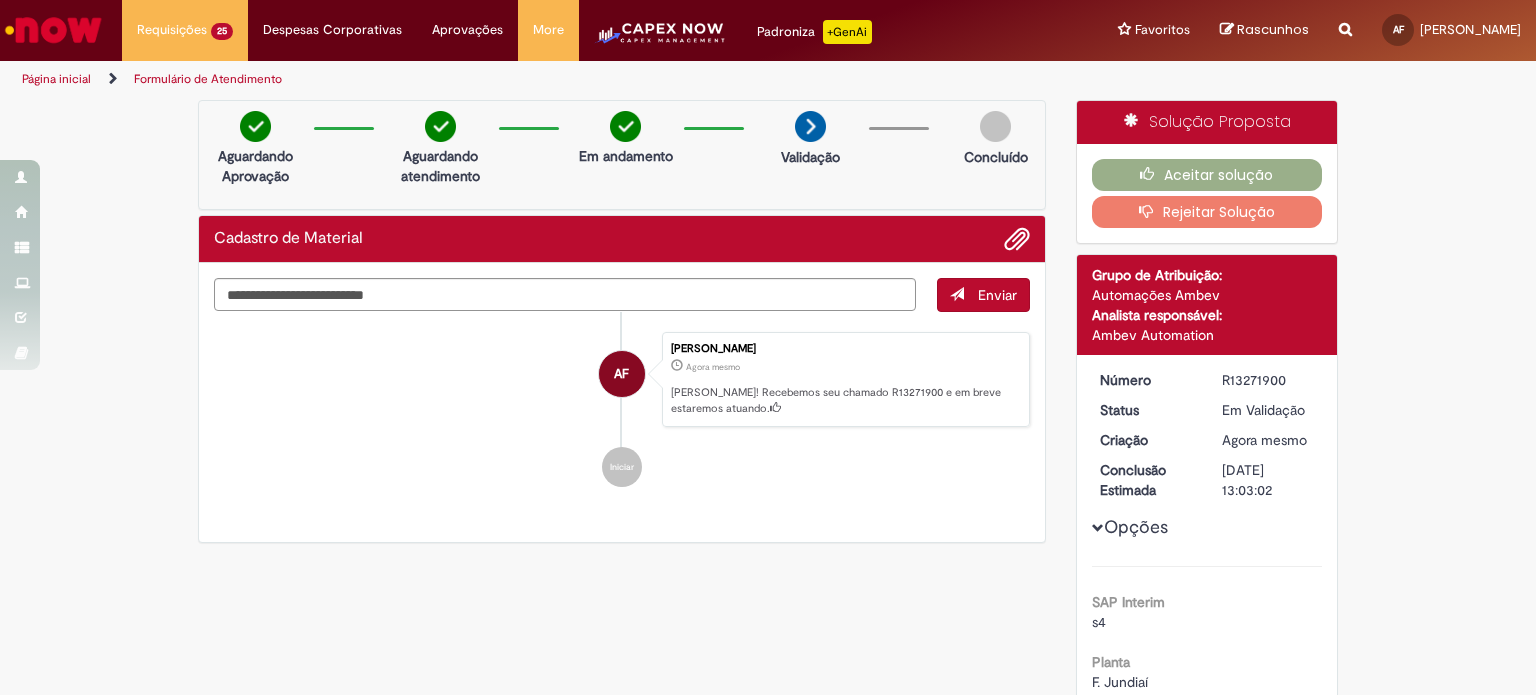 click on "R13271900" at bounding box center [1268, 380] 